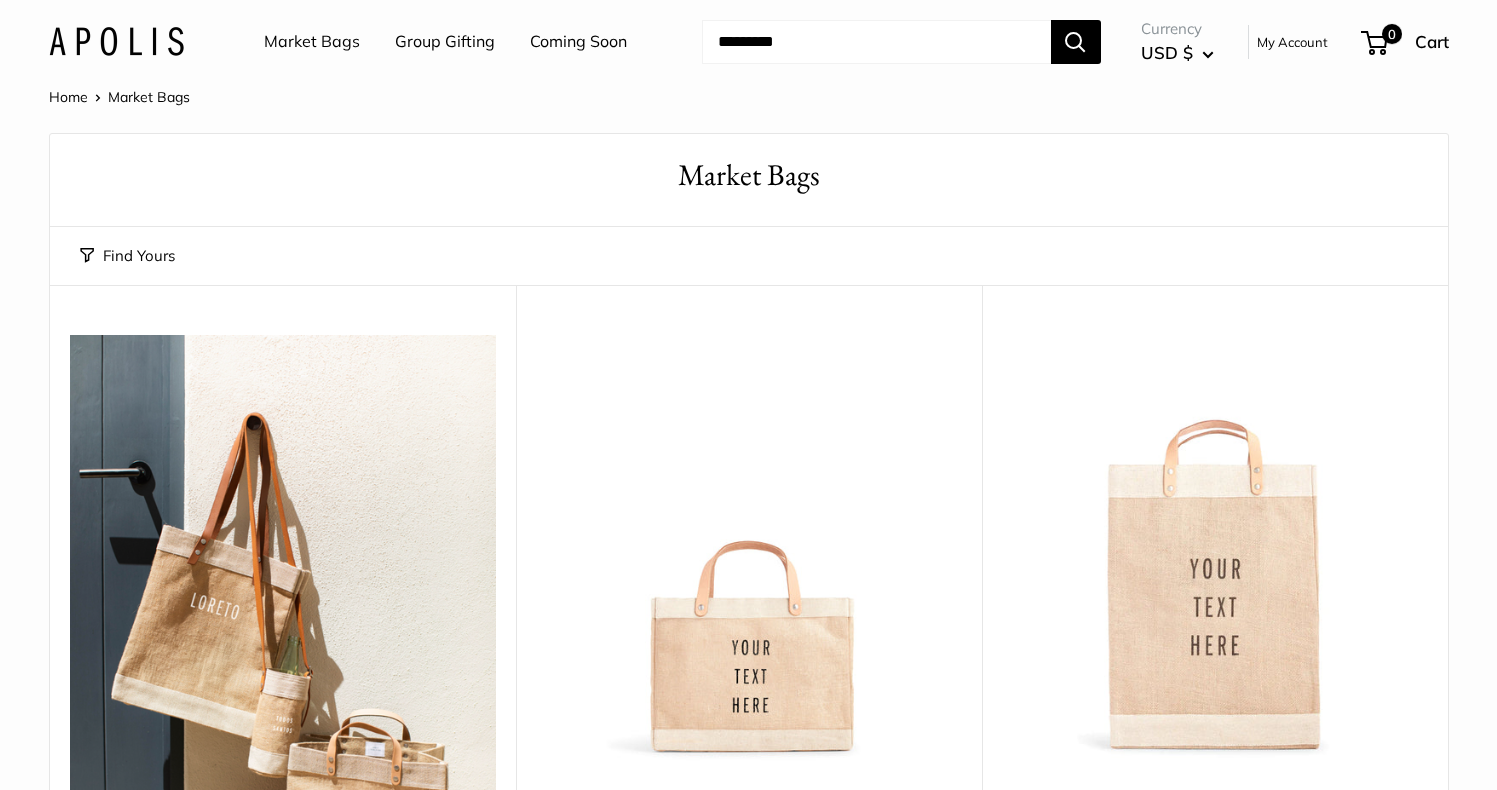 scroll, scrollTop: 0, scrollLeft: 0, axis: both 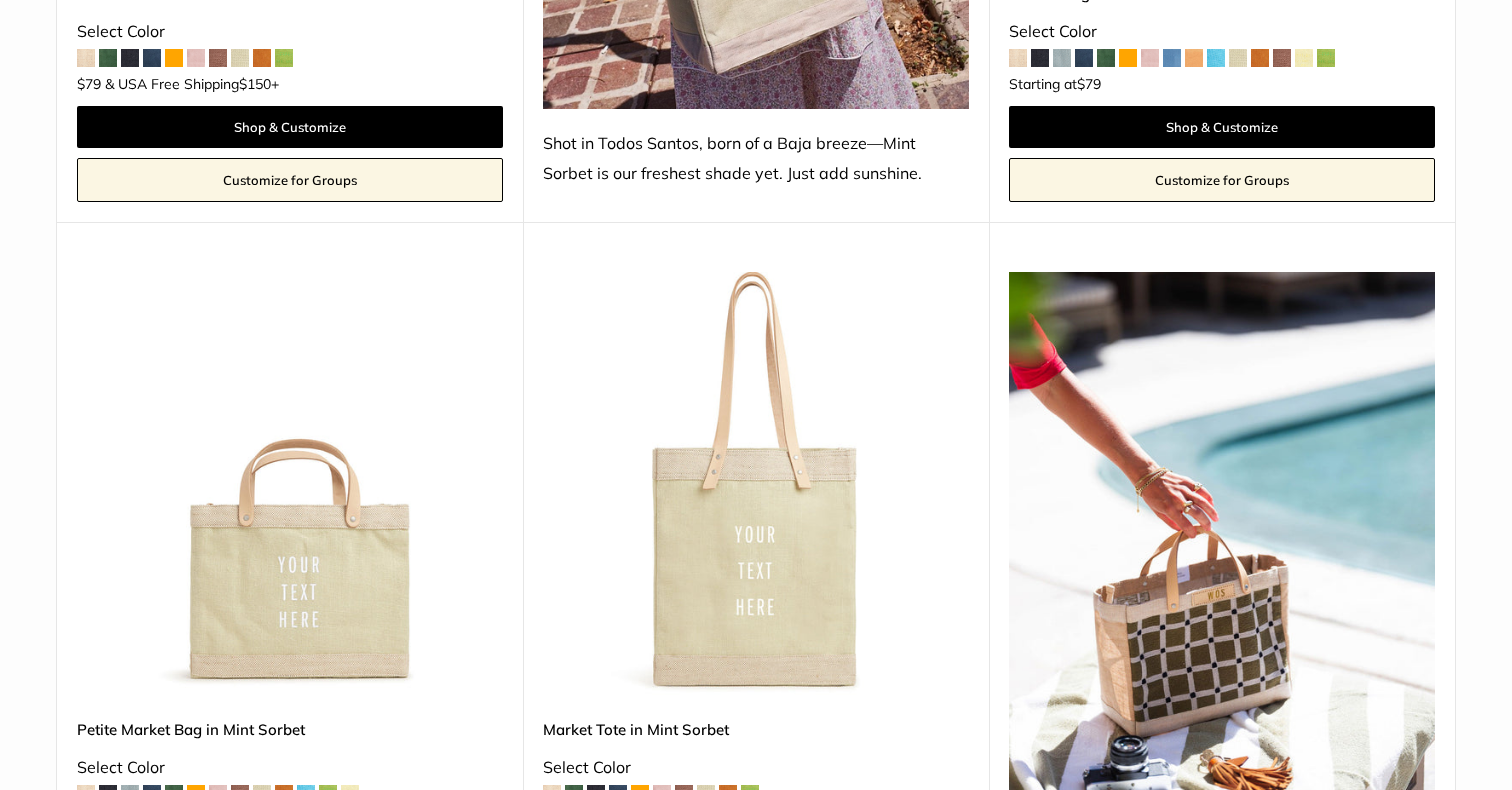 click on "Market Bags Group Gifting Coming Soon
Need help?
Text Us:  20919
hello@apolisglobal.com
Follow Us
Facebook
Twitter
Instagram
Pinterest
YouTube
Vimeo
Tumblr
Market Bags Group Gifting Coming Soon" at bounding box center (756, 395) 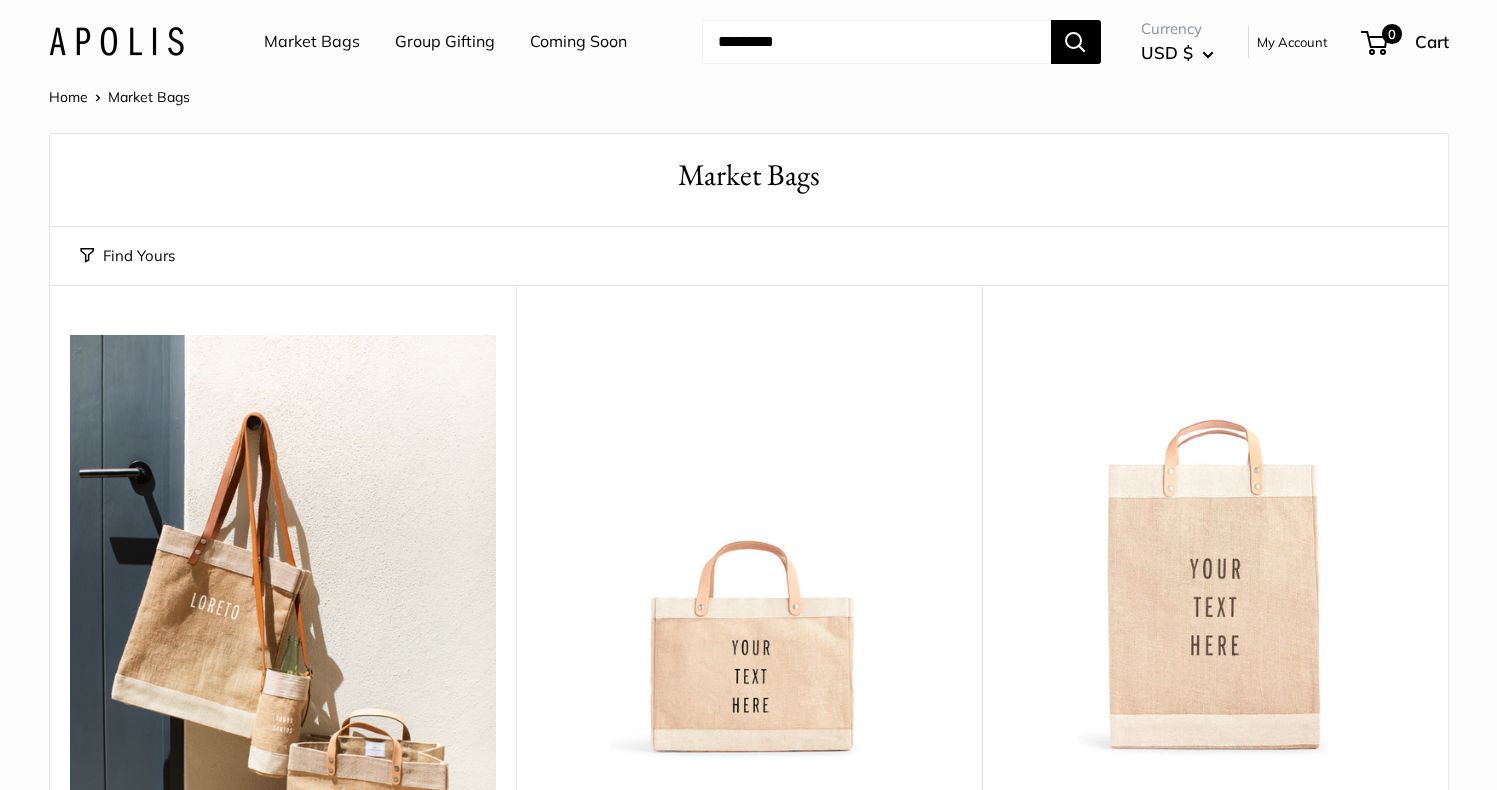 scroll, scrollTop: 0, scrollLeft: 0, axis: both 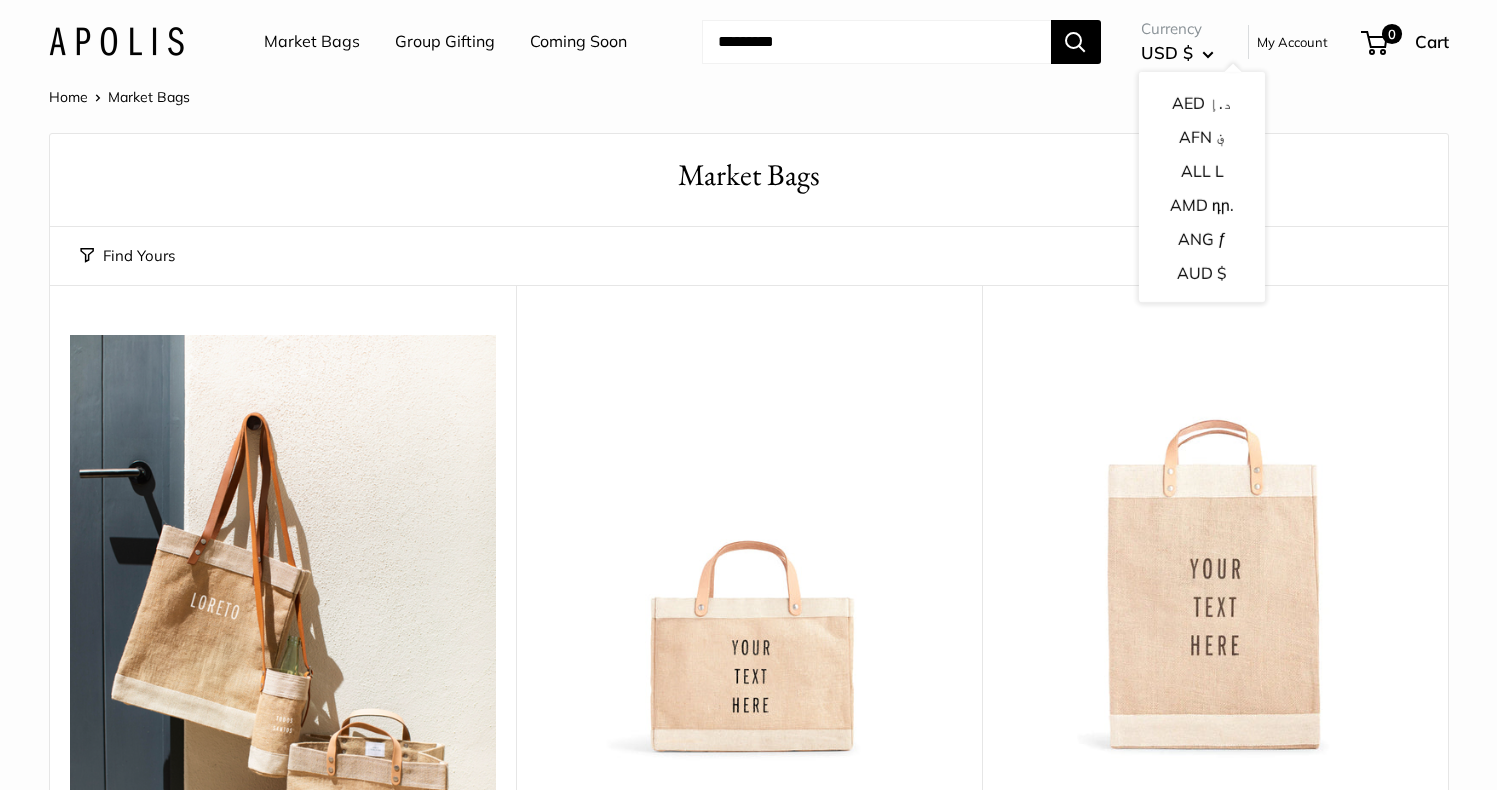 click on "USD $" at bounding box center (1177, 53) 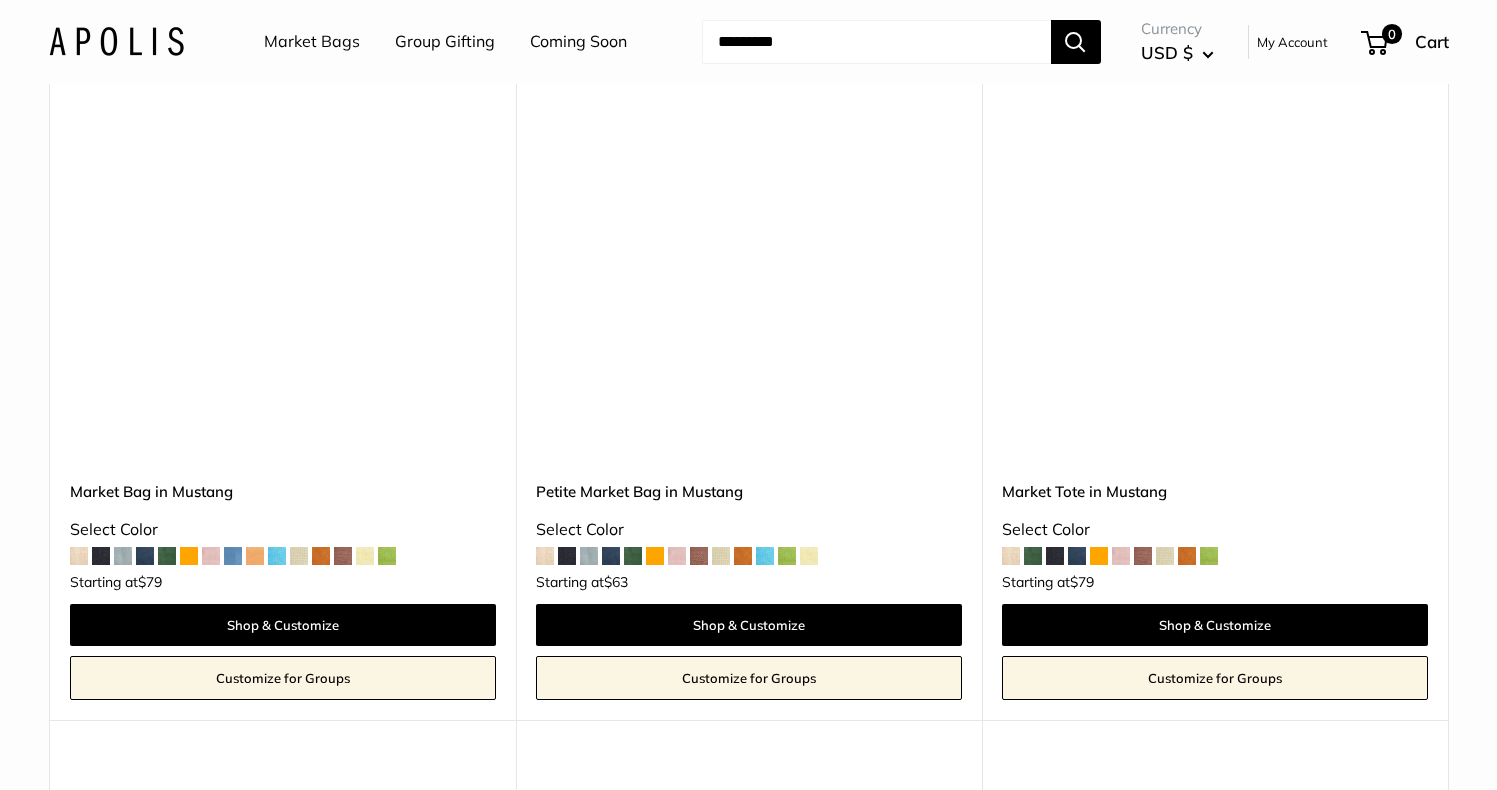 scroll, scrollTop: 7069, scrollLeft: 0, axis: vertical 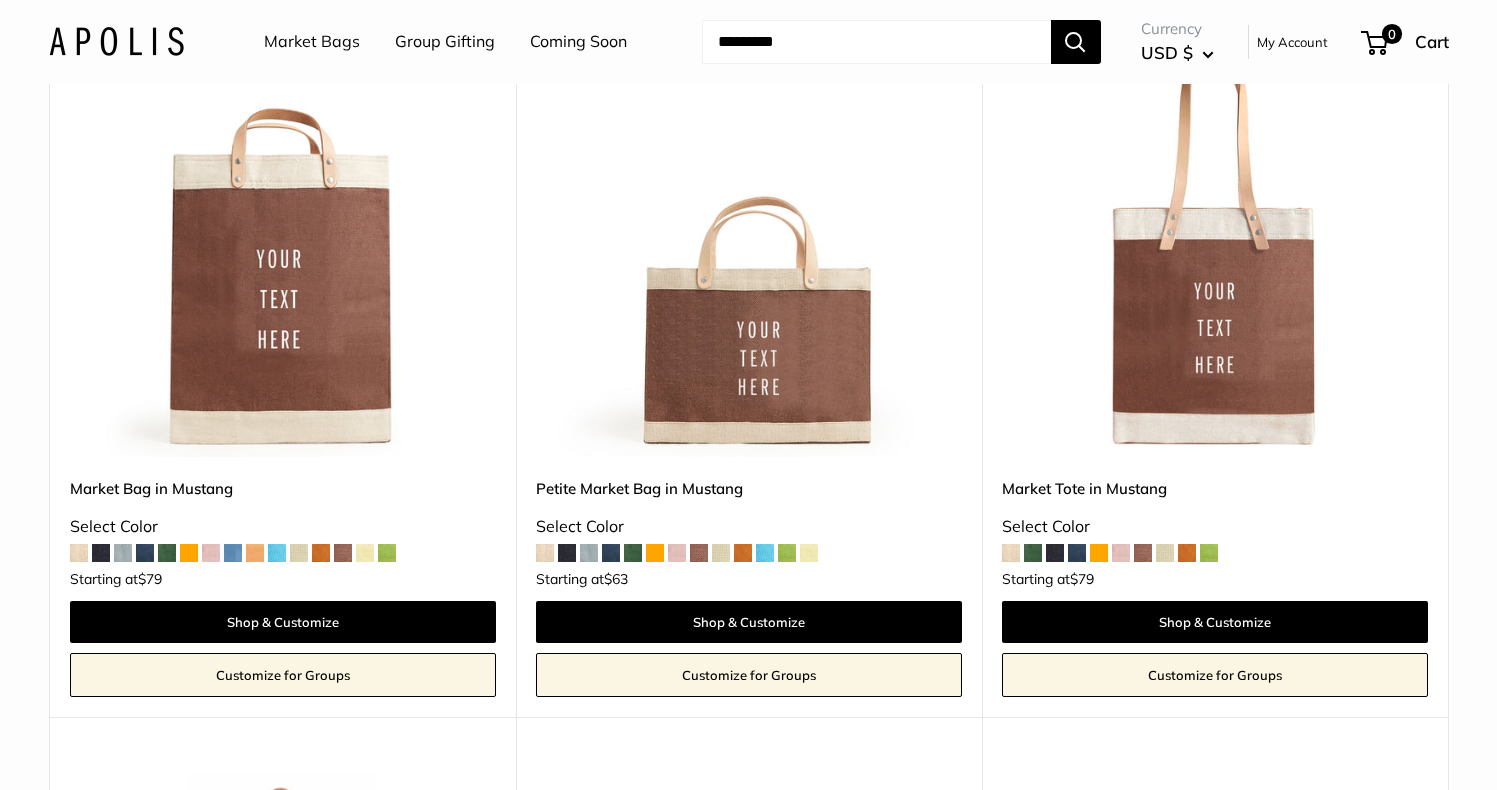 click at bounding box center [567, 553] 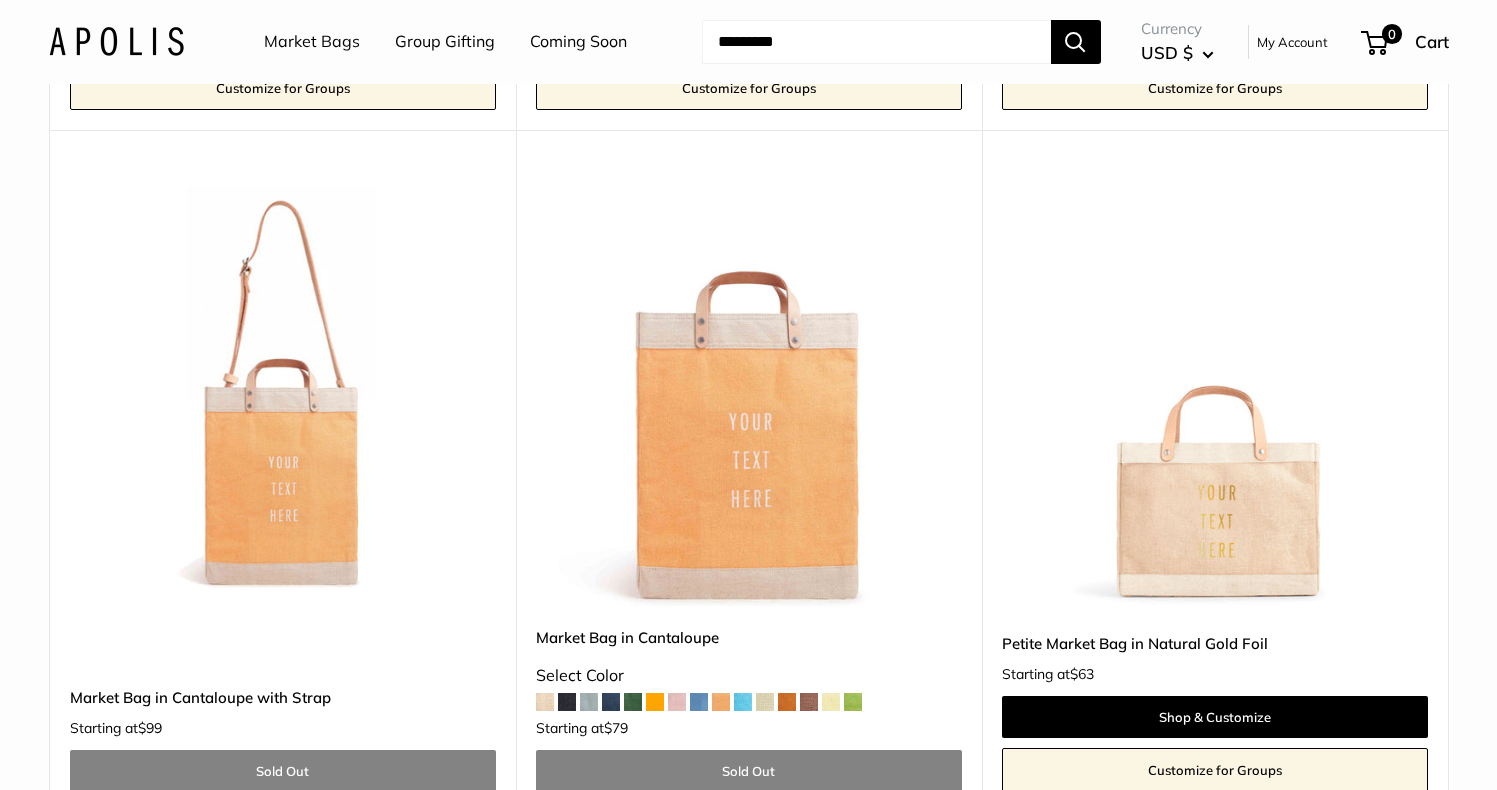 scroll, scrollTop: 7654, scrollLeft: 0, axis: vertical 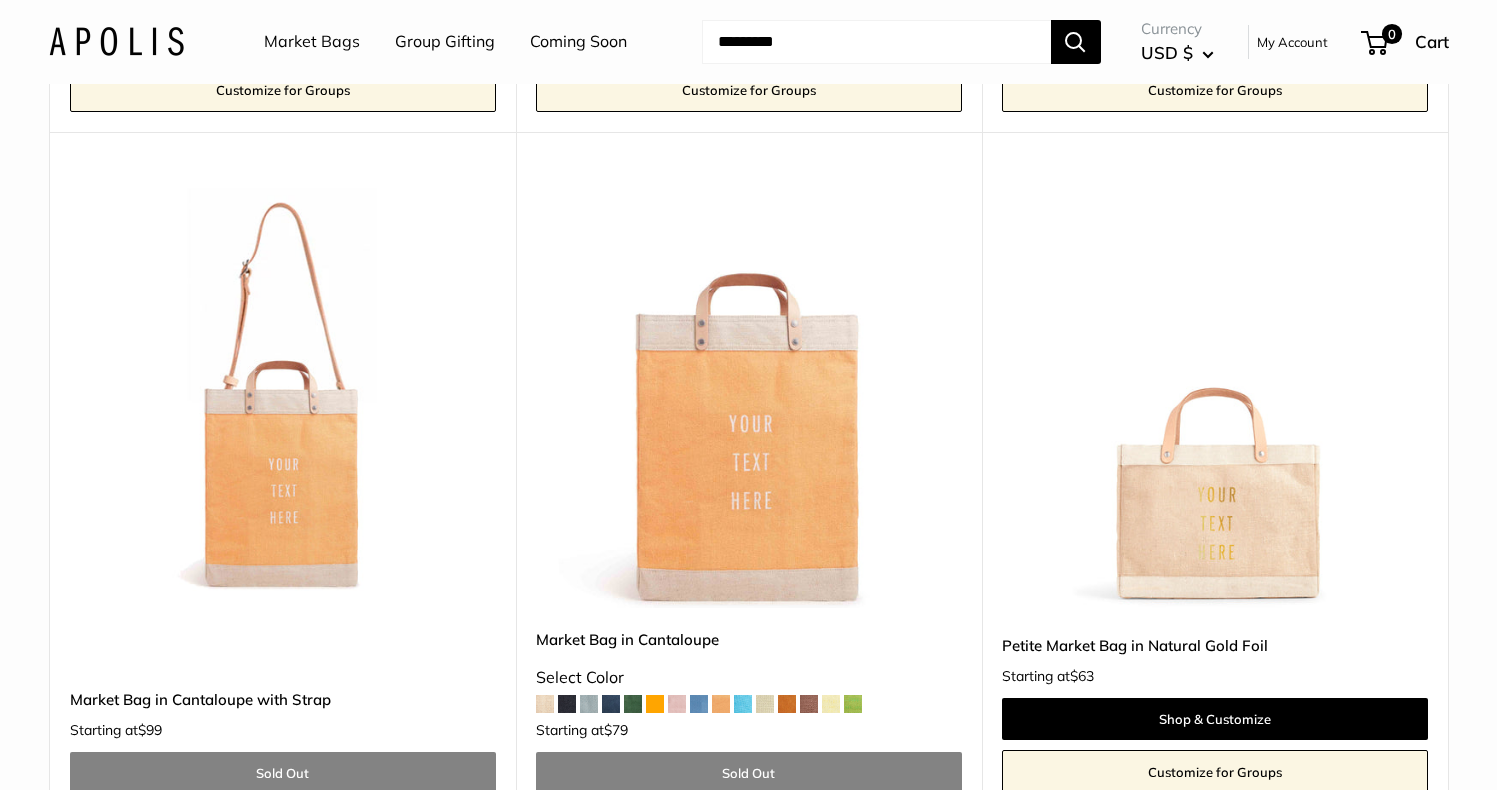 click at bounding box center (0, 0) 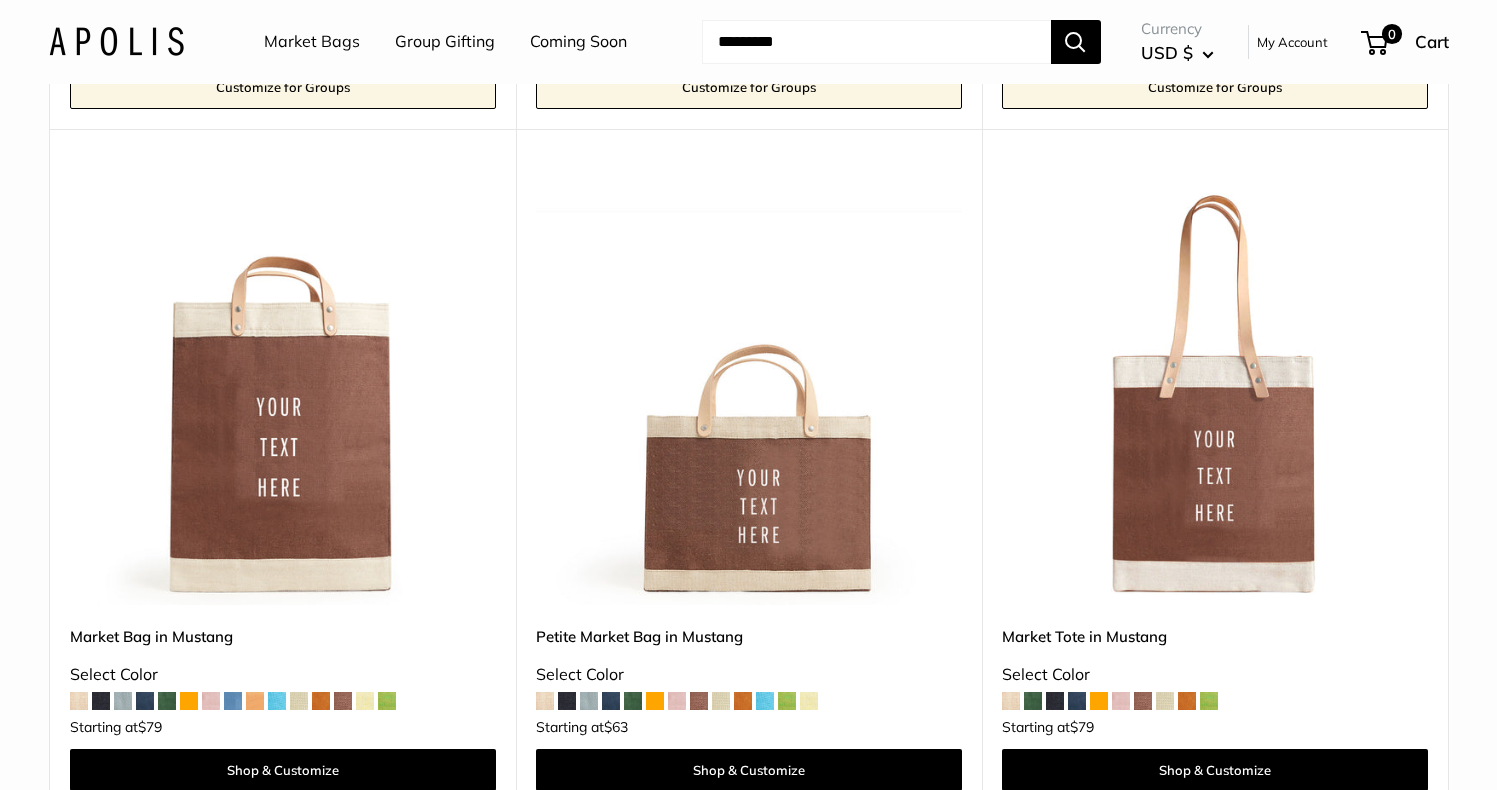 scroll, scrollTop: 6918, scrollLeft: 0, axis: vertical 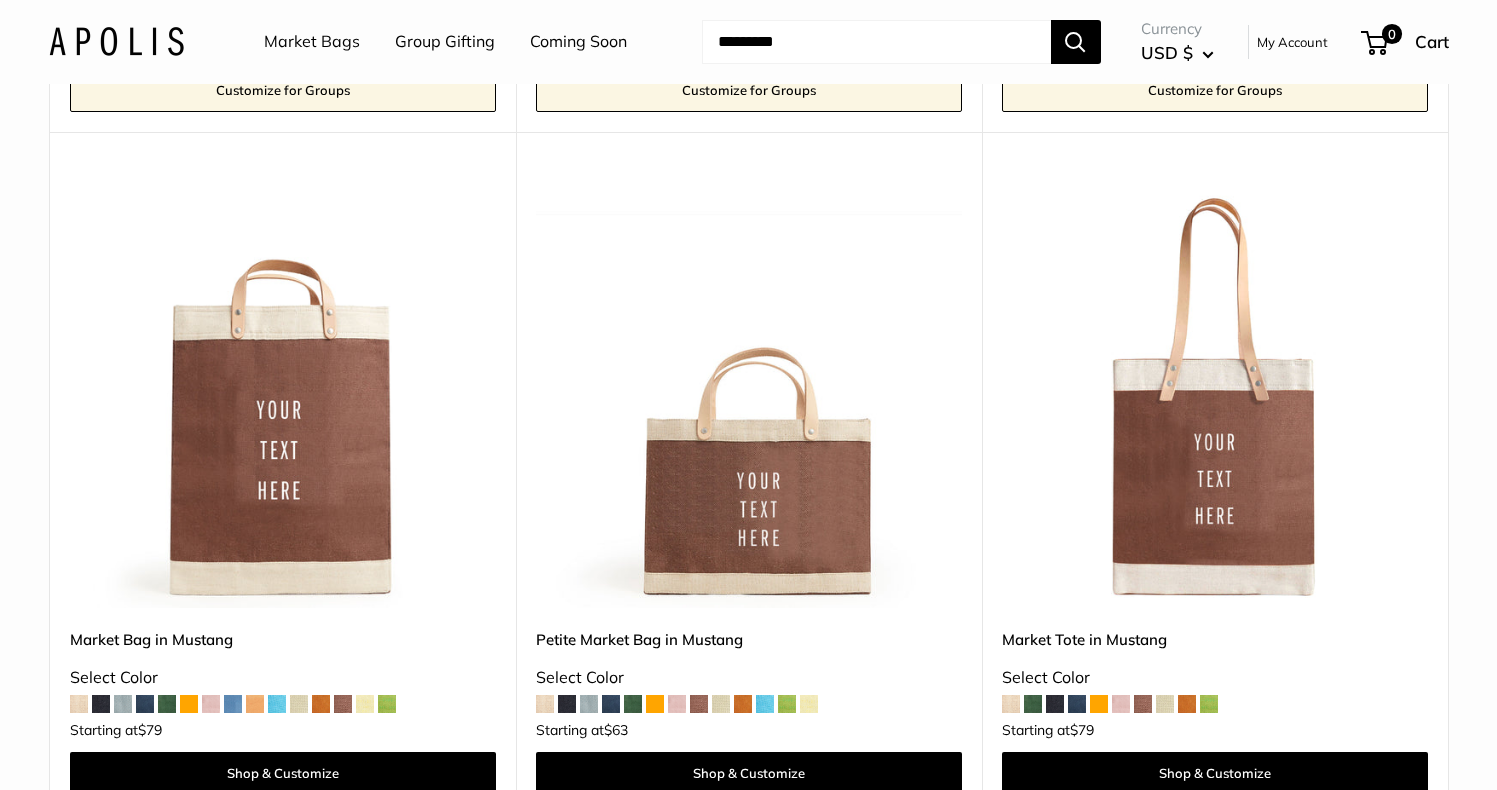 click at bounding box center [0, 0] 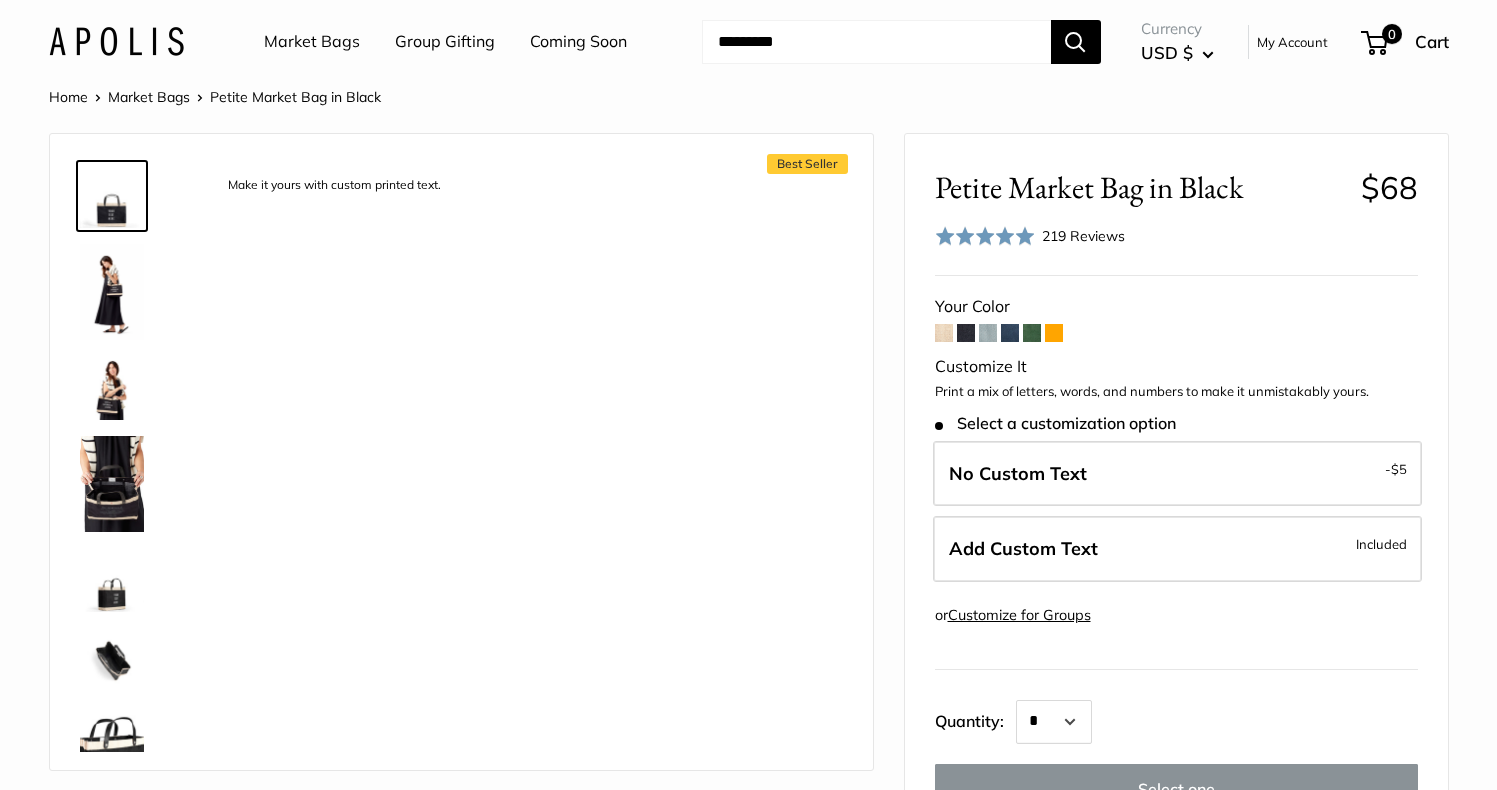 scroll, scrollTop: 0, scrollLeft: 0, axis: both 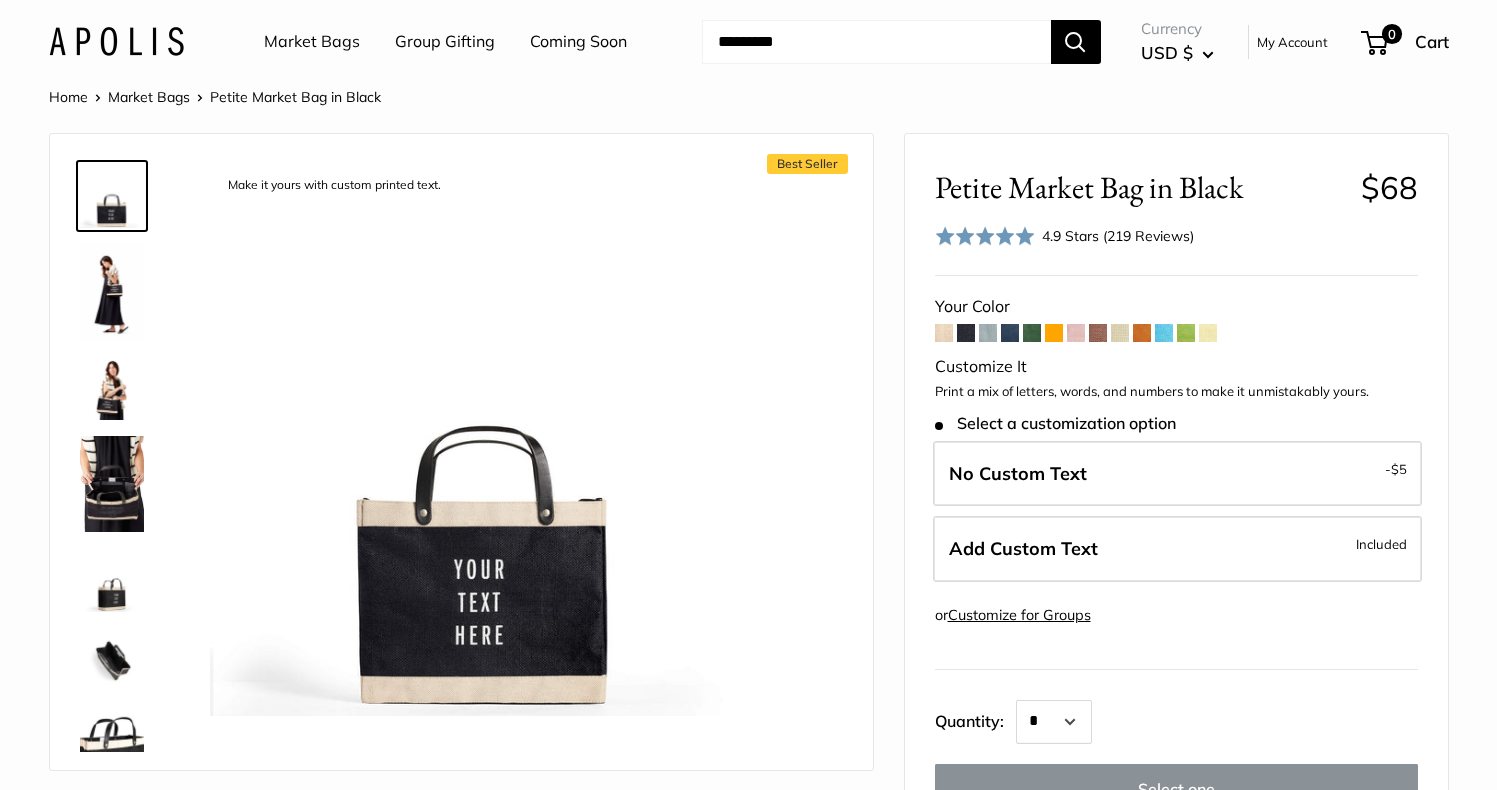 click at bounding box center [112, 292] 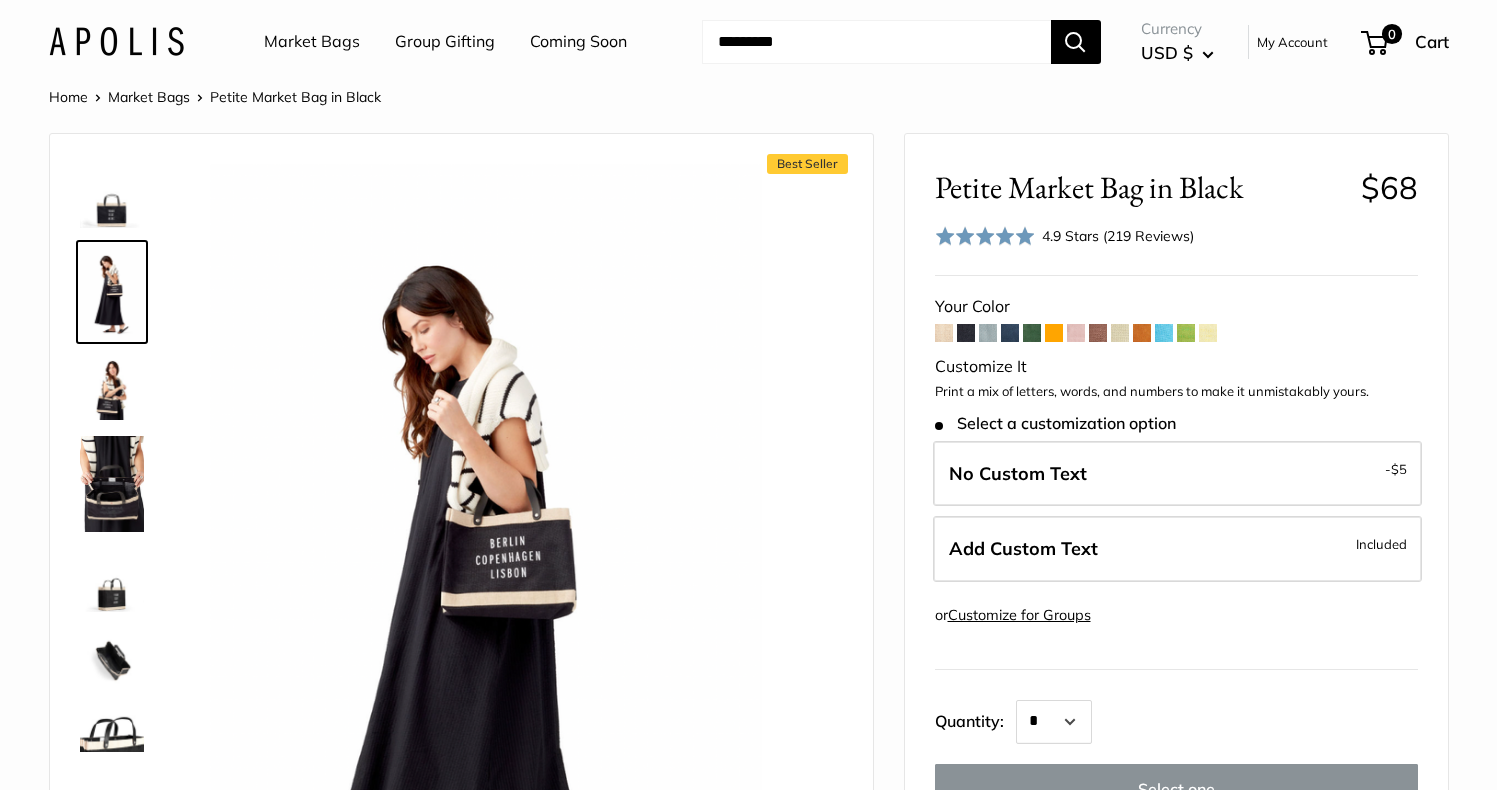 click at bounding box center (112, 388) 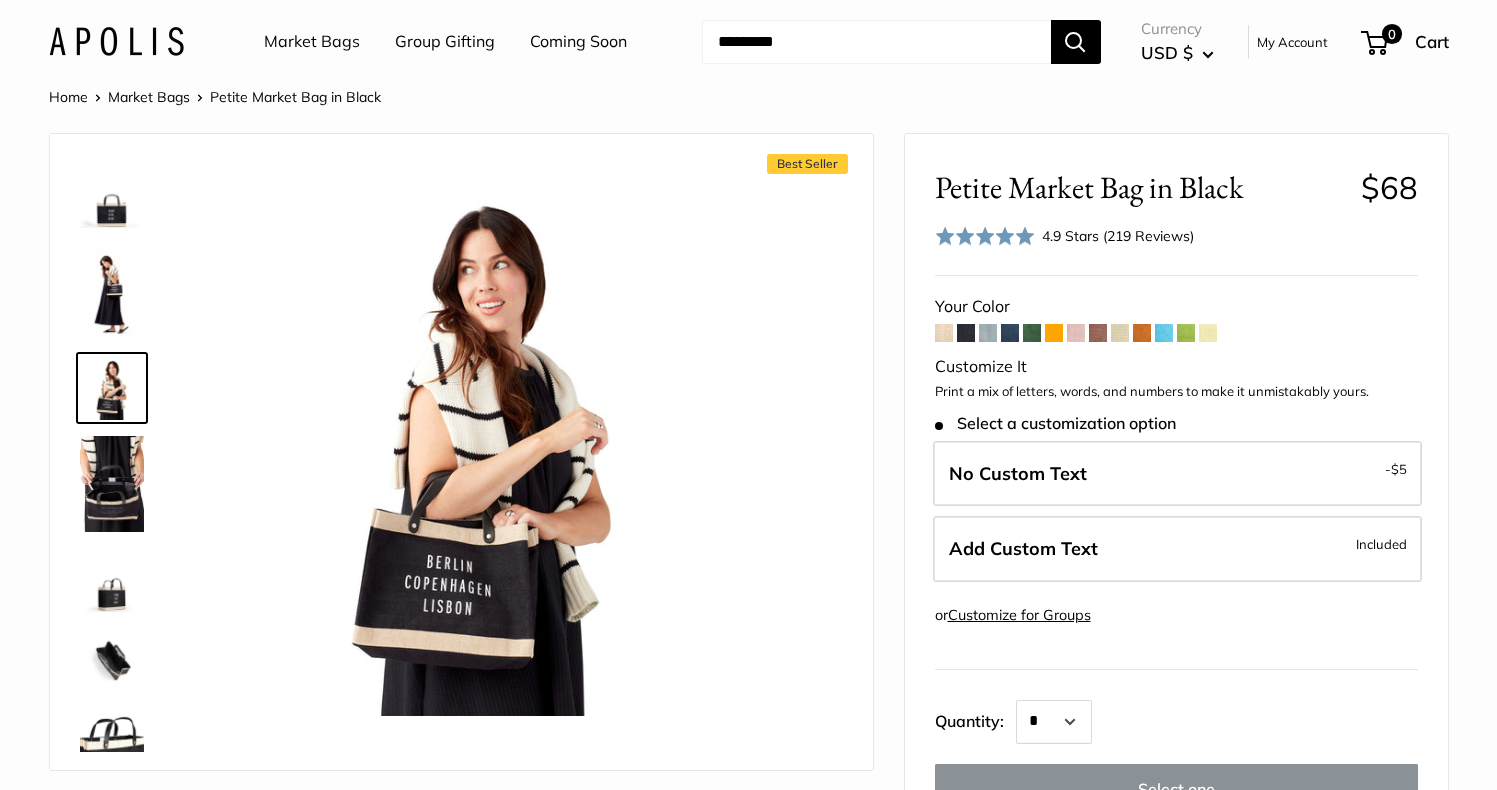 click at bounding box center (112, 484) 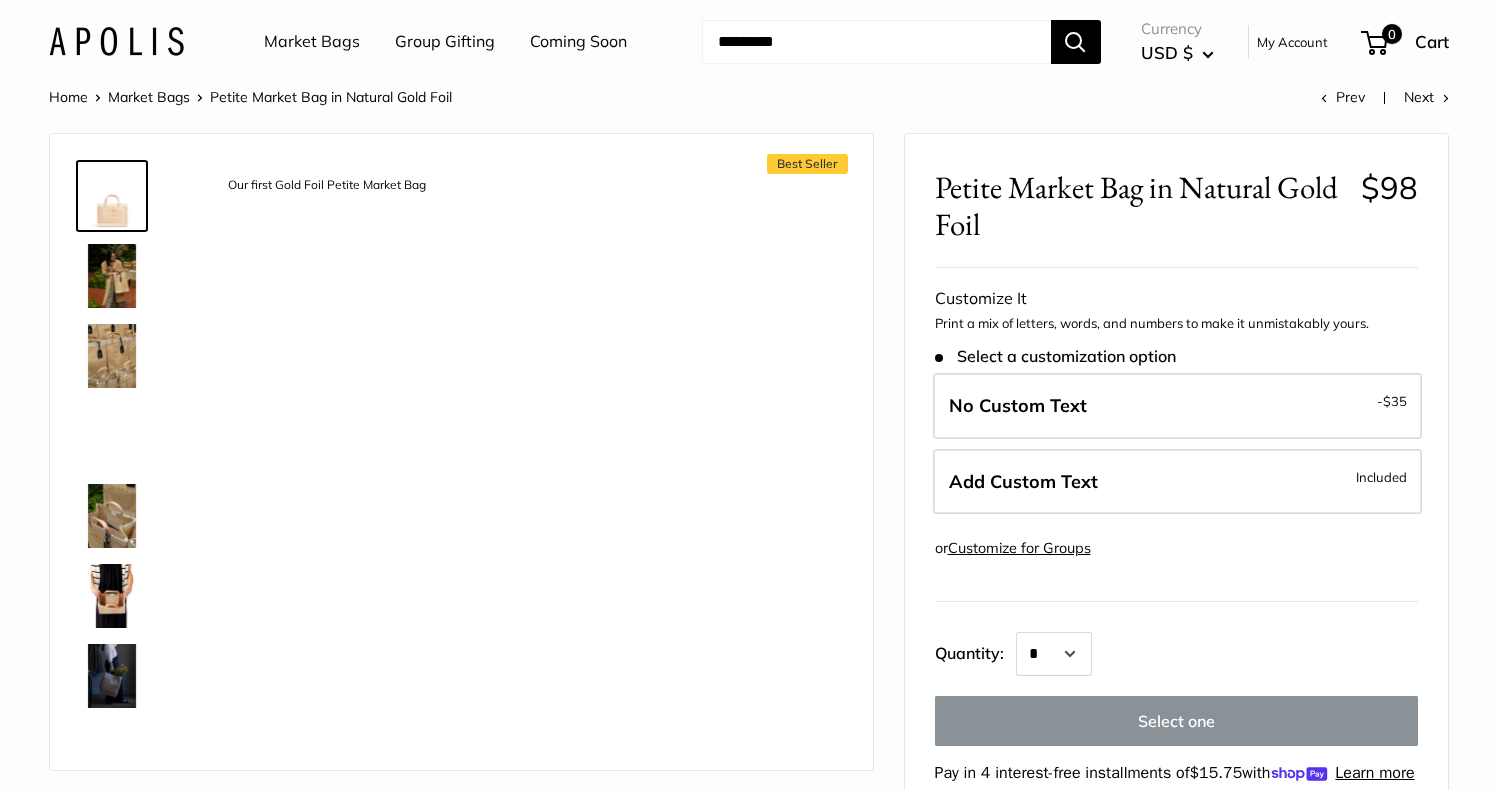 scroll, scrollTop: 0, scrollLeft: 0, axis: both 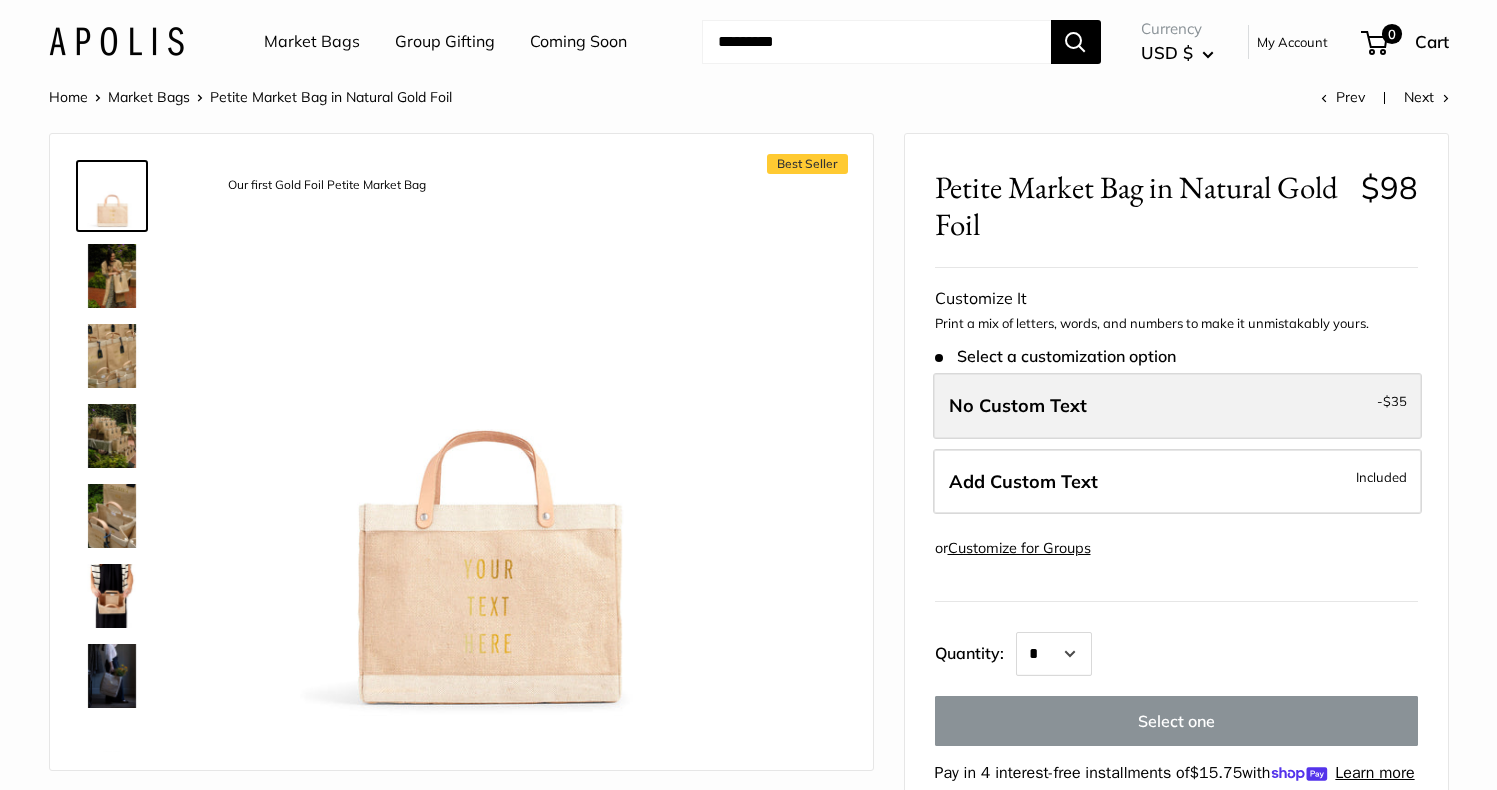 click on "No Custom Text
- $35" at bounding box center (1177, 406) 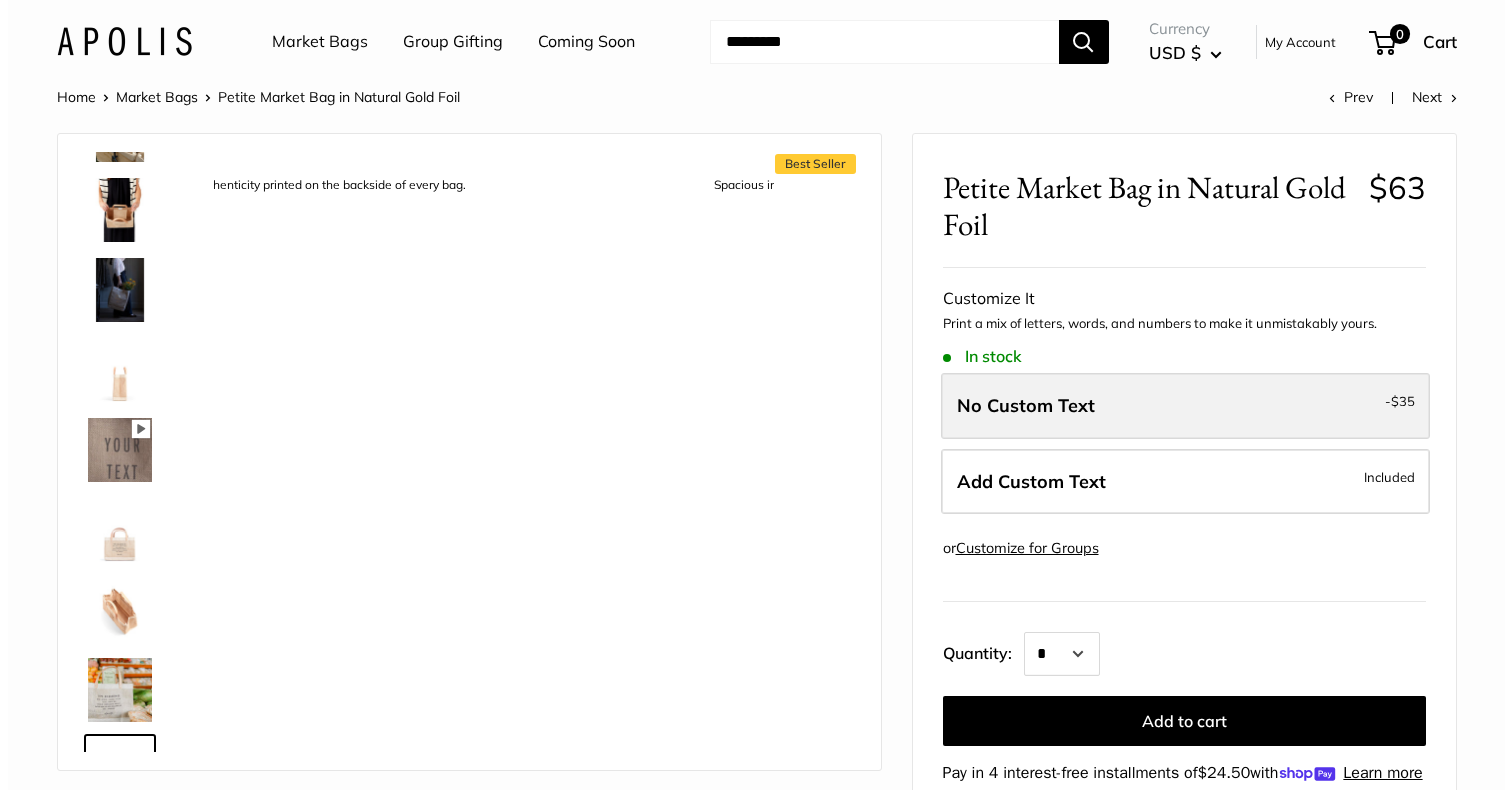 scroll, scrollTop: 448, scrollLeft: 0, axis: vertical 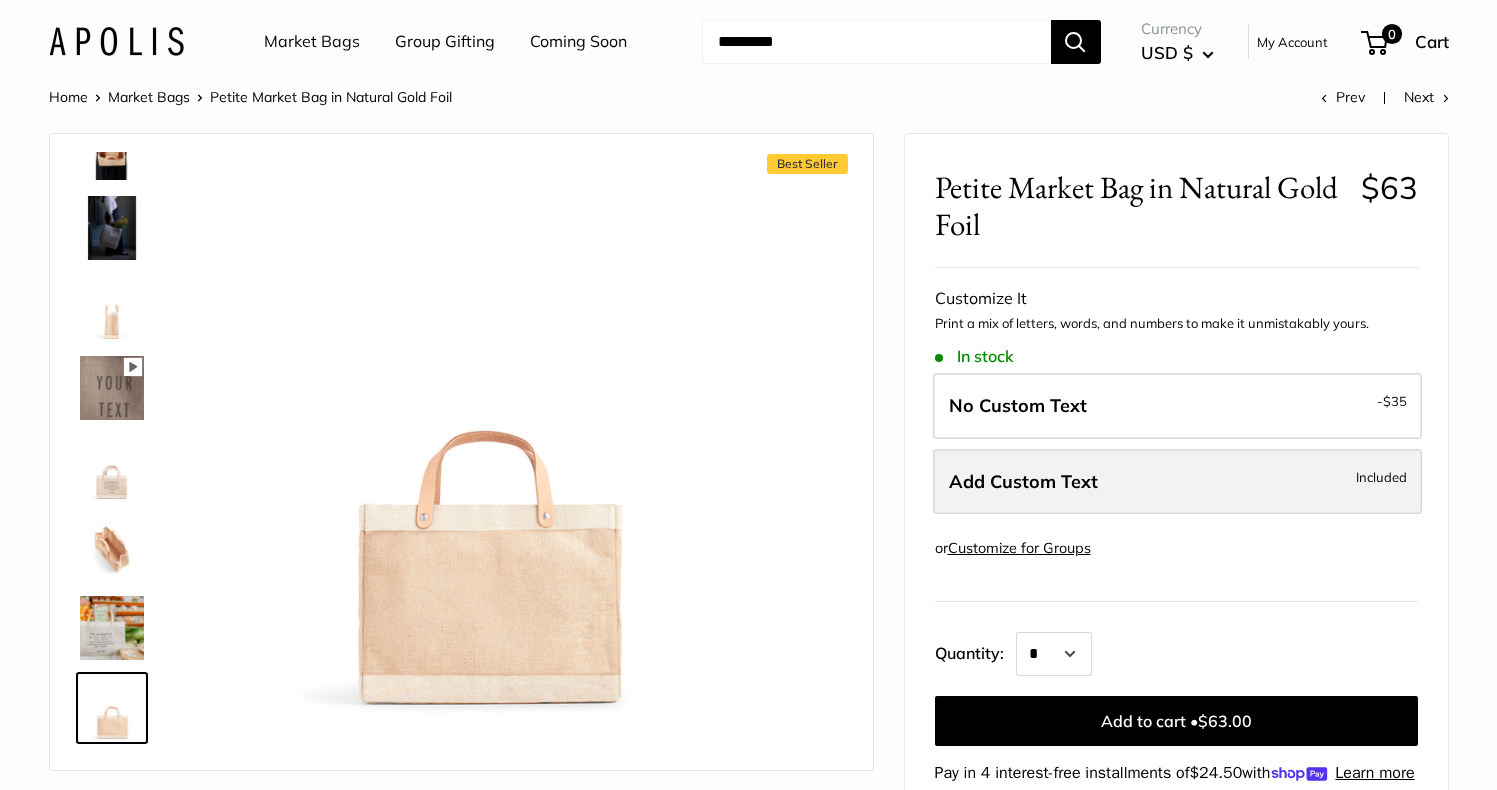 click on "Add Custom Text
Included" at bounding box center (1177, 482) 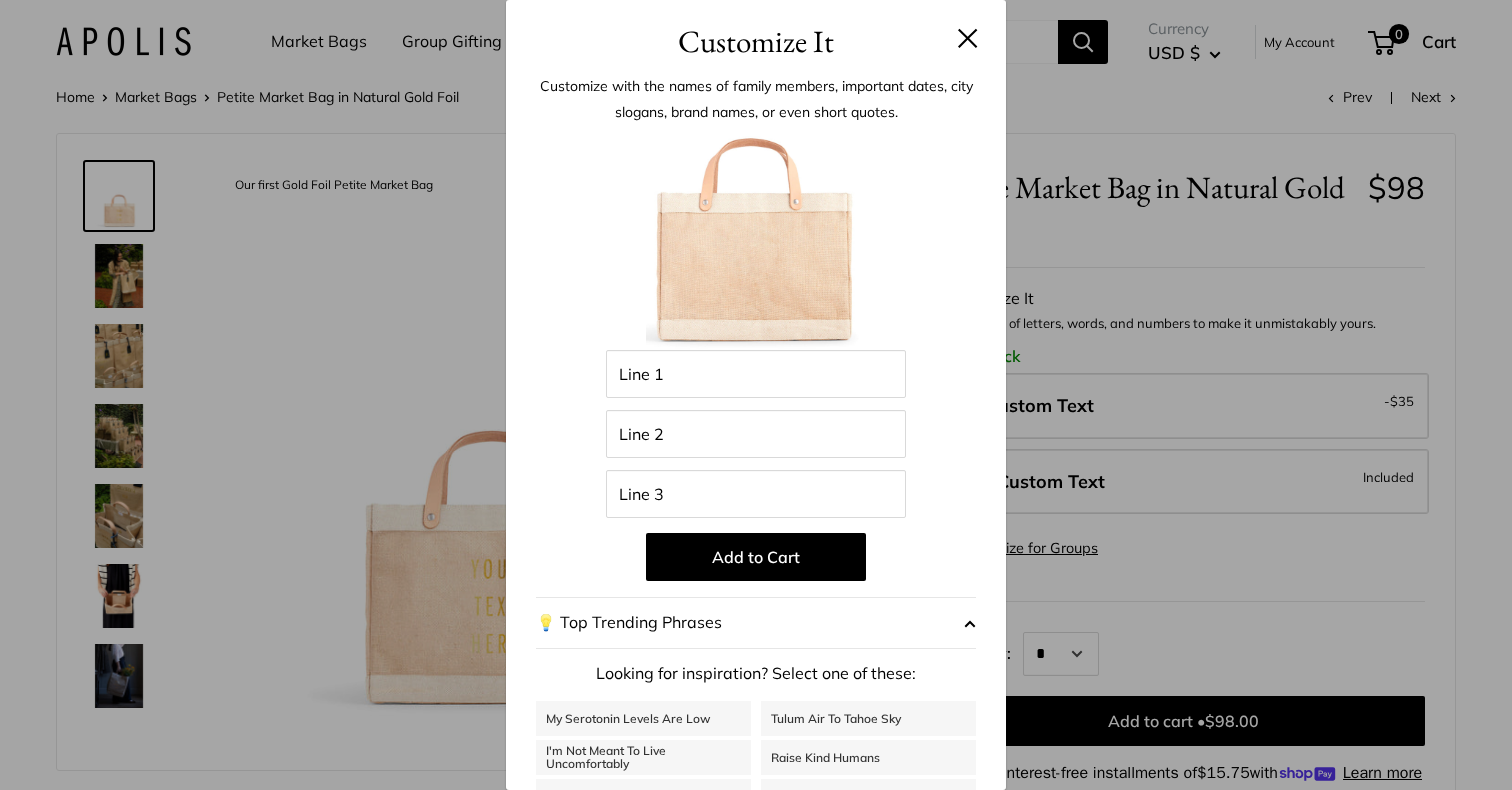 click at bounding box center (968, 38) 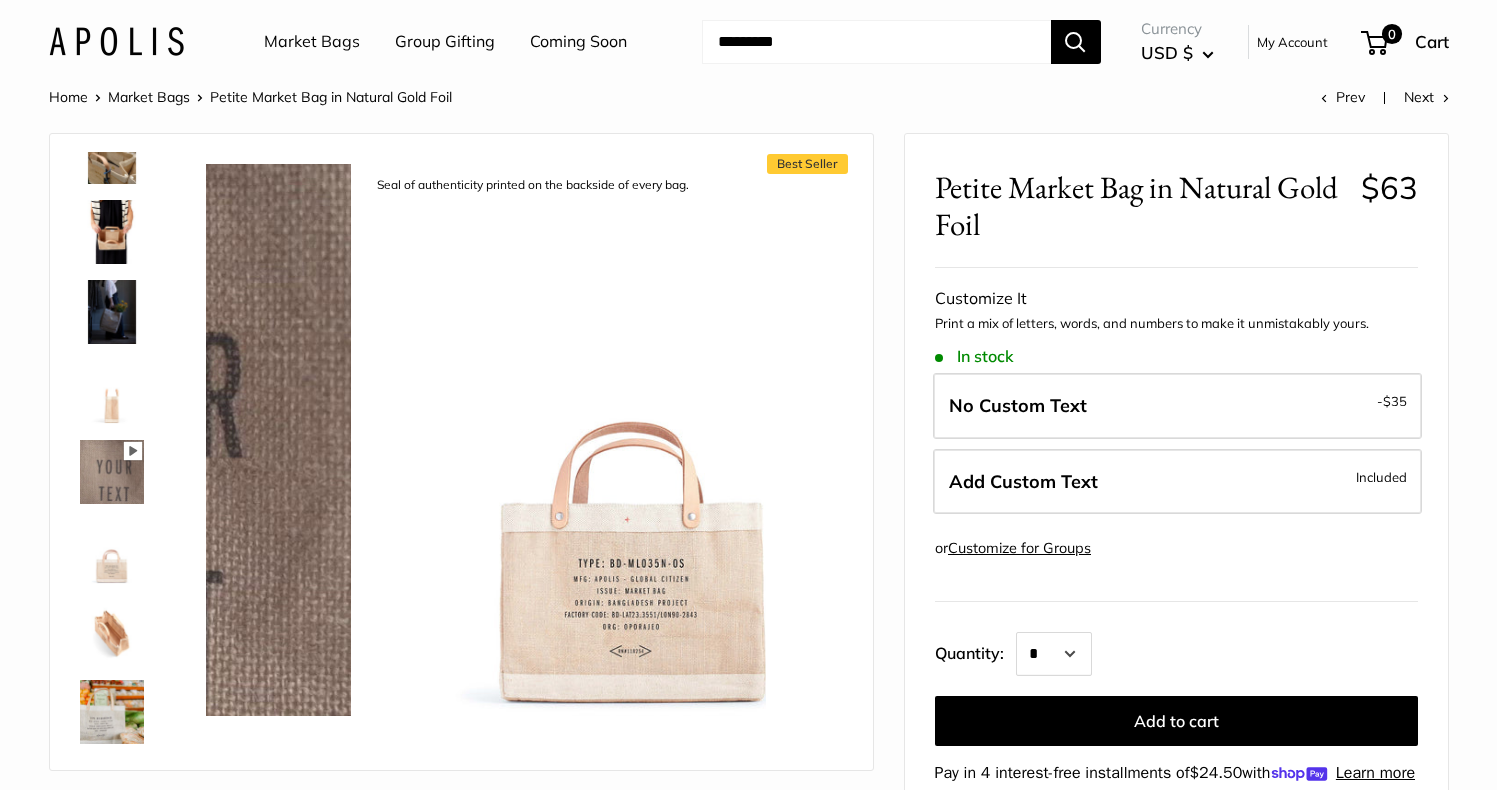 scroll, scrollTop: 448, scrollLeft: 0, axis: vertical 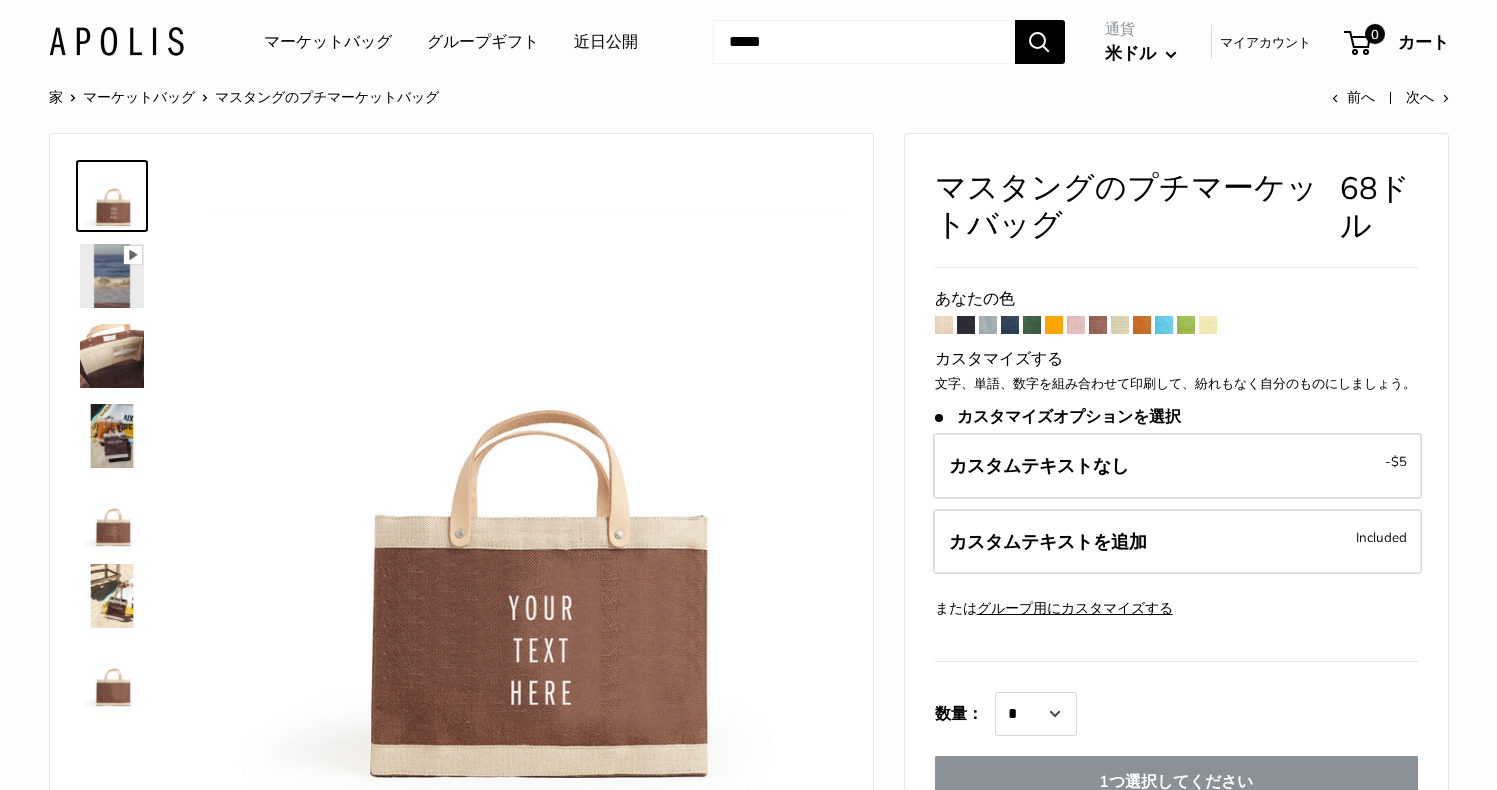 click on "近日公開" at bounding box center [606, 42] 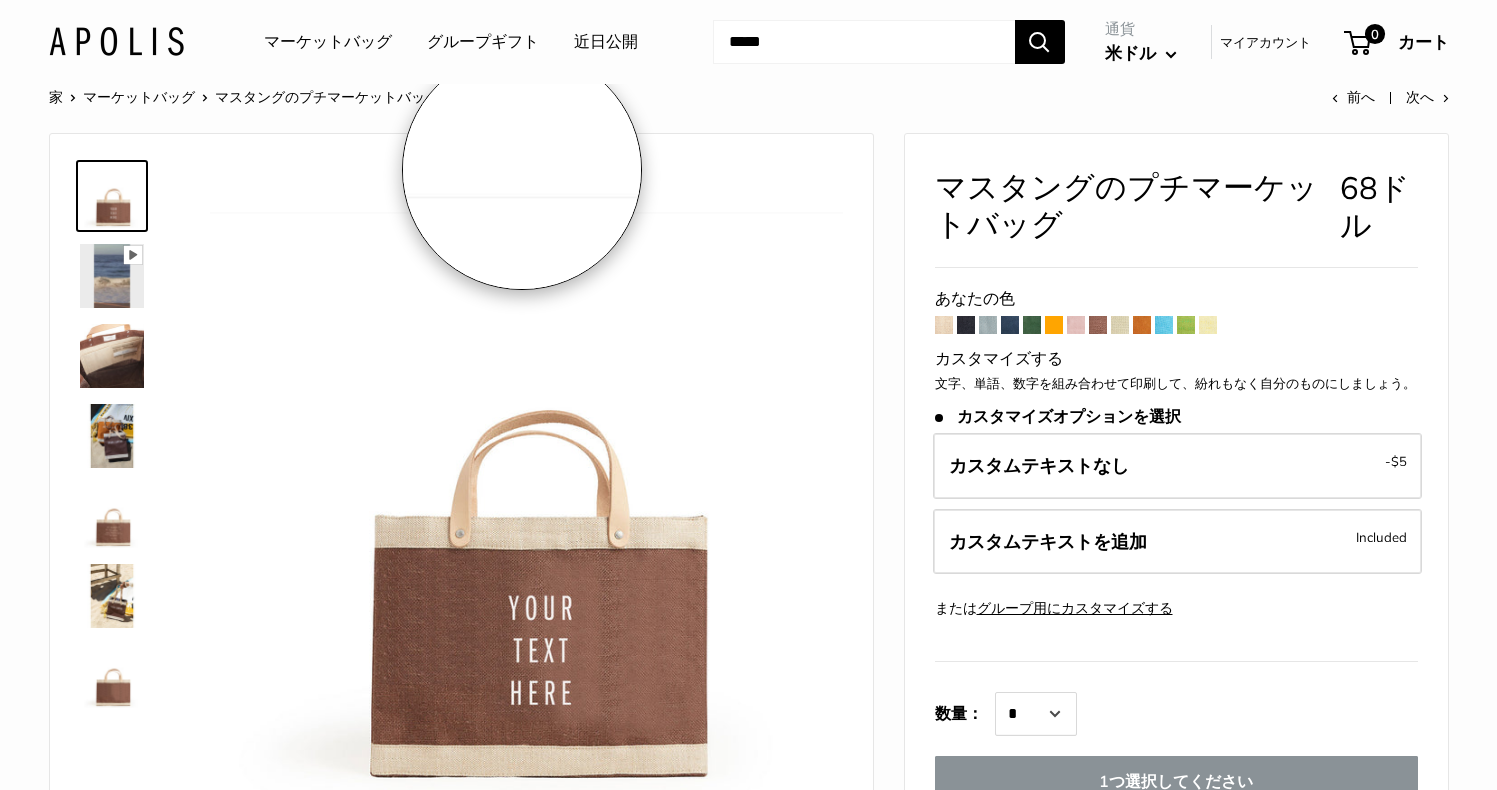 scroll, scrollTop: 0, scrollLeft: 0, axis: both 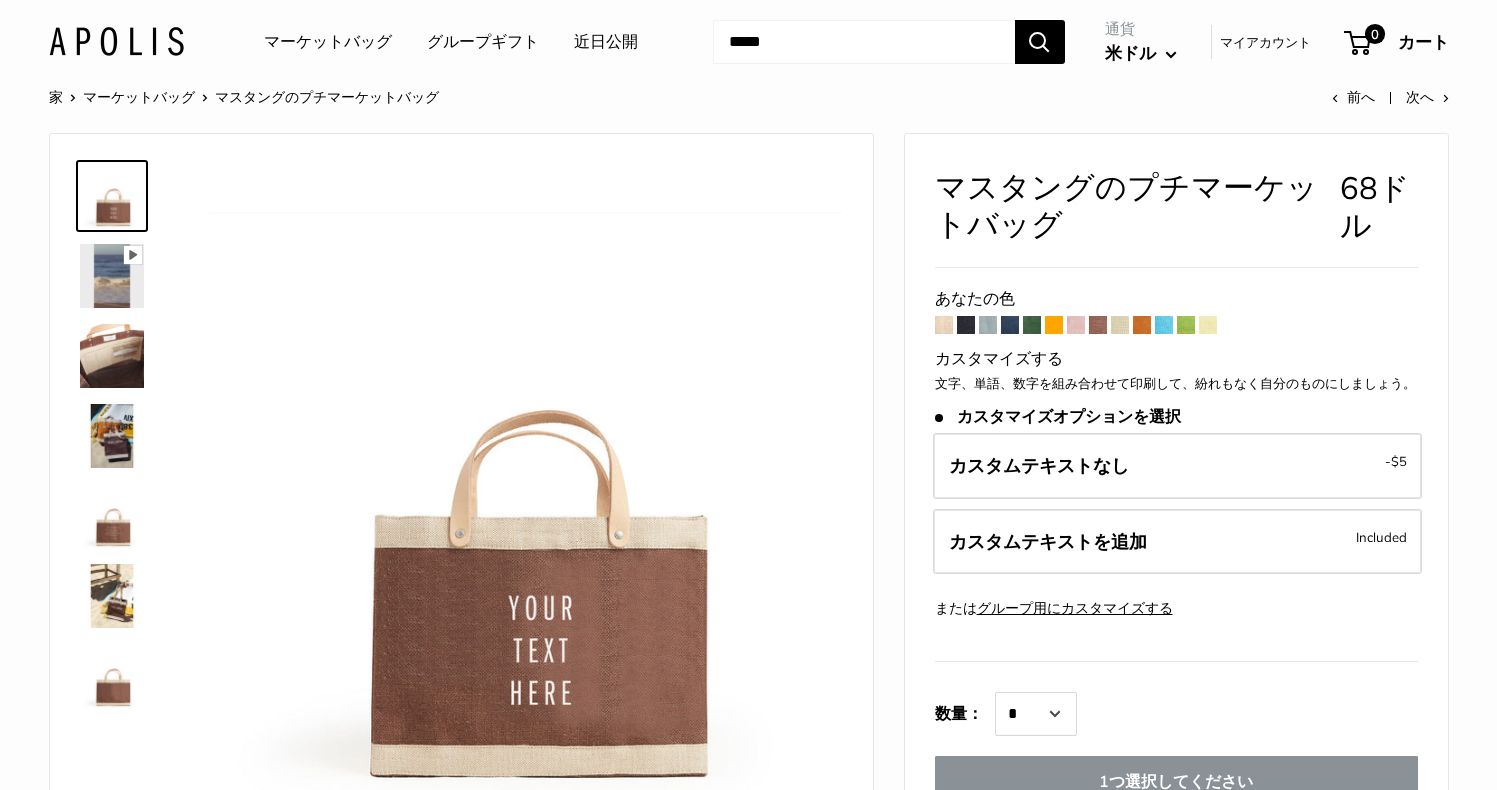 click at bounding box center (944, 325) 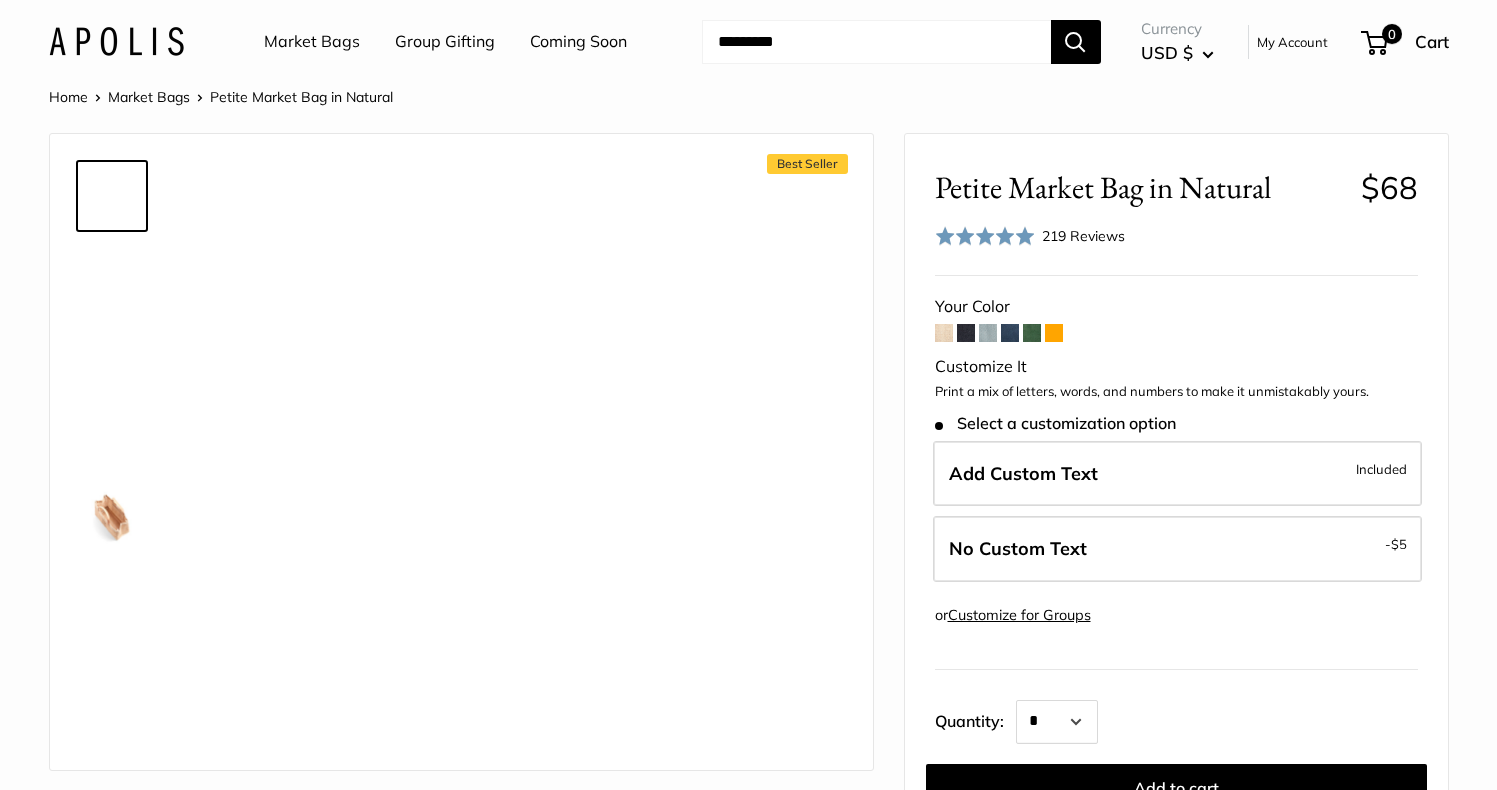scroll, scrollTop: 0, scrollLeft: 0, axis: both 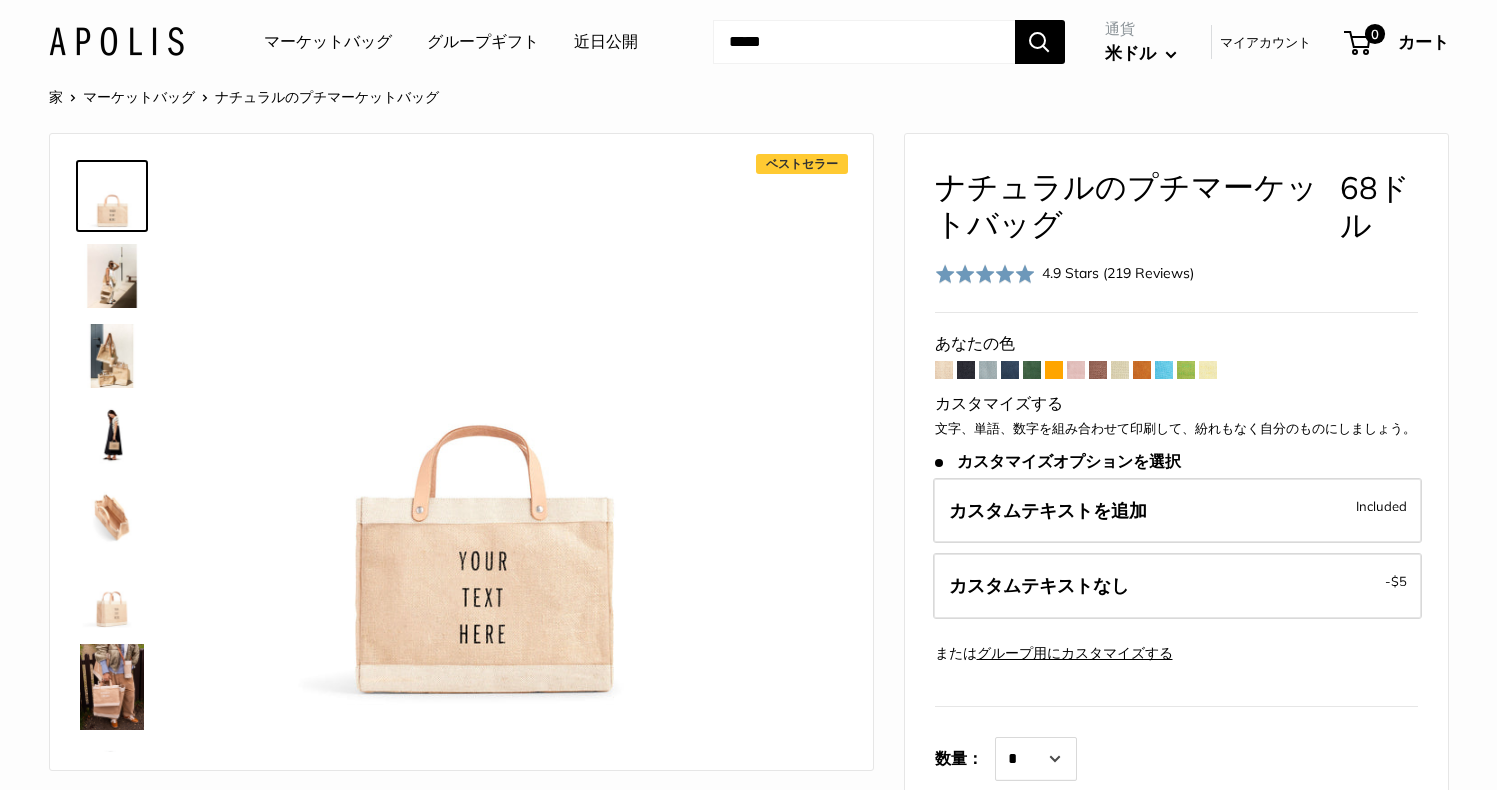 click at bounding box center [966, 370] 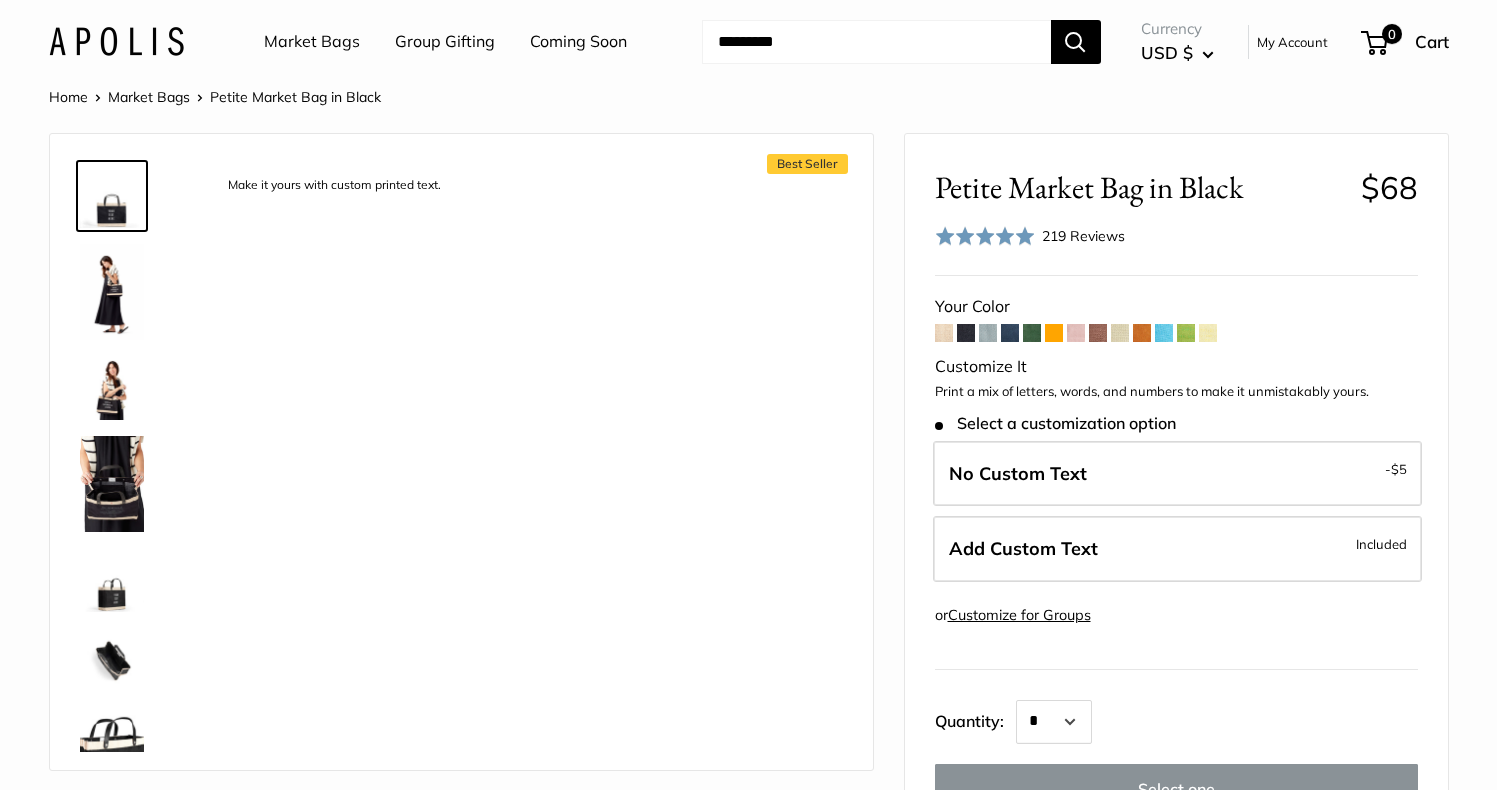 scroll, scrollTop: 0, scrollLeft: 0, axis: both 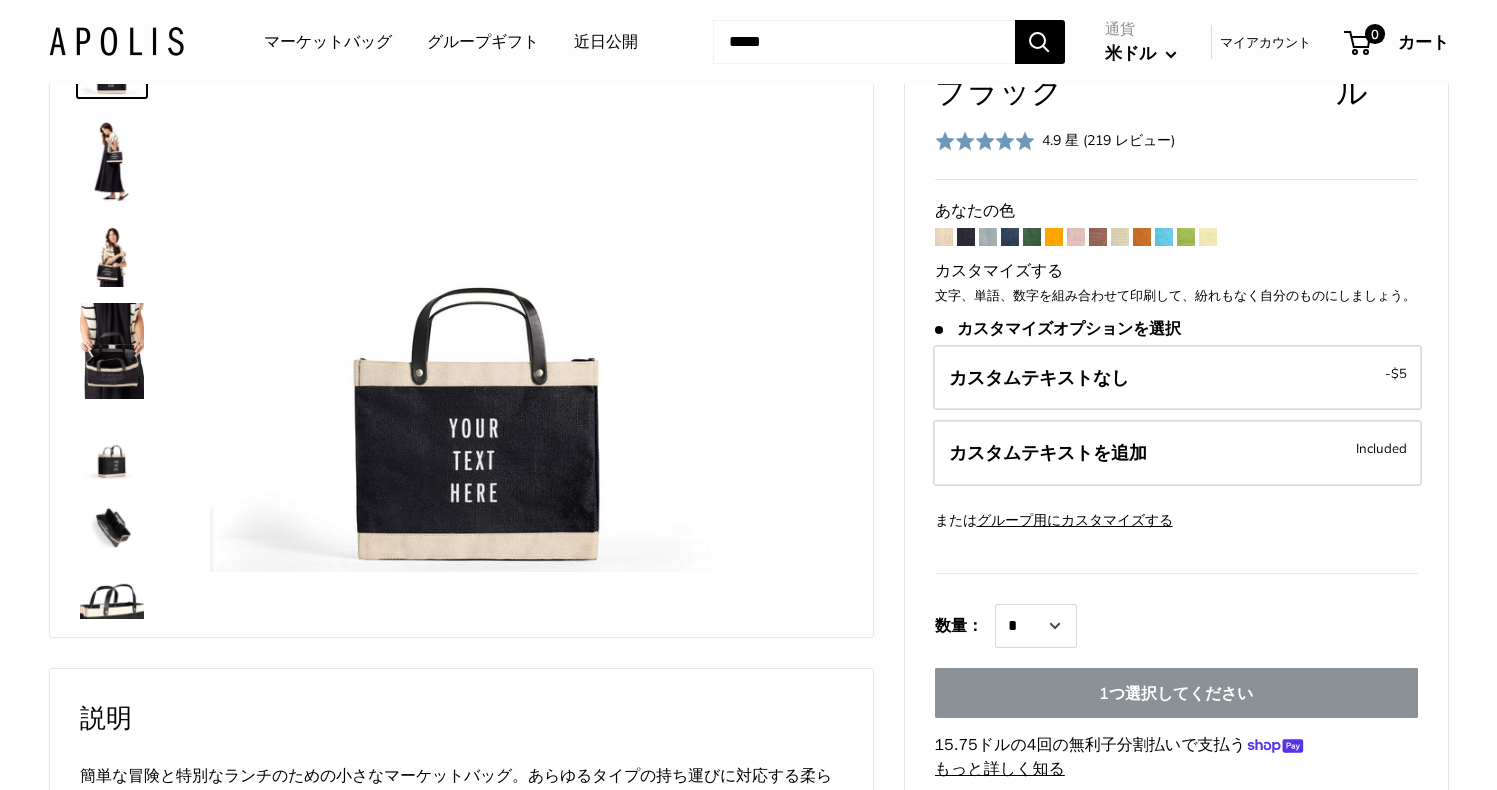 click at bounding box center (1010, 237) 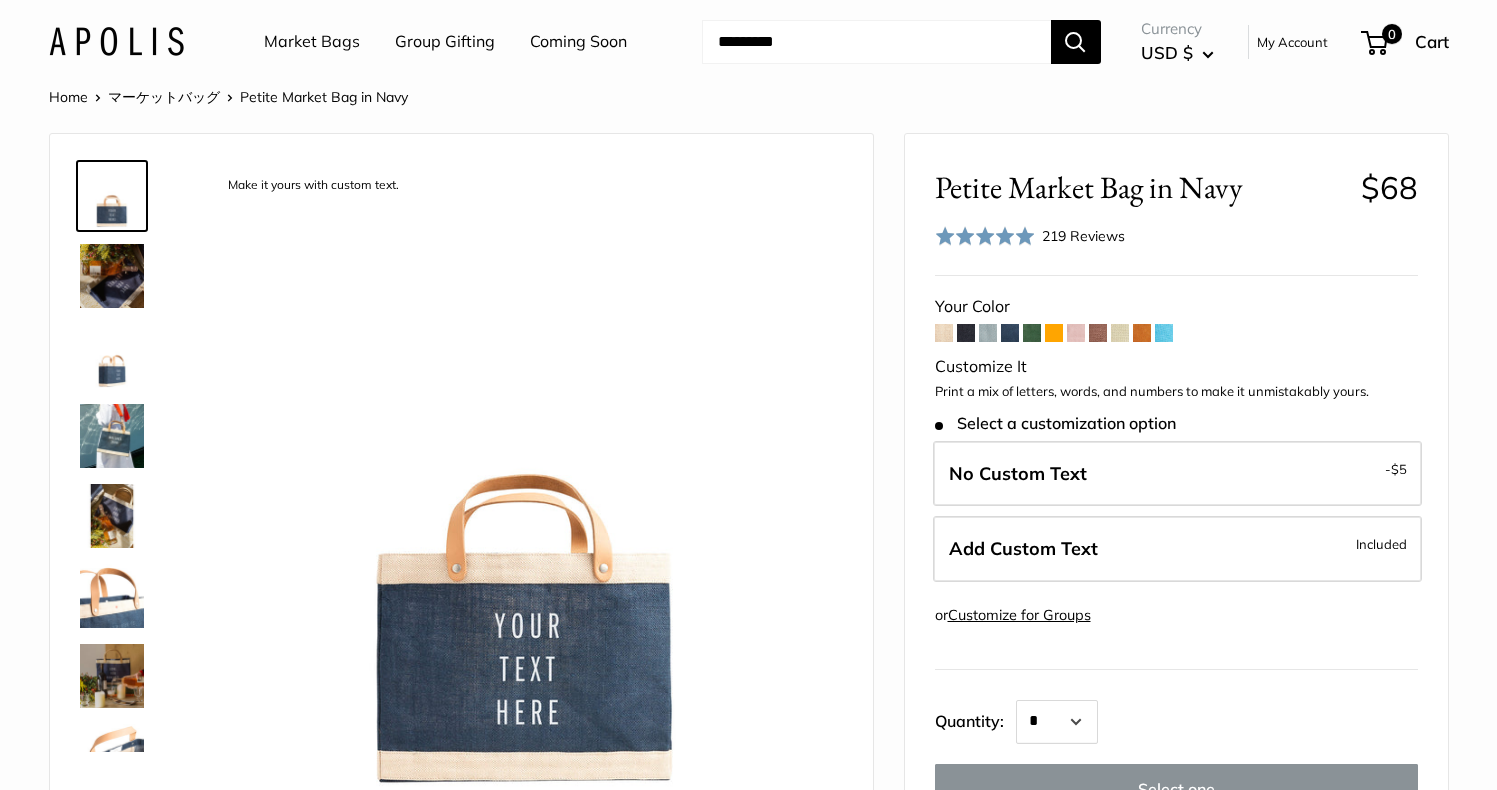 scroll, scrollTop: 184, scrollLeft: 0, axis: vertical 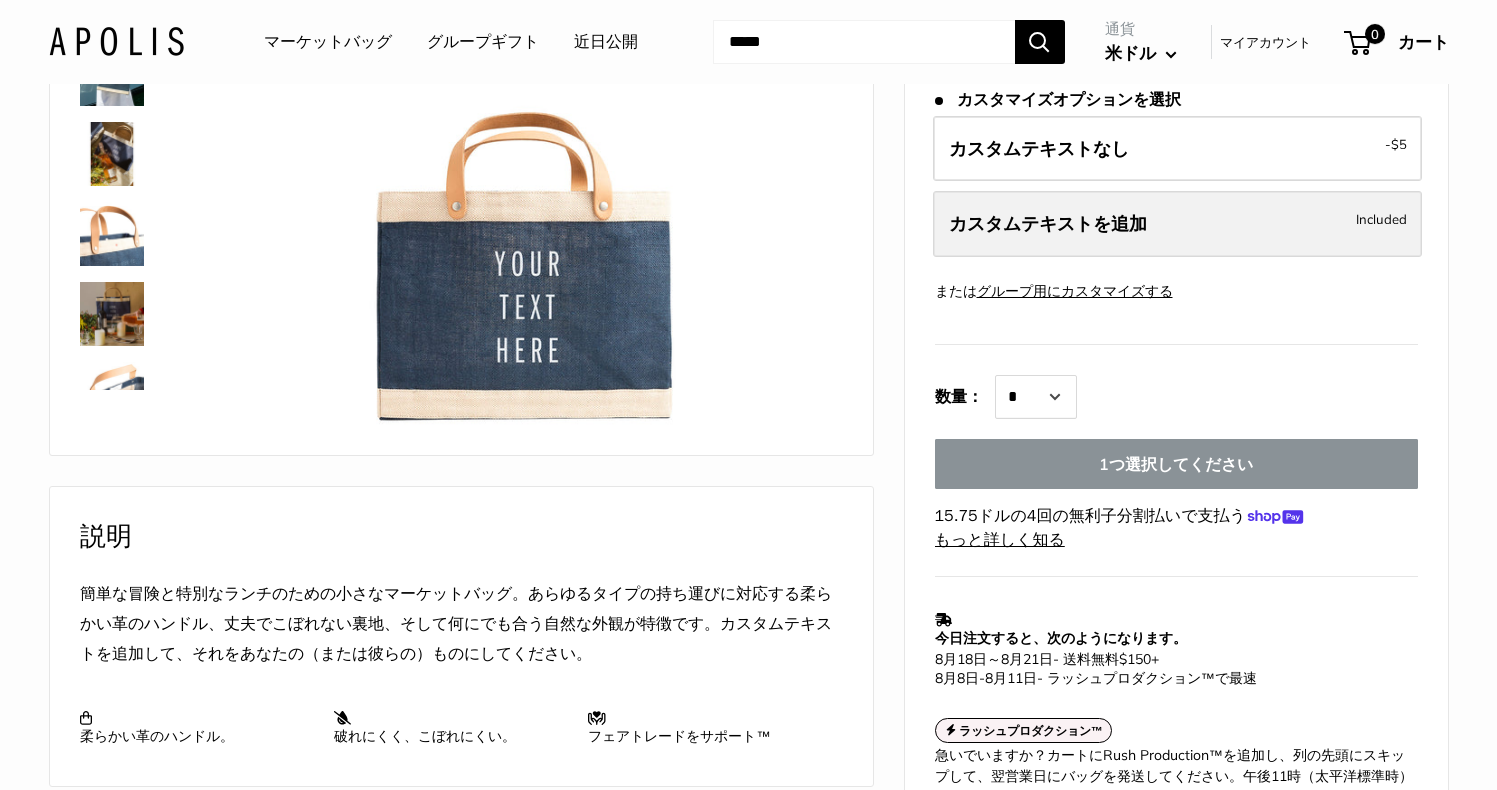 click on "カスタムテキストを追加" at bounding box center (1048, 223) 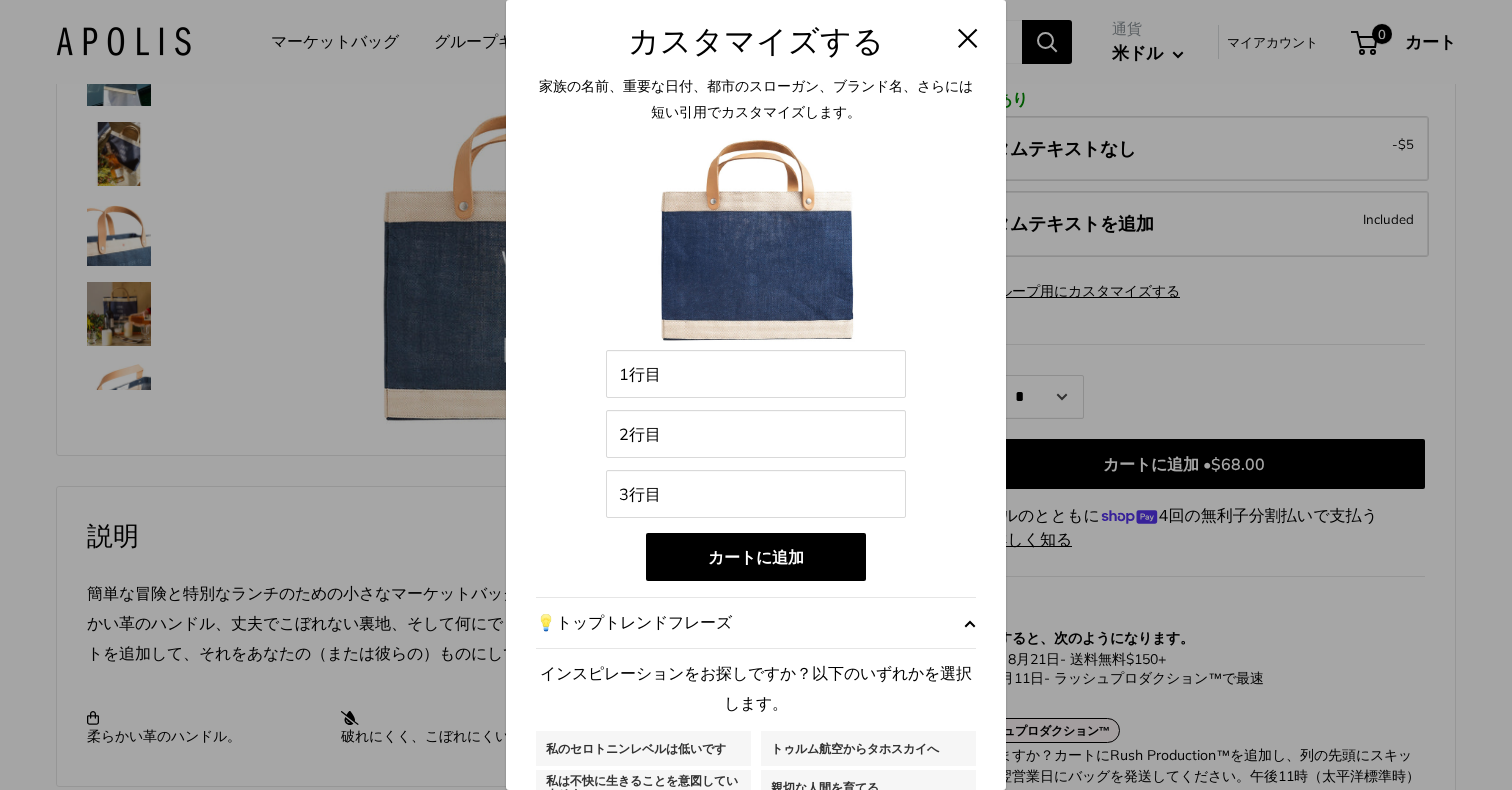 click at bounding box center [968, 38] 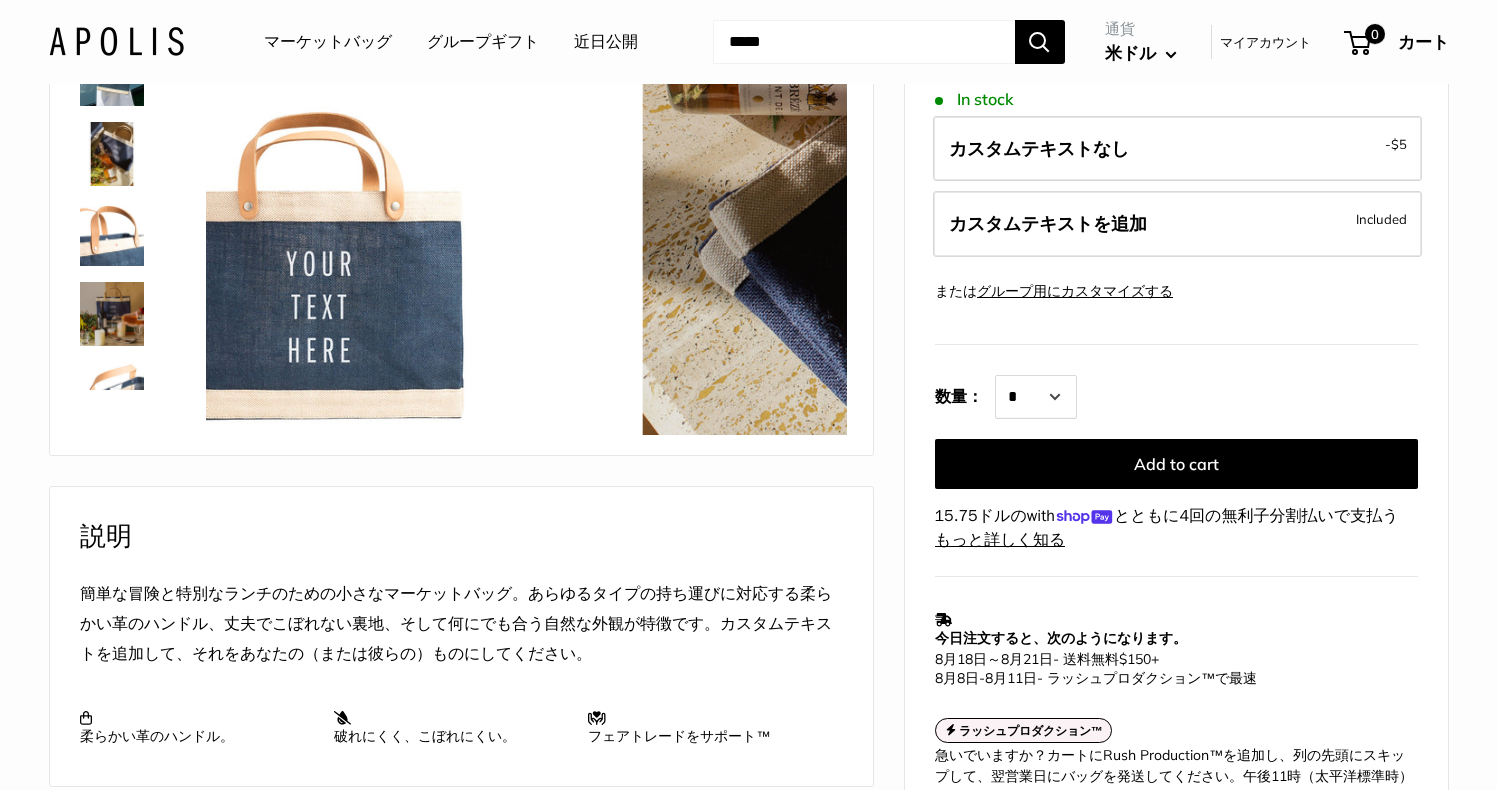 scroll, scrollTop: 528, scrollLeft: 0, axis: vertical 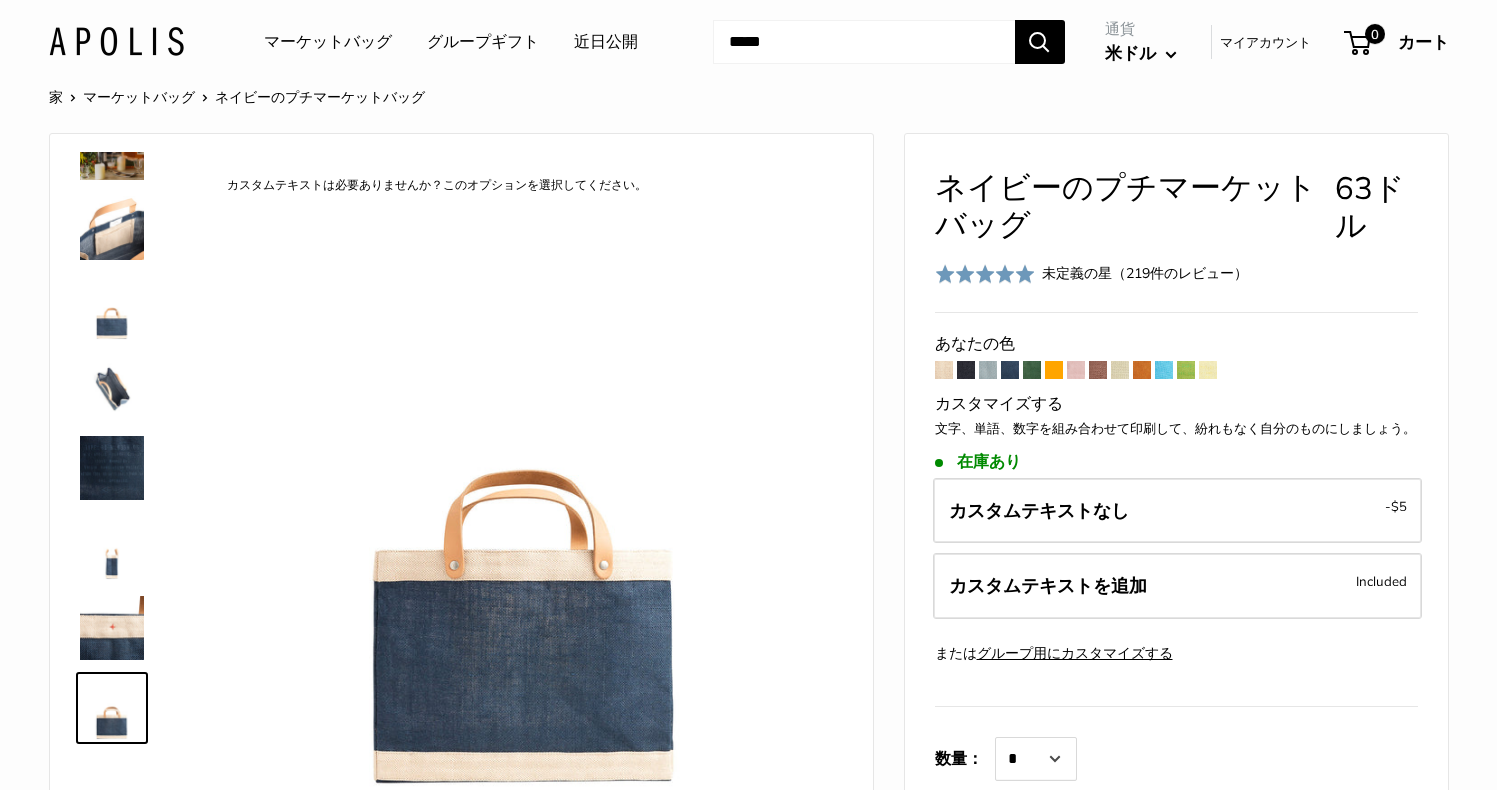 click at bounding box center (116, 41) 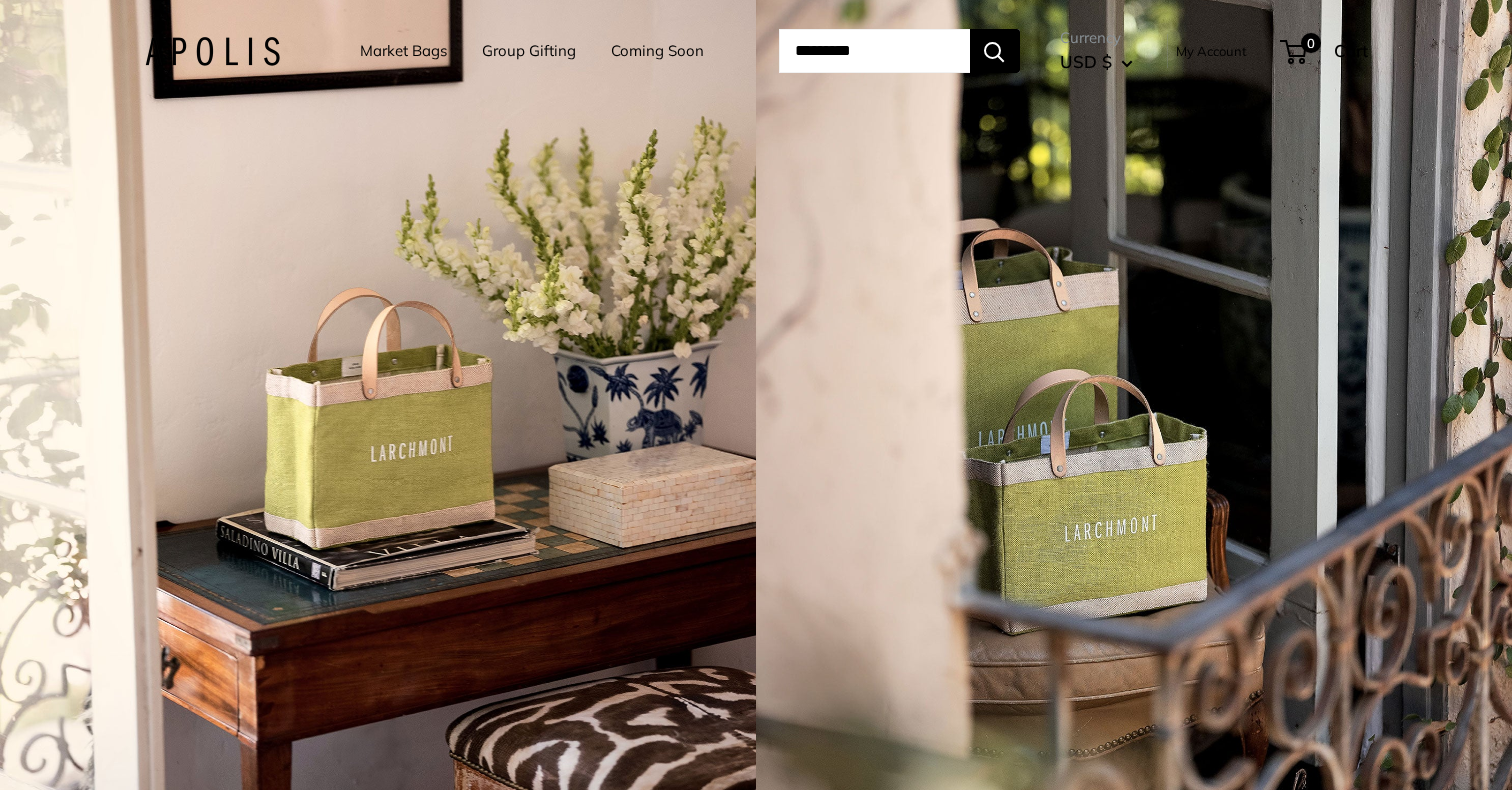 scroll, scrollTop: 0, scrollLeft: 0, axis: both 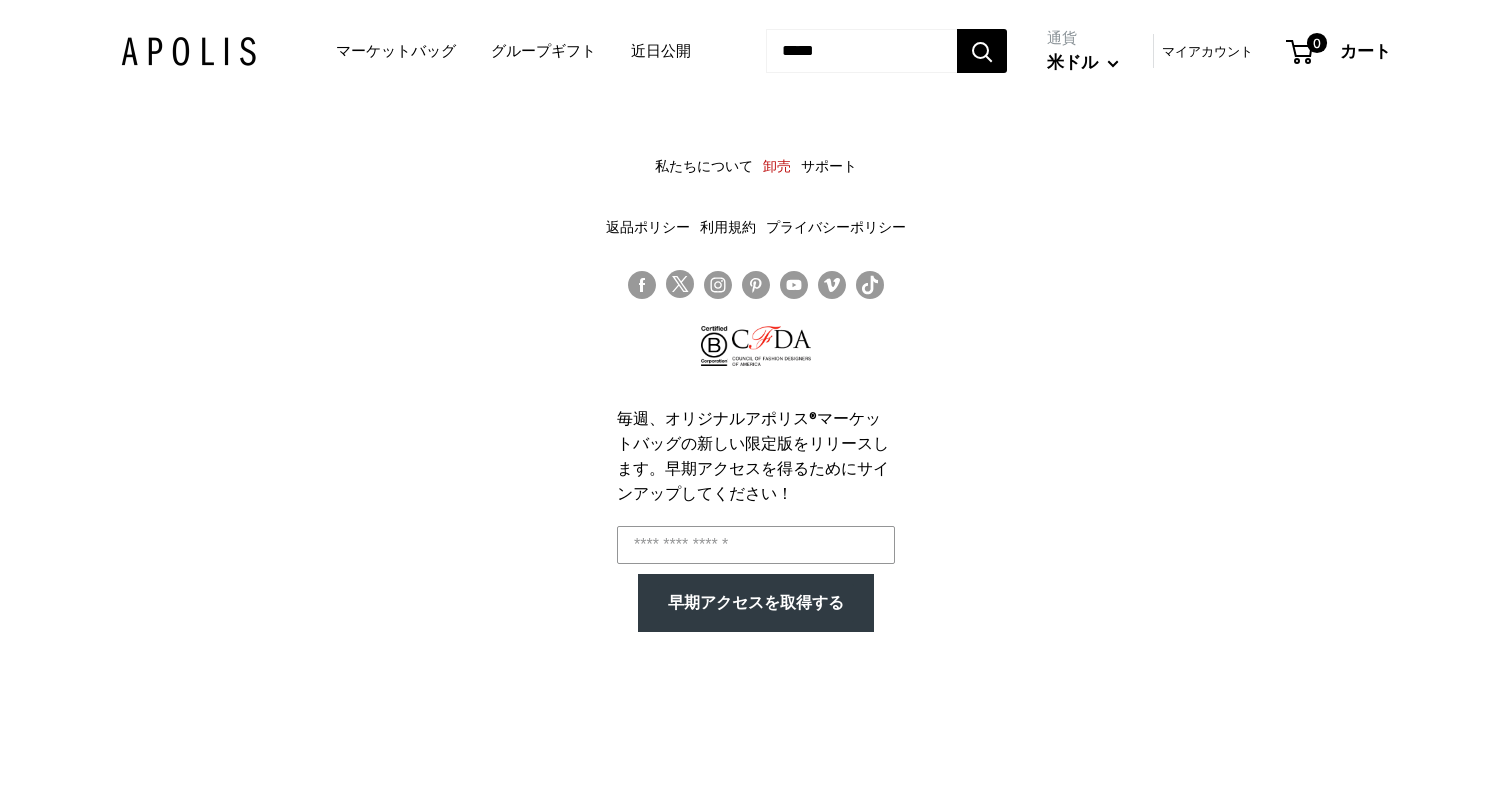 click on "マーケットバッグ" at bounding box center (396, 51) 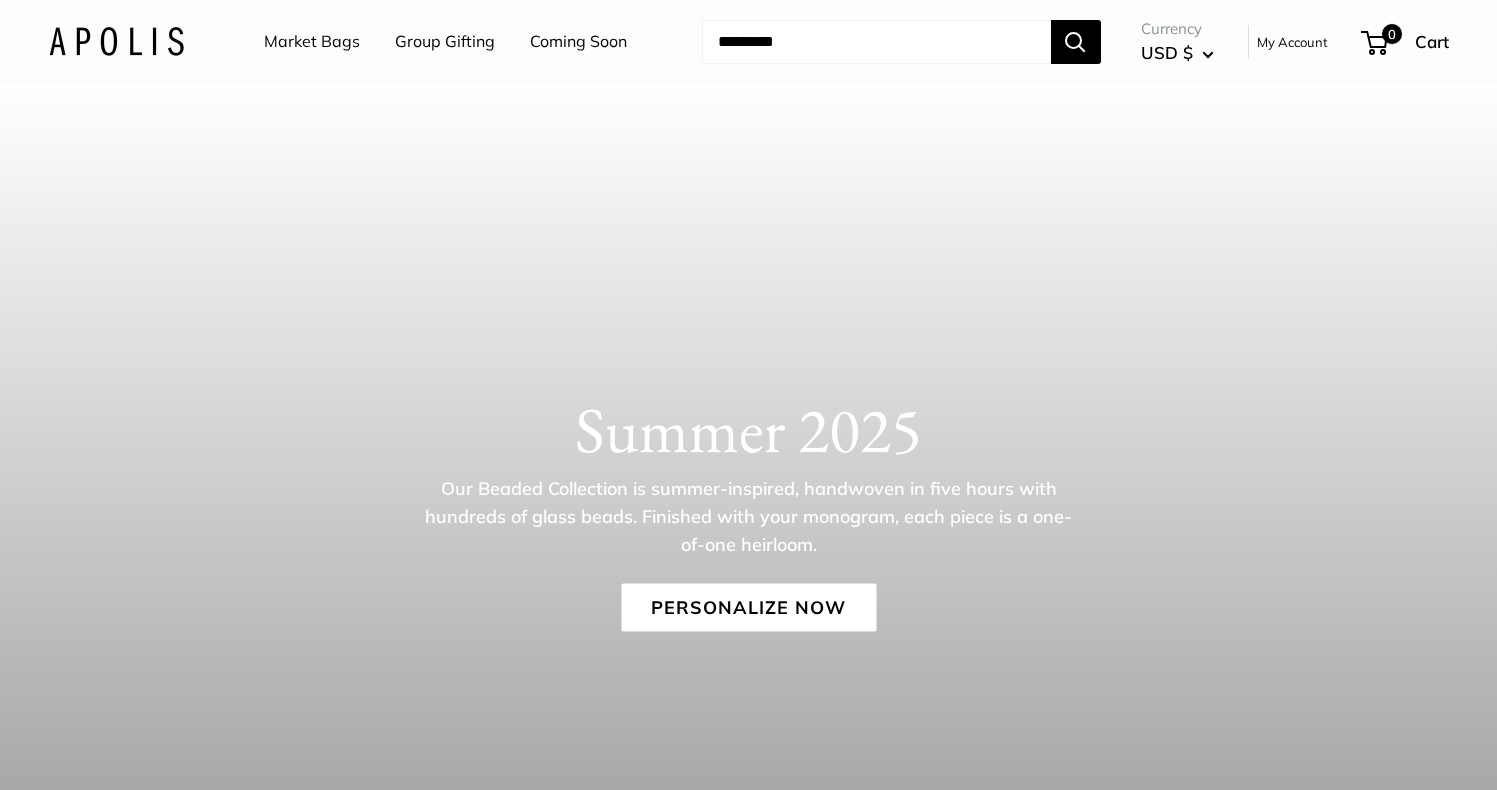 scroll, scrollTop: 0, scrollLeft: 0, axis: both 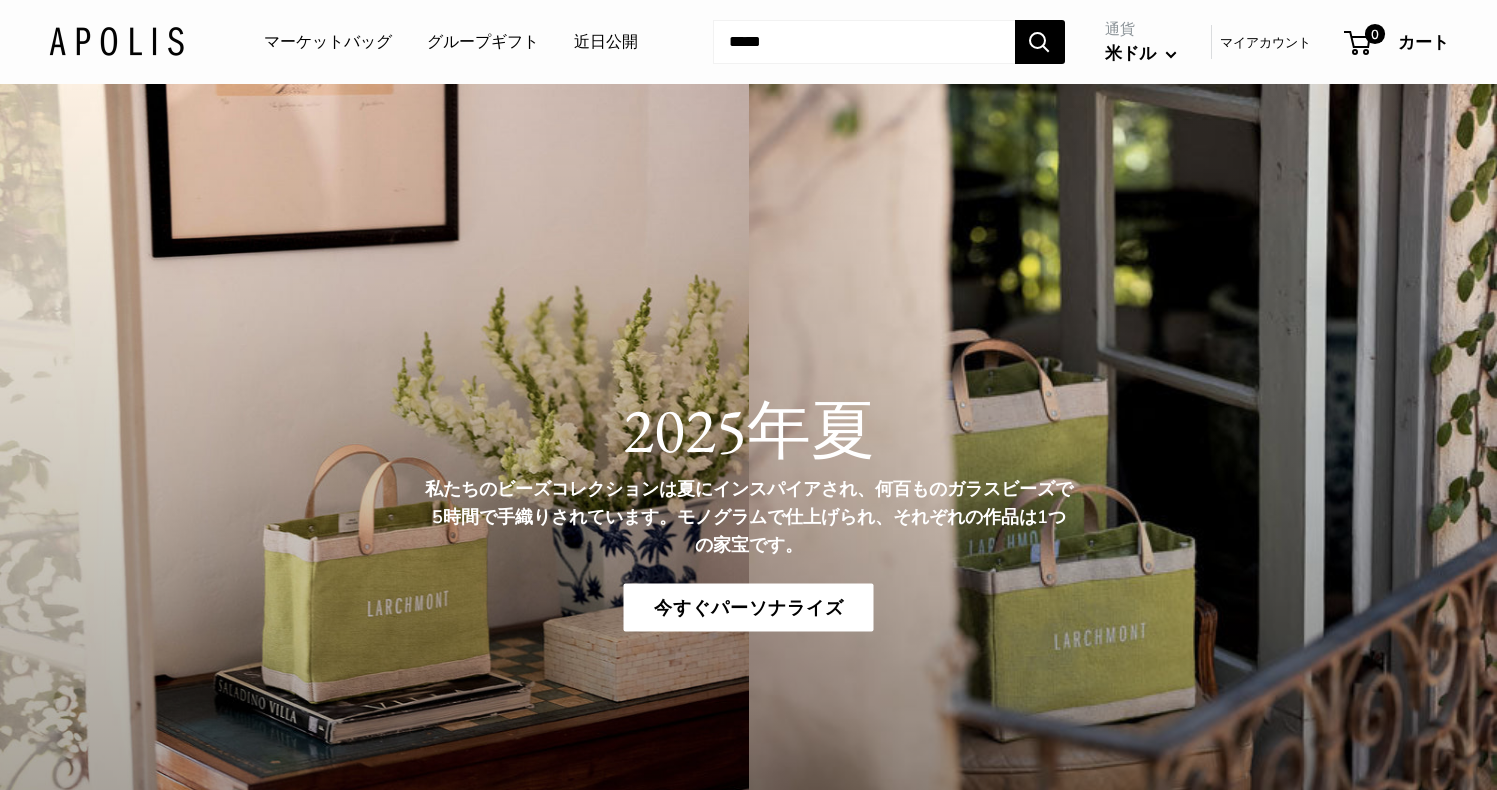 click on "マーケットバッグ" at bounding box center (328, 42) 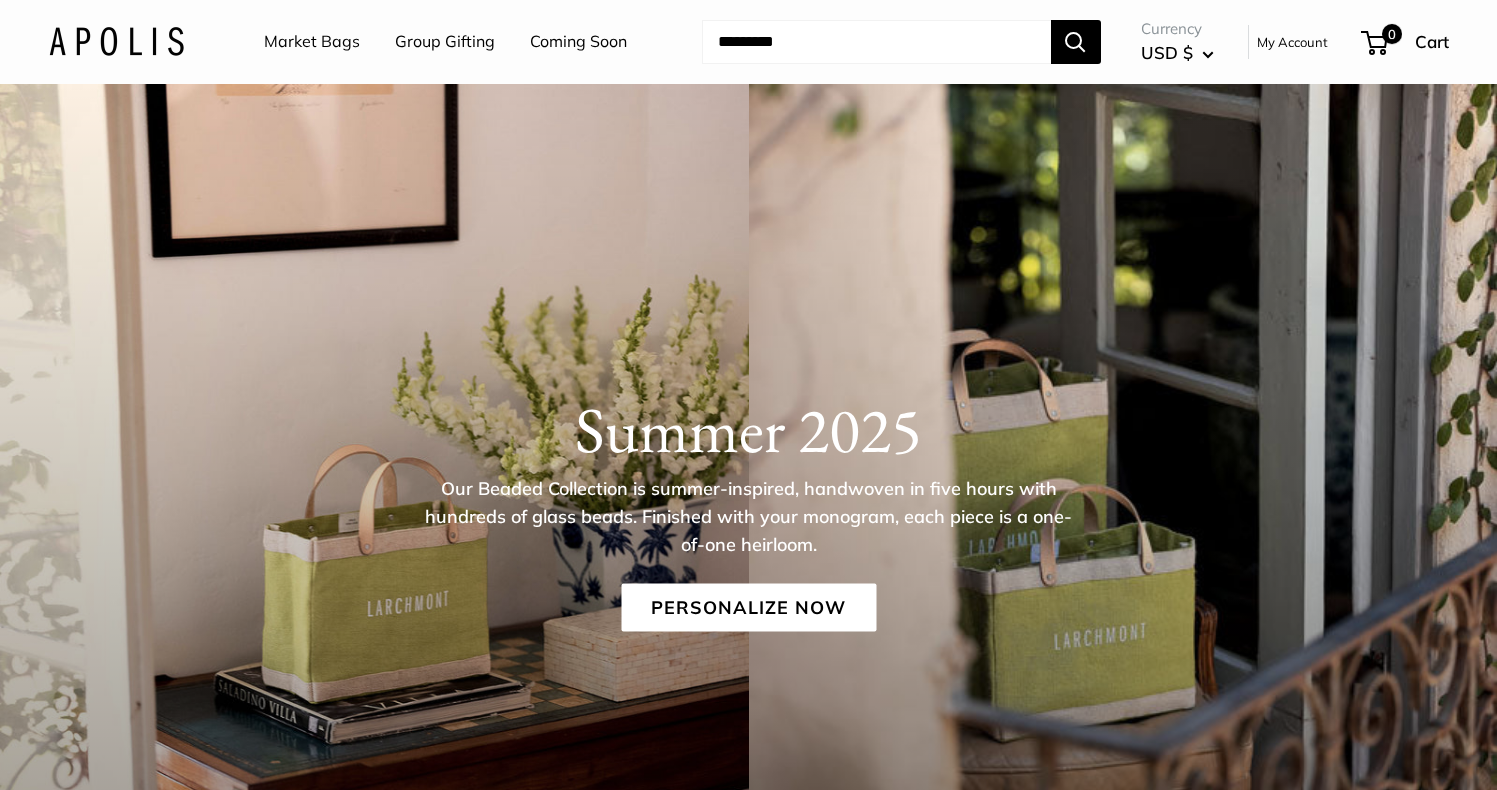 scroll, scrollTop: 0, scrollLeft: 0, axis: both 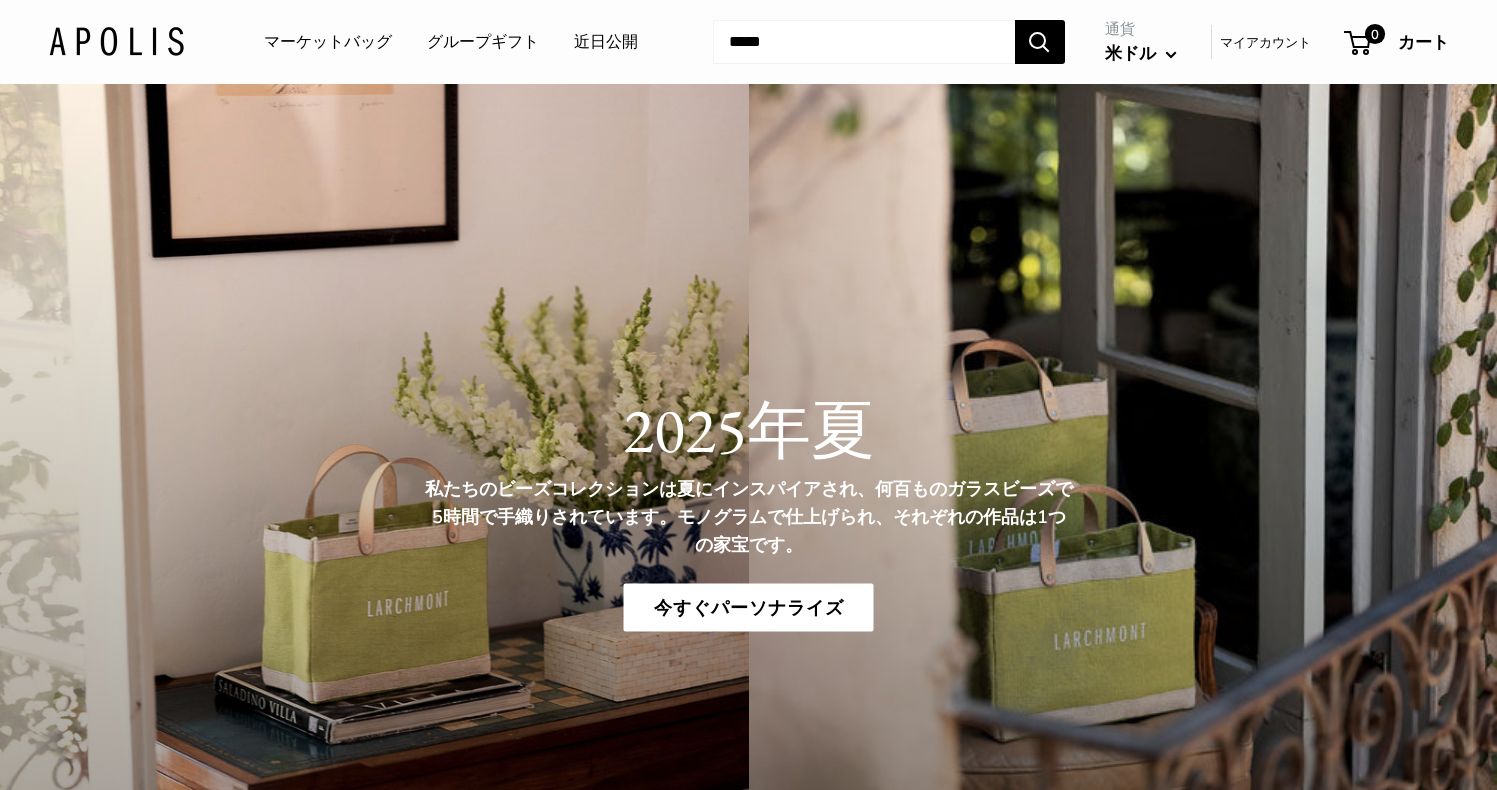 click on "マーケットバッグ" at bounding box center (328, 42) 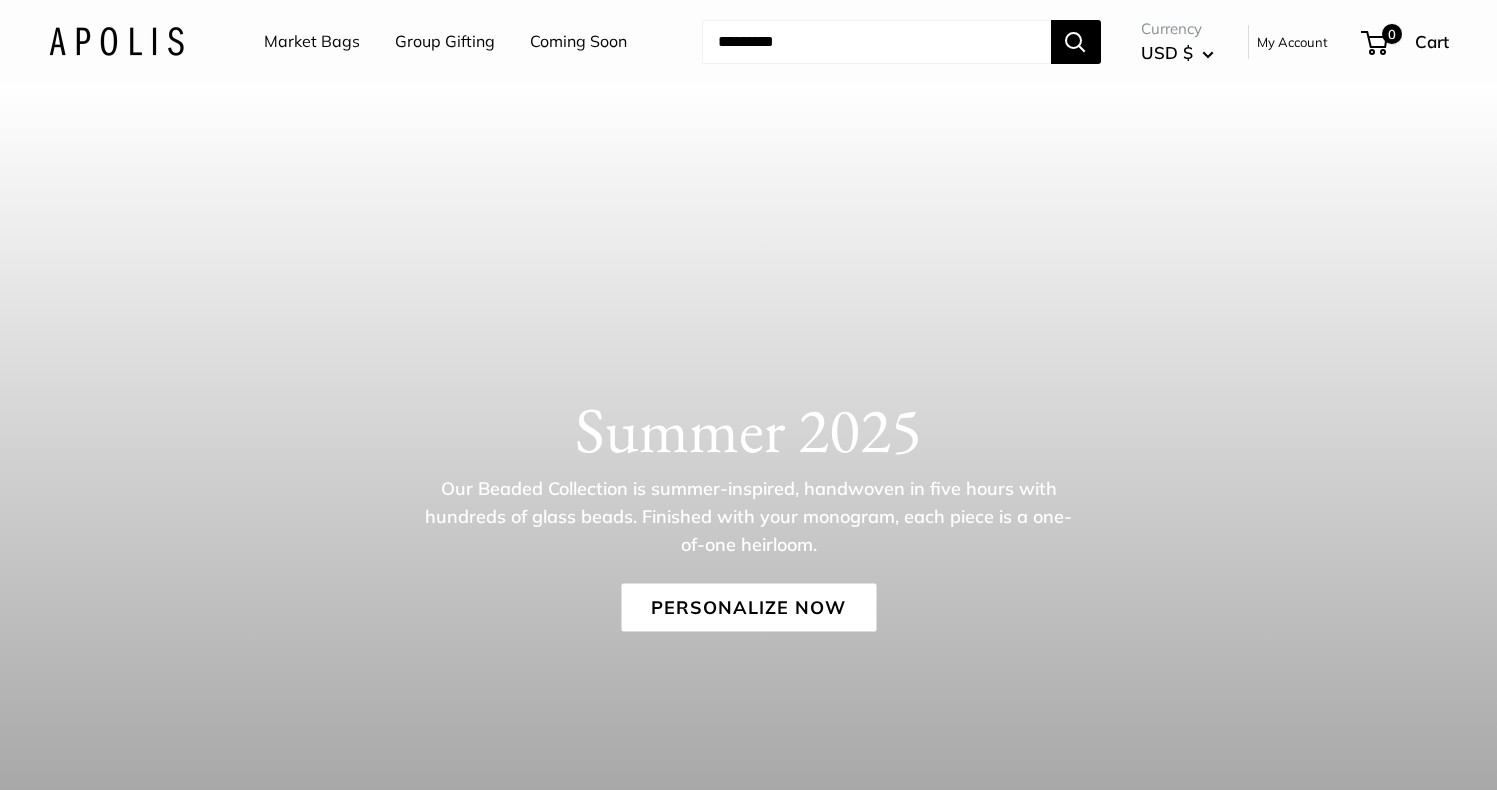 scroll, scrollTop: 0, scrollLeft: 0, axis: both 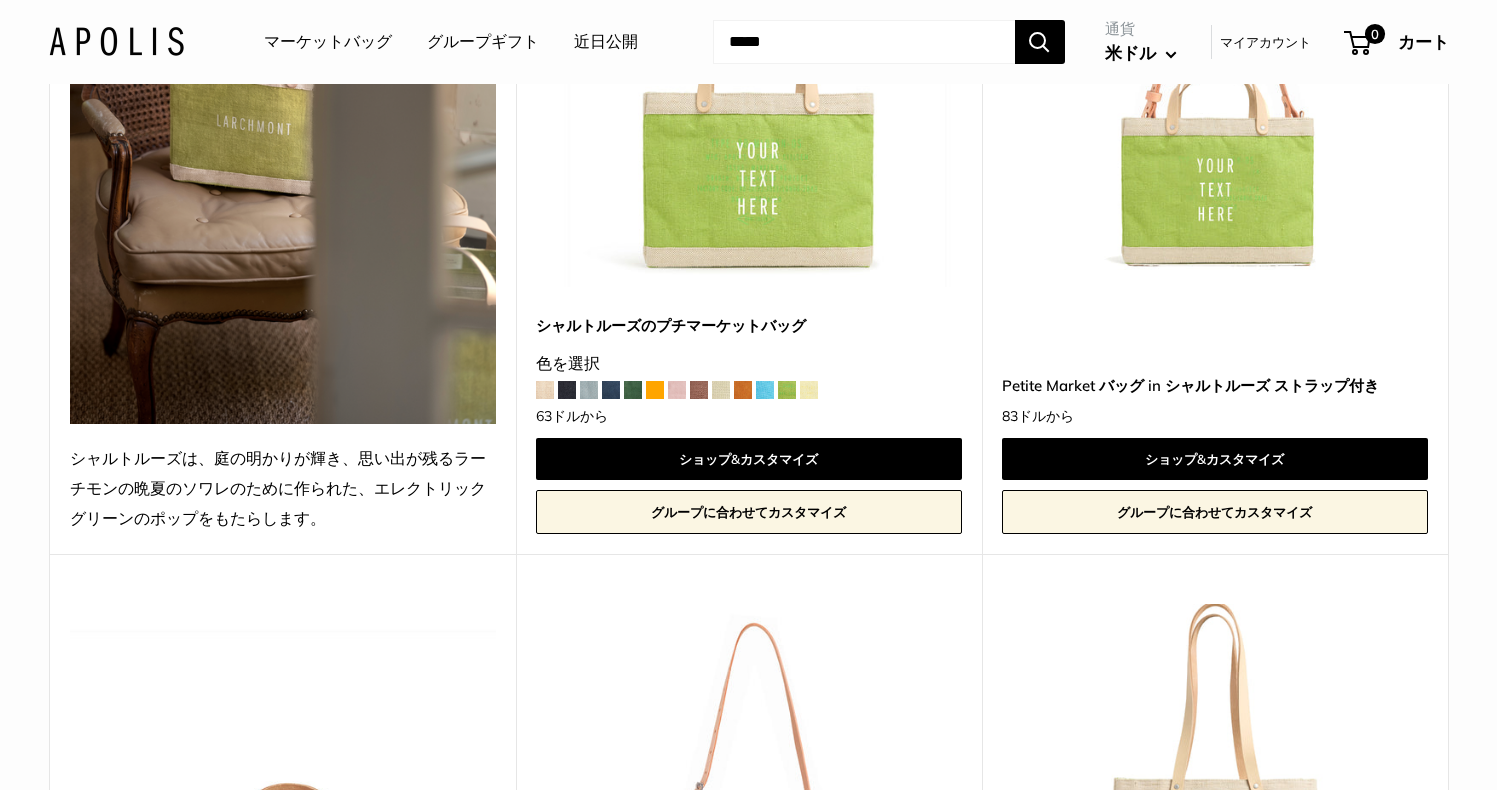 click at bounding box center (0, 0) 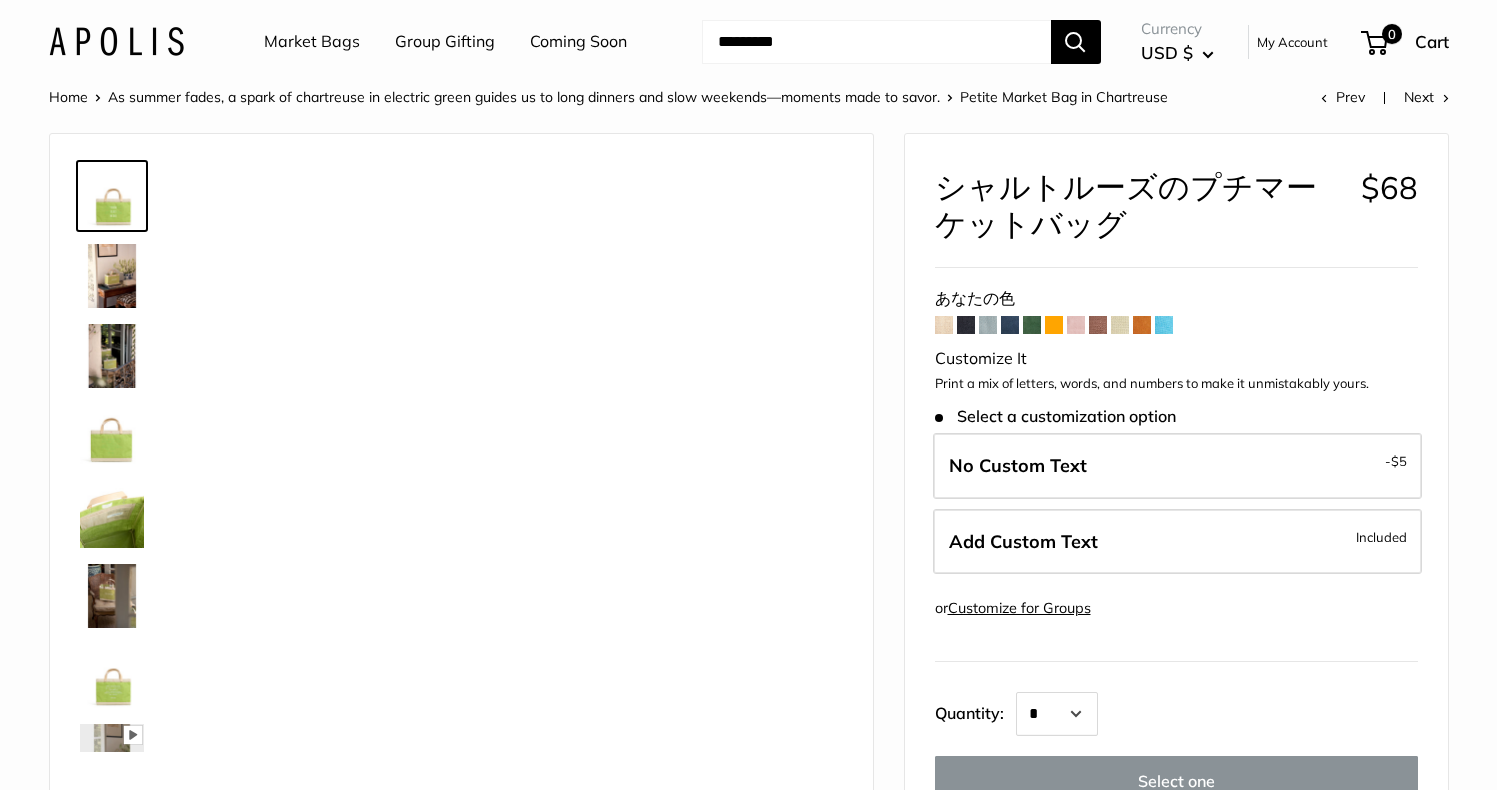 scroll, scrollTop: 0, scrollLeft: 0, axis: both 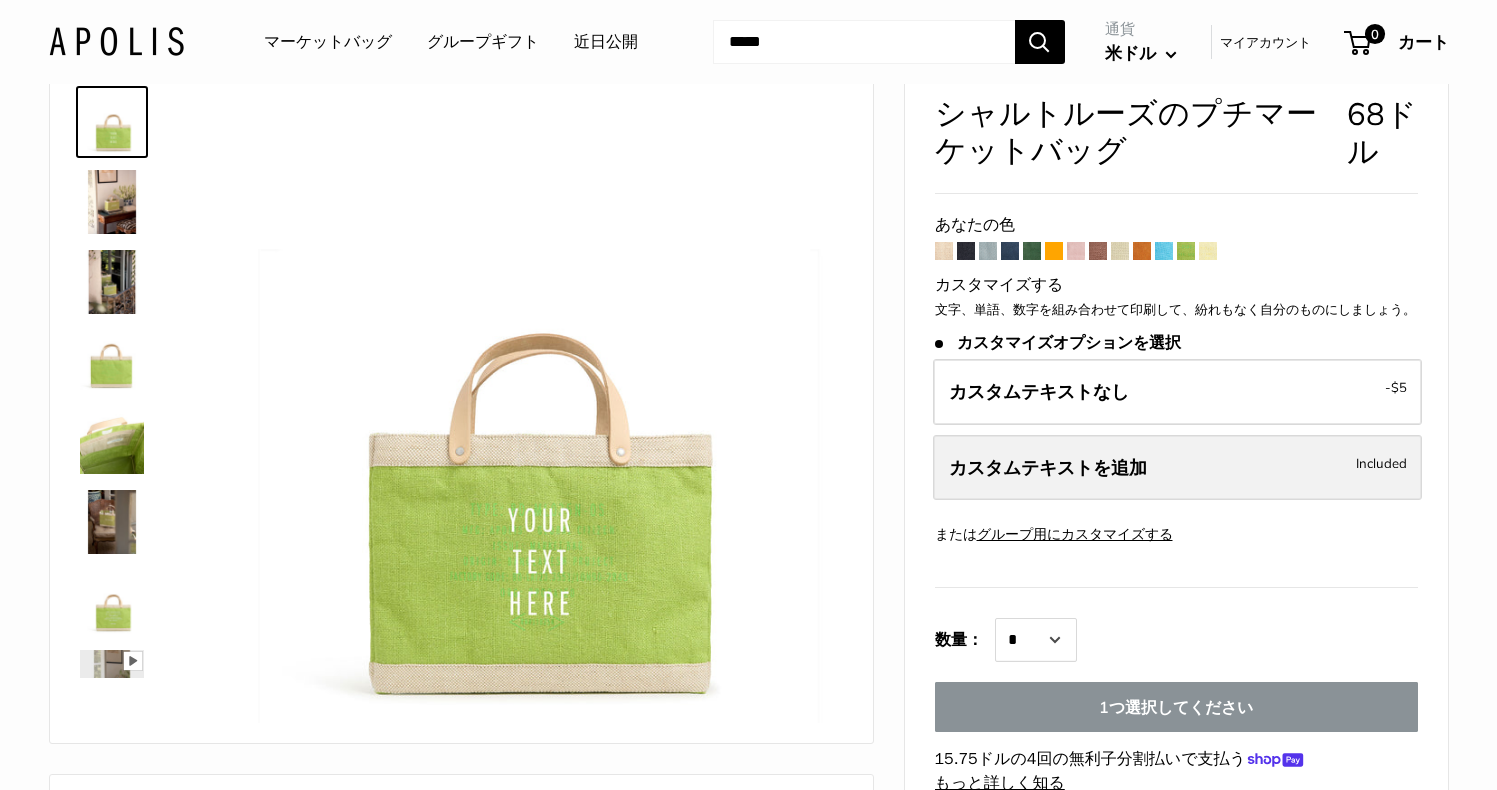 click on "カスタムテキストを追加 Included" at bounding box center [1177, 468] 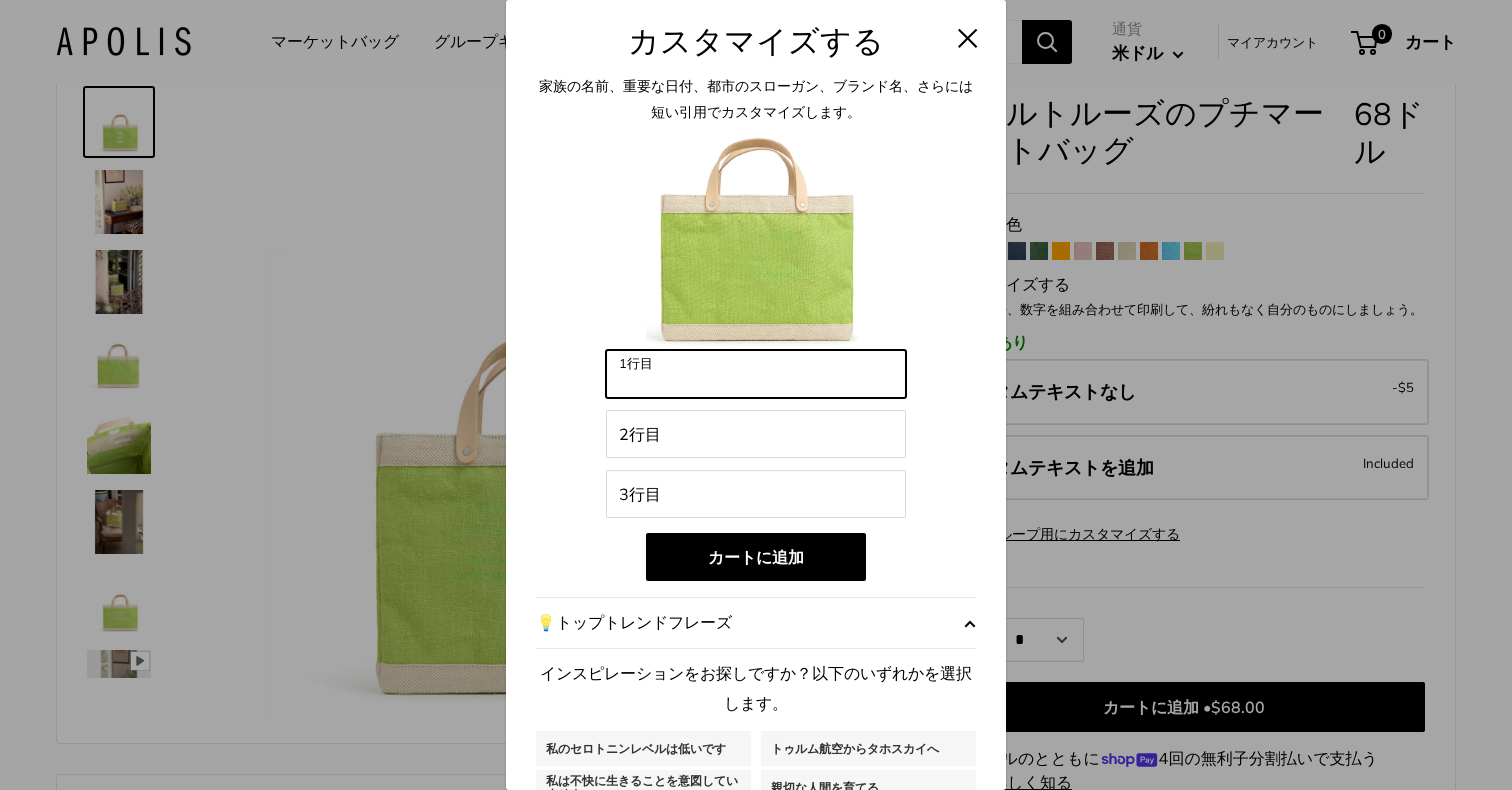click on "1行目" at bounding box center [756, 374] 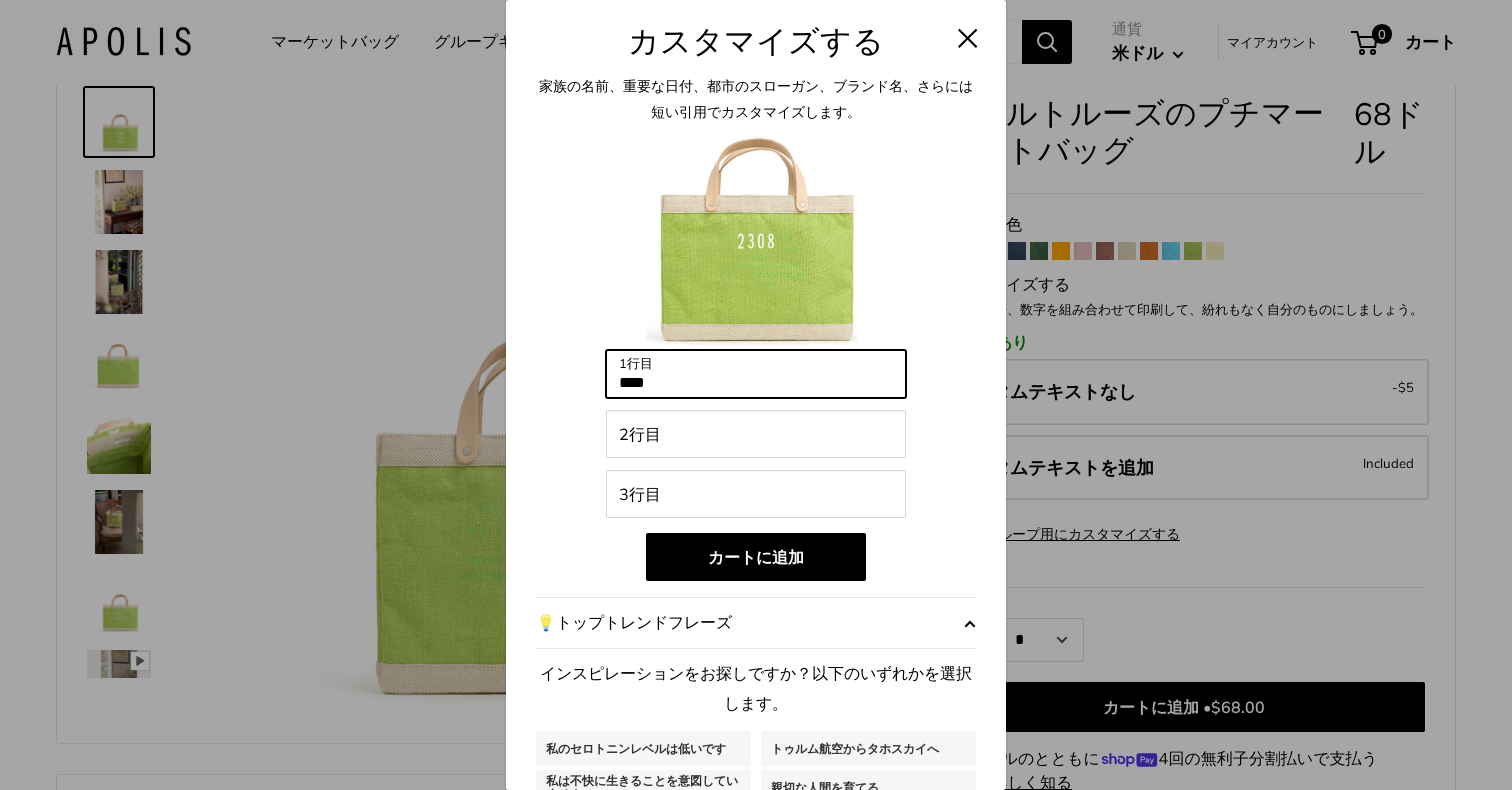 type on "****" 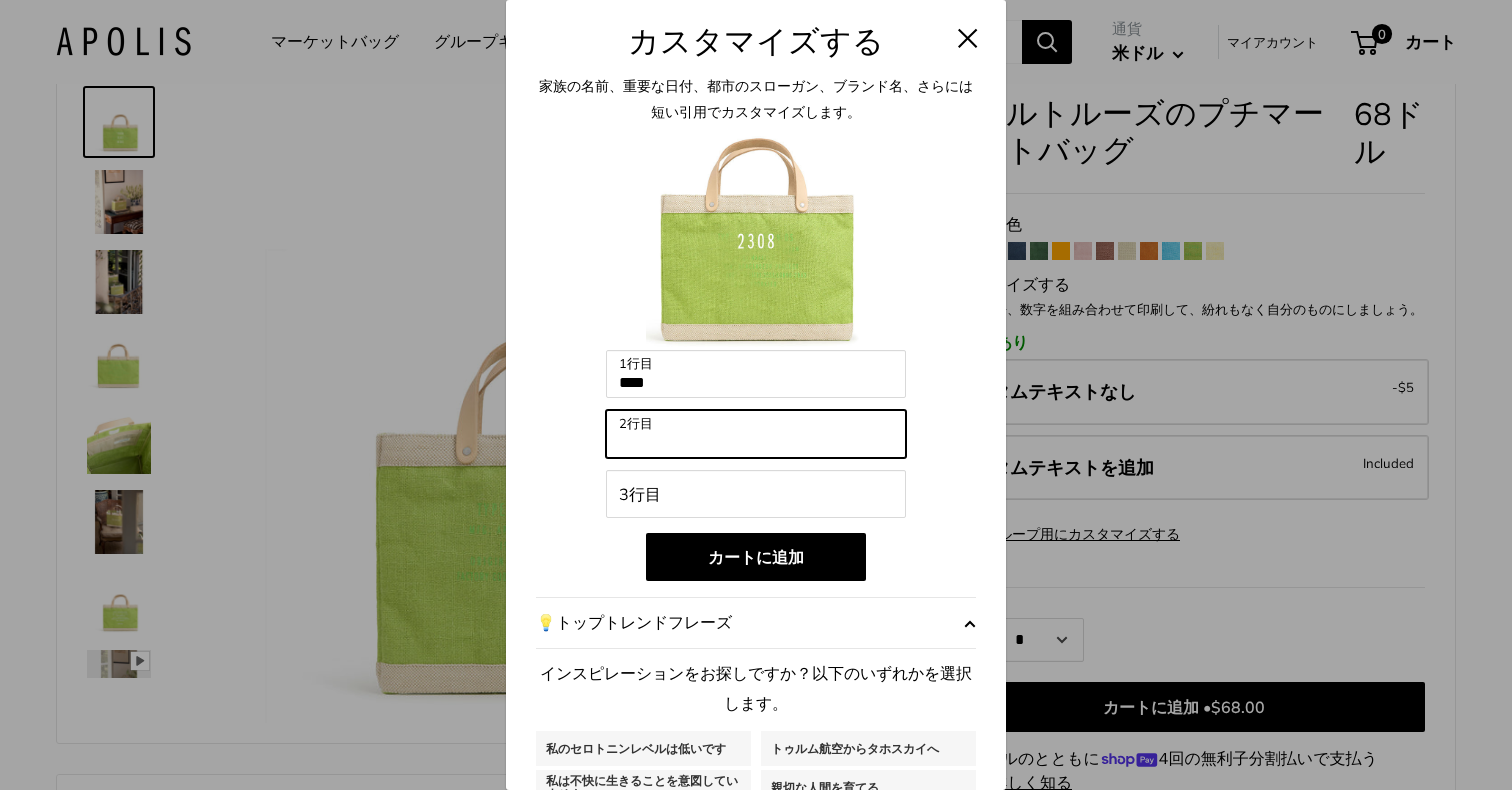 click on "2行目" at bounding box center [756, 434] 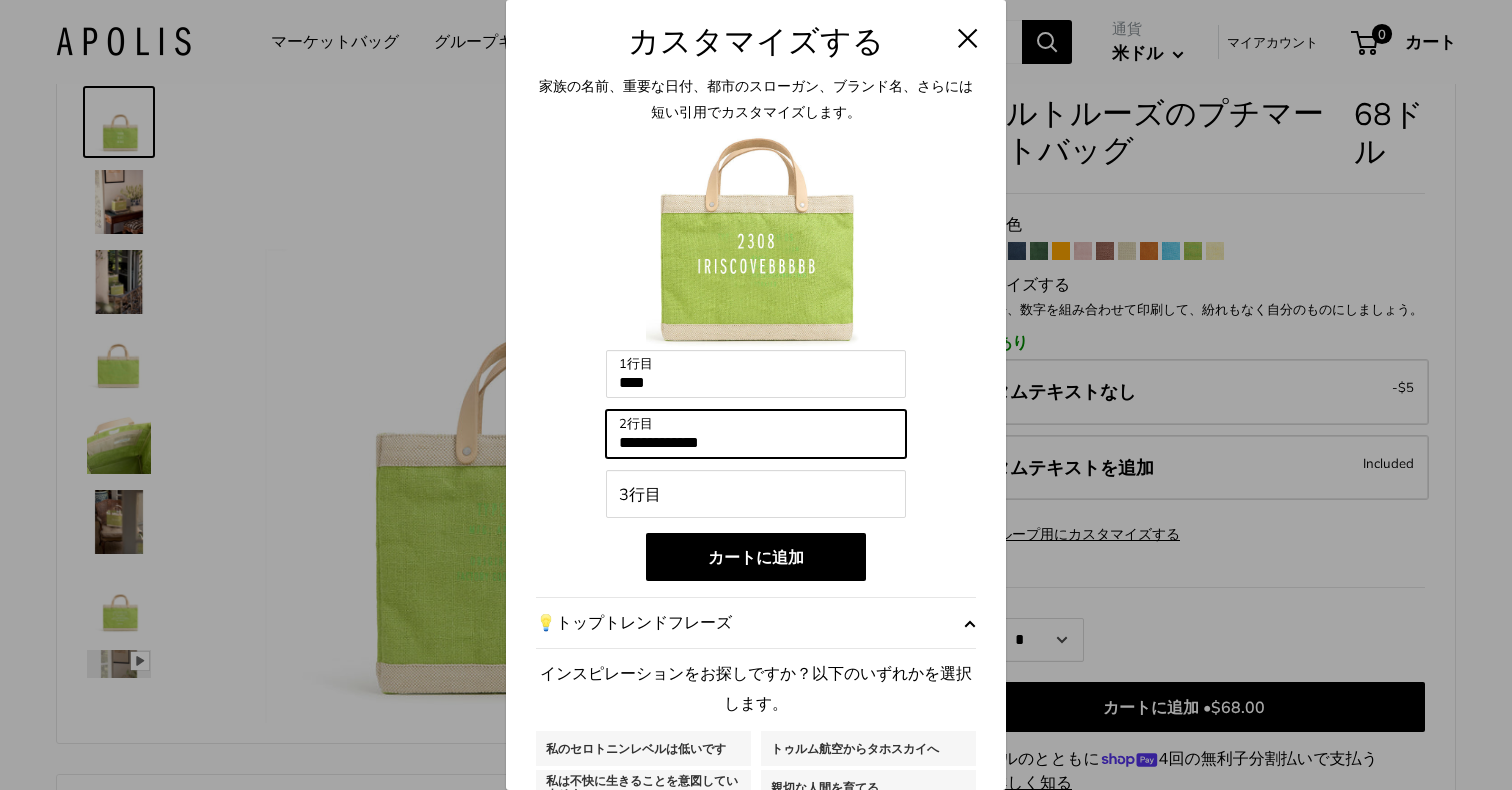 type on "**********" 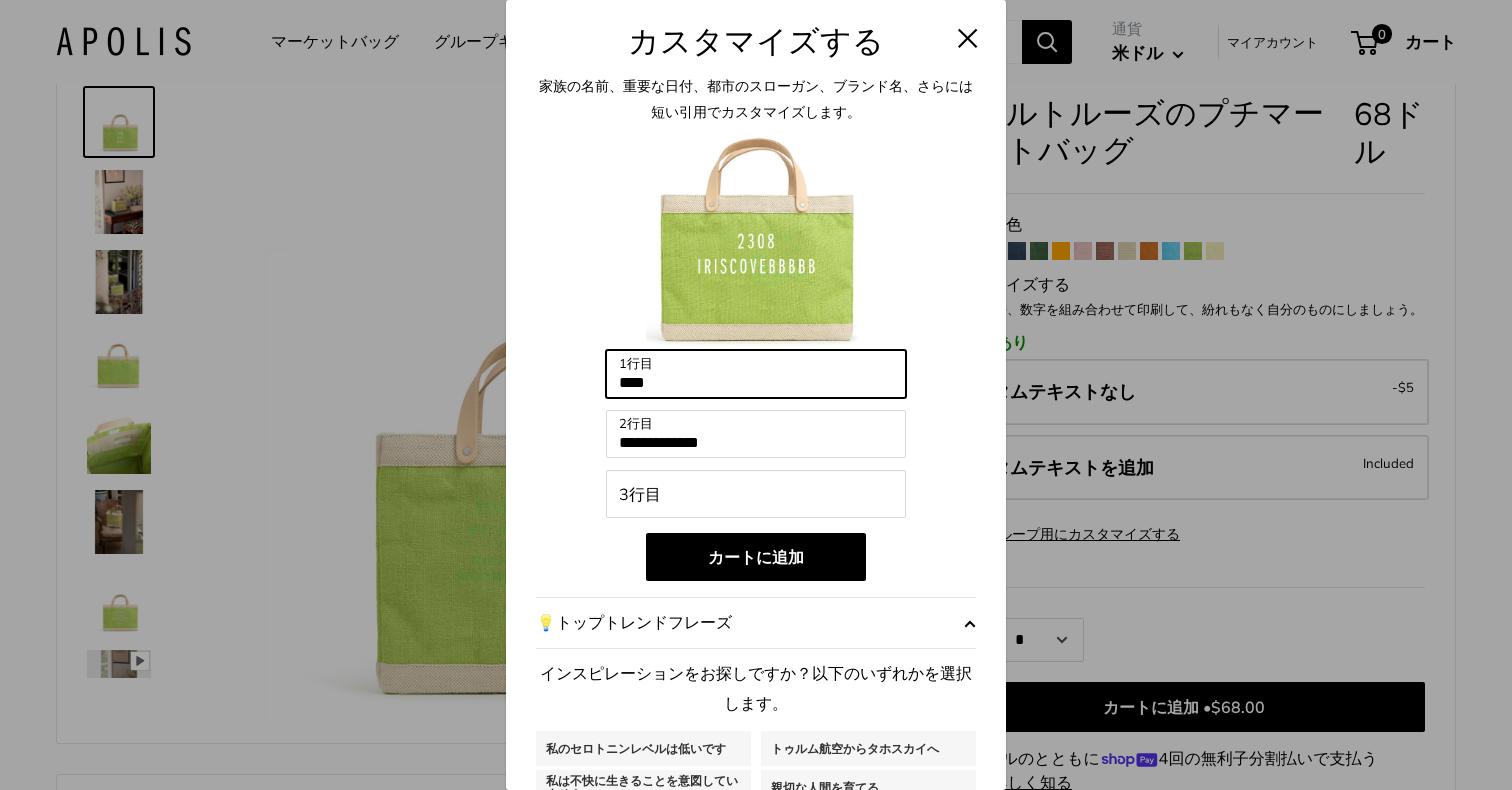 click on "****" at bounding box center (756, 374) 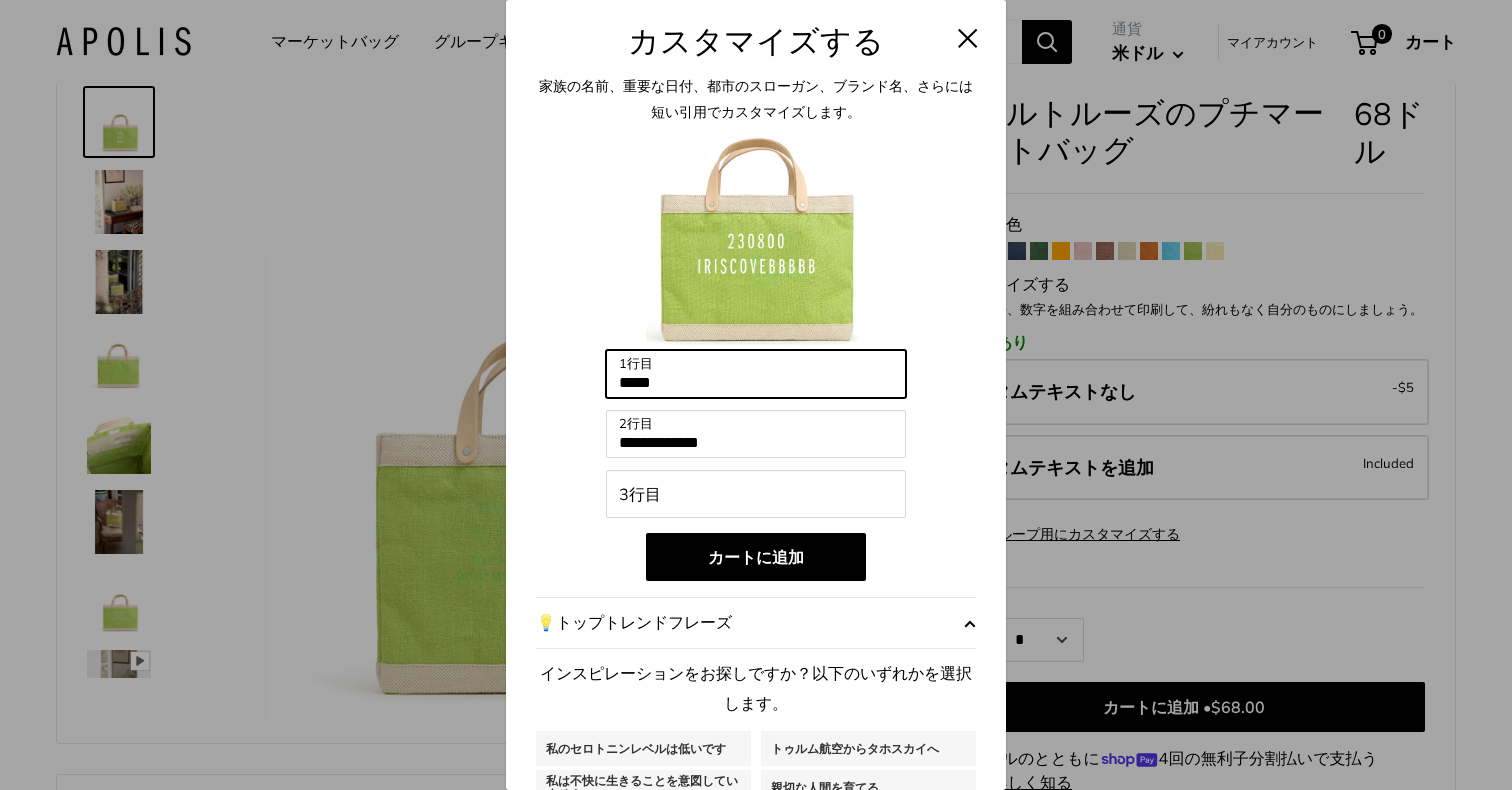 type on "****" 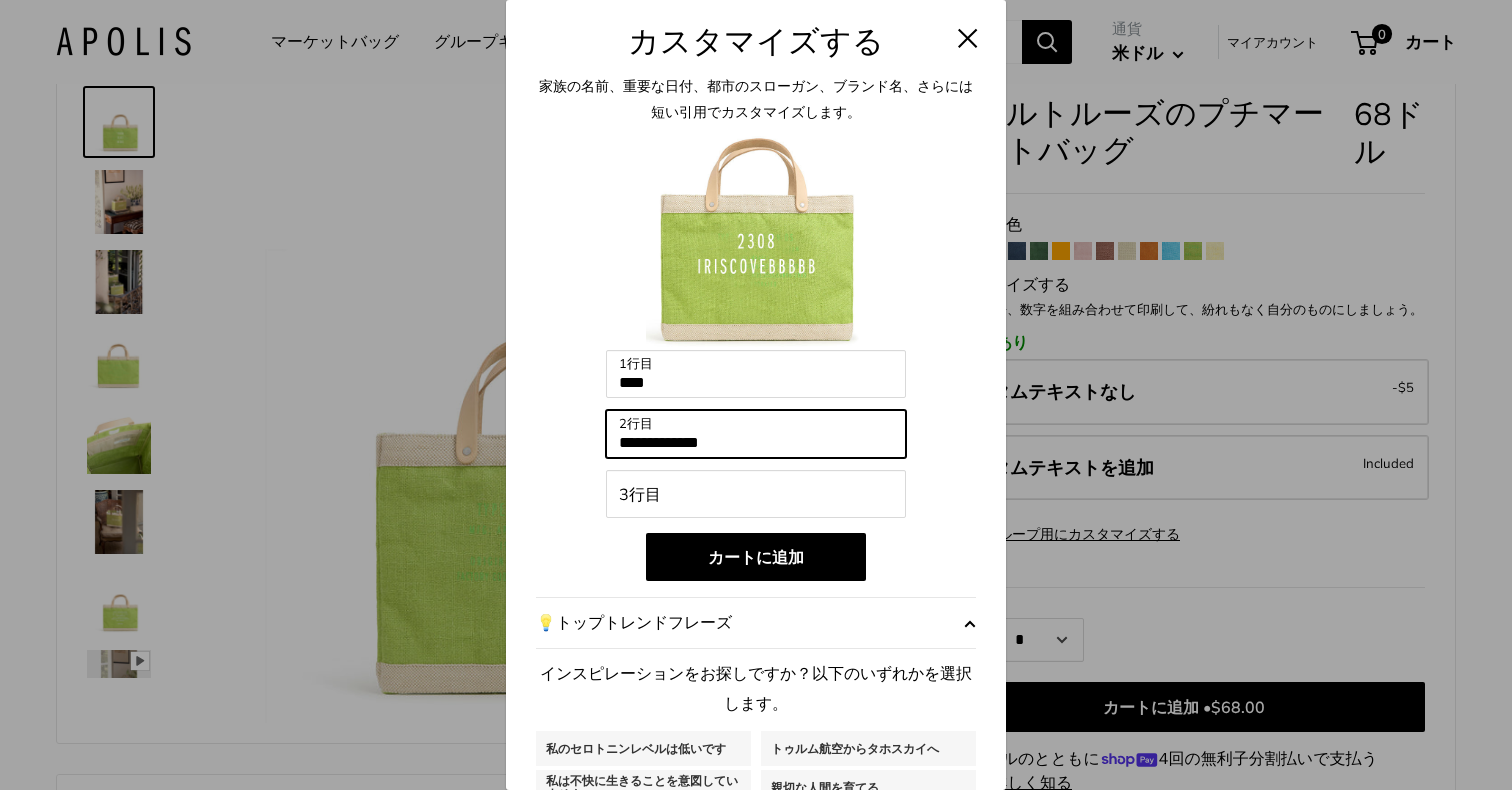 click on "**********" at bounding box center [756, 434] 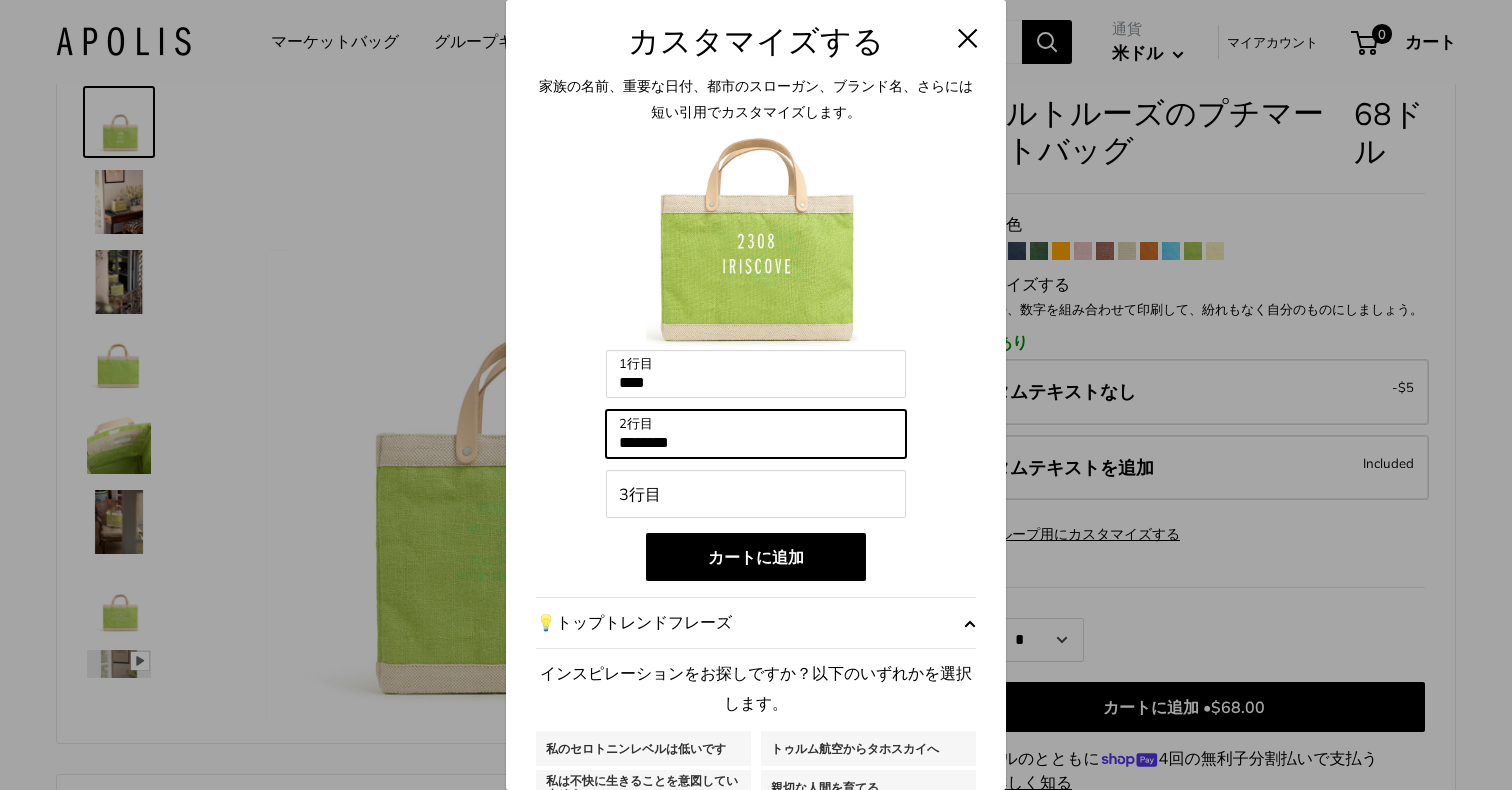 type on "********" 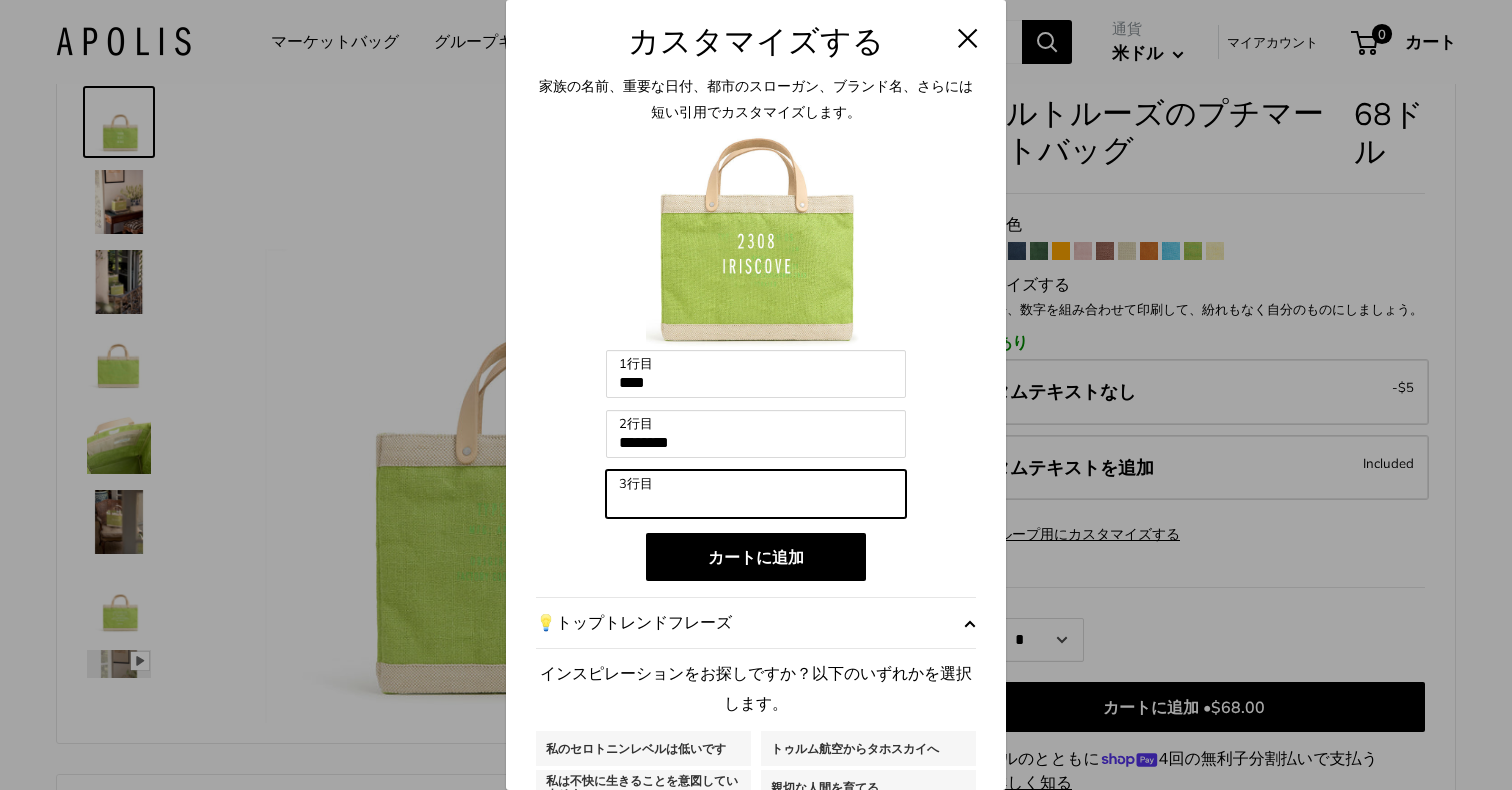 click on "3行目" at bounding box center (756, 494) 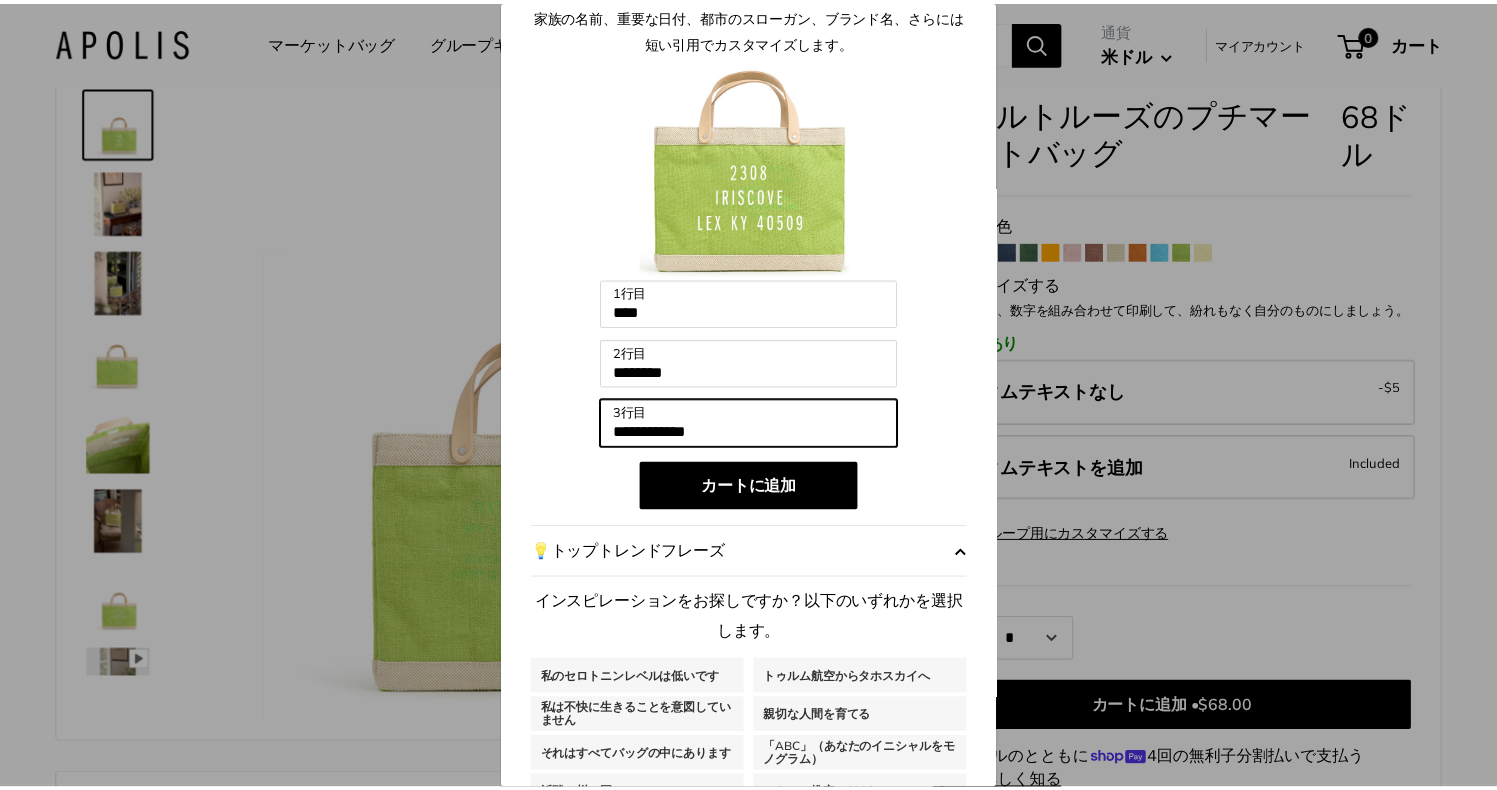 scroll, scrollTop: 63, scrollLeft: 0, axis: vertical 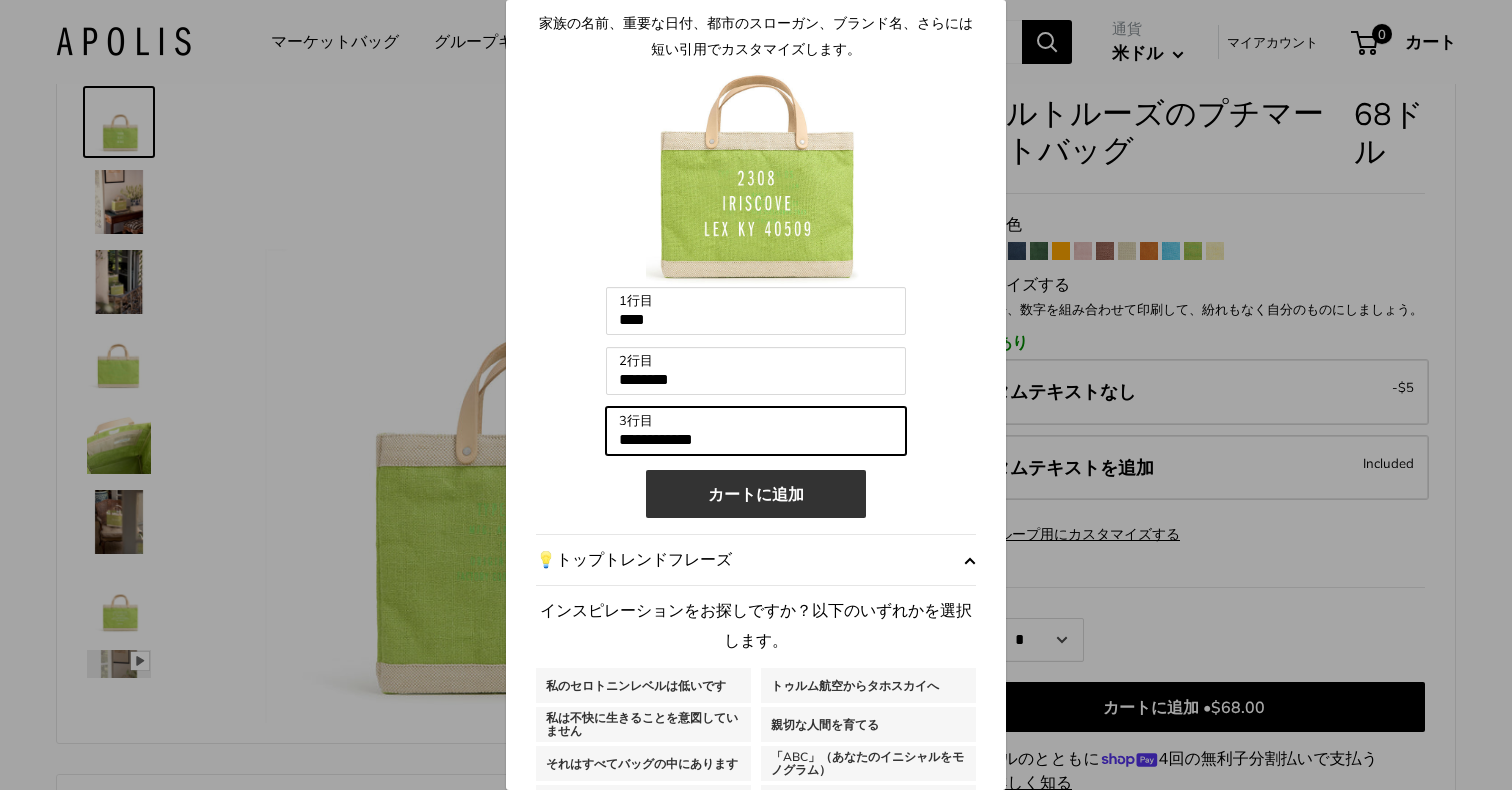 type on "**********" 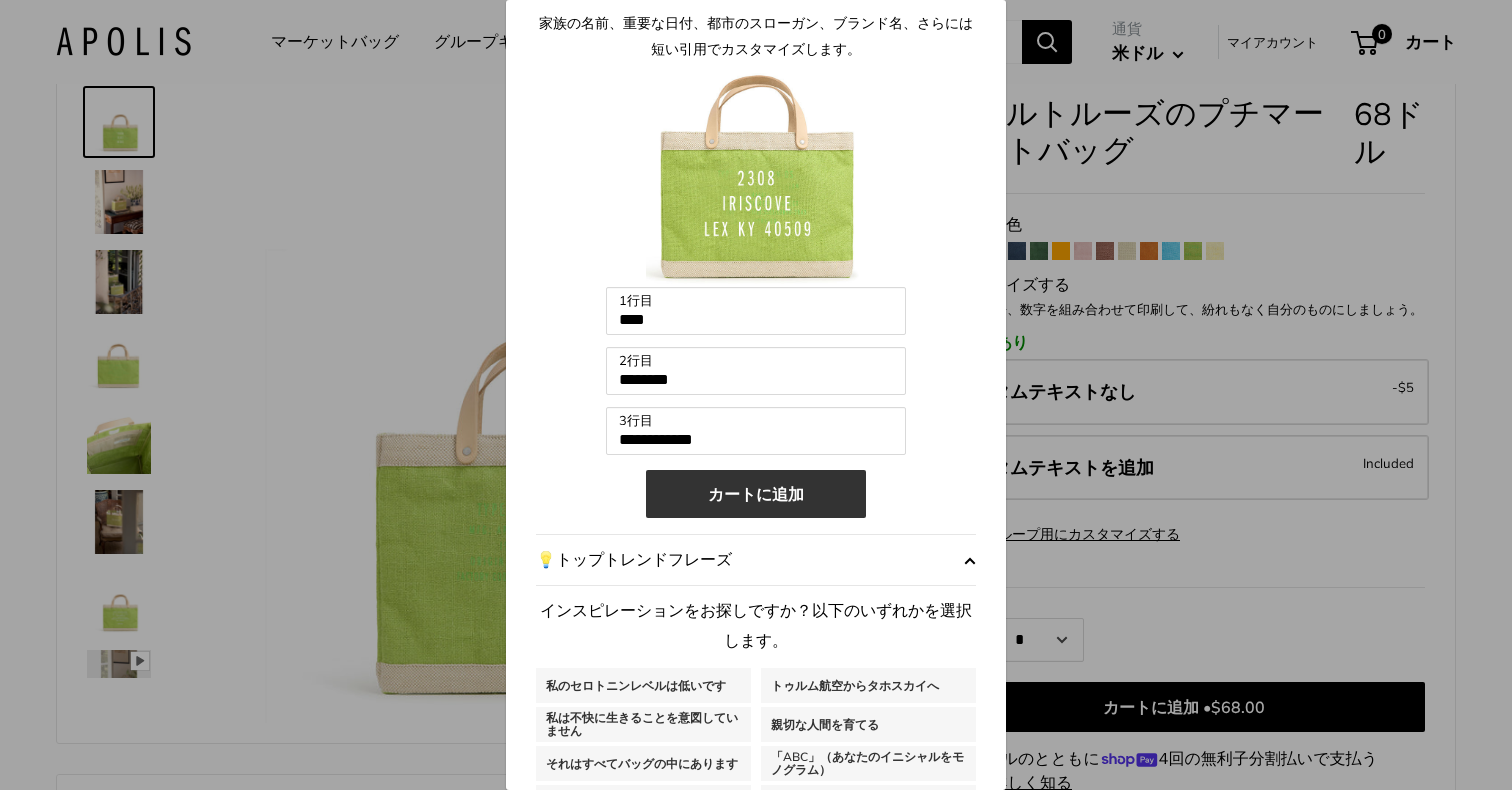 click on "カートに追加" at bounding box center (756, 494) 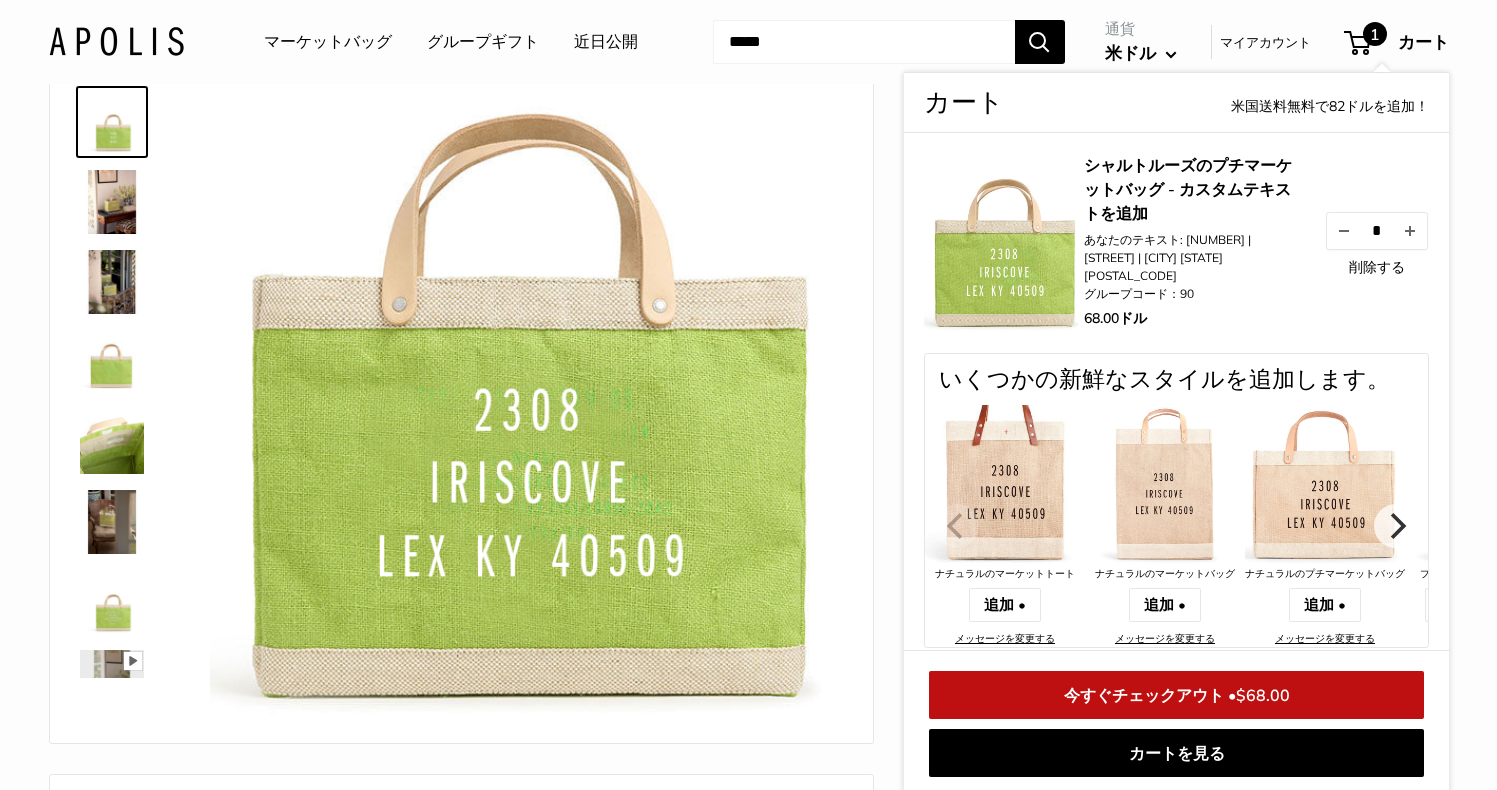 scroll, scrollTop: 75, scrollLeft: 0, axis: vertical 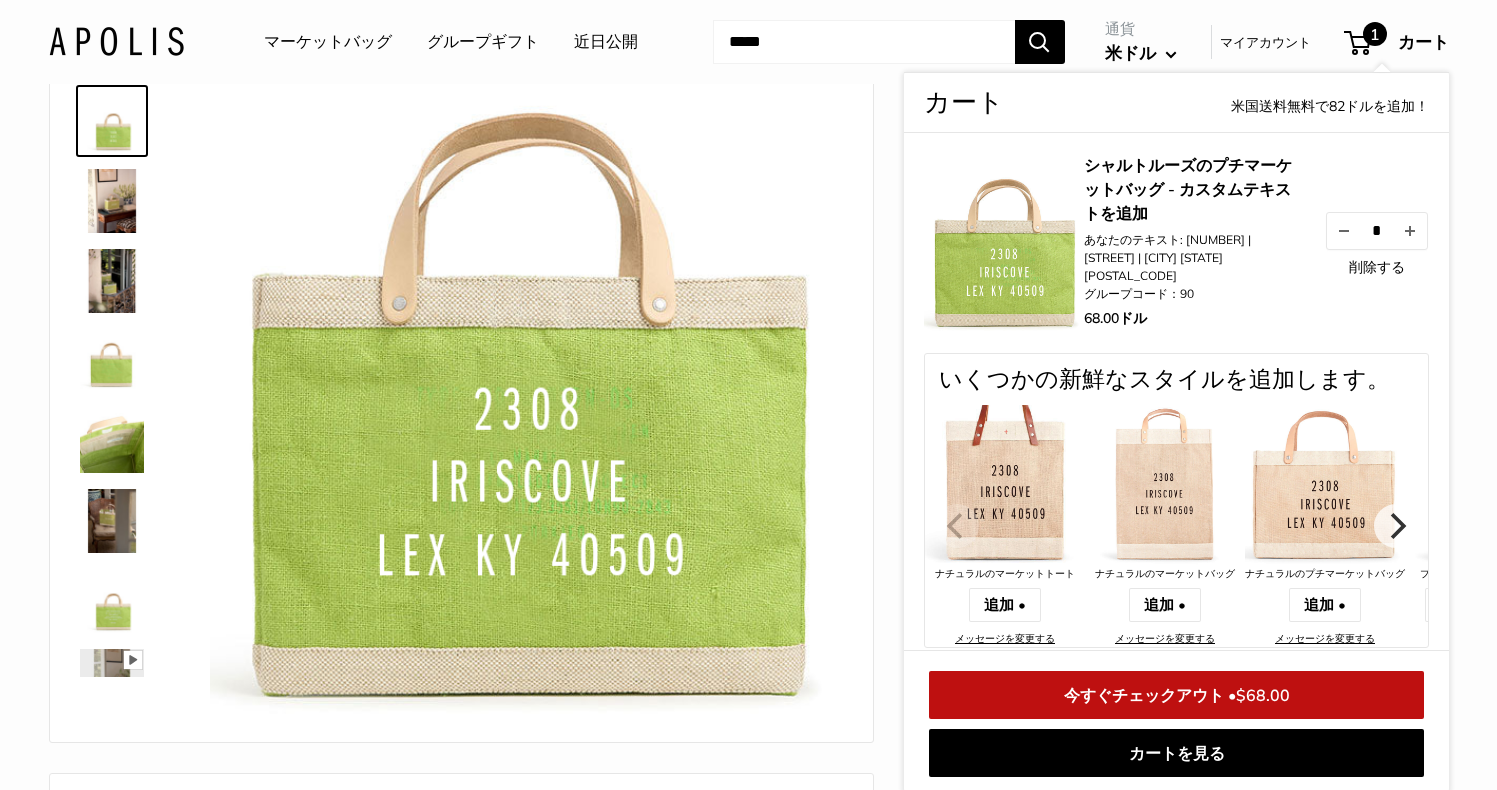 drag, startPoint x: 560, startPoint y: 503, endPoint x: 501, endPoint y: 763, distance: 266.6102 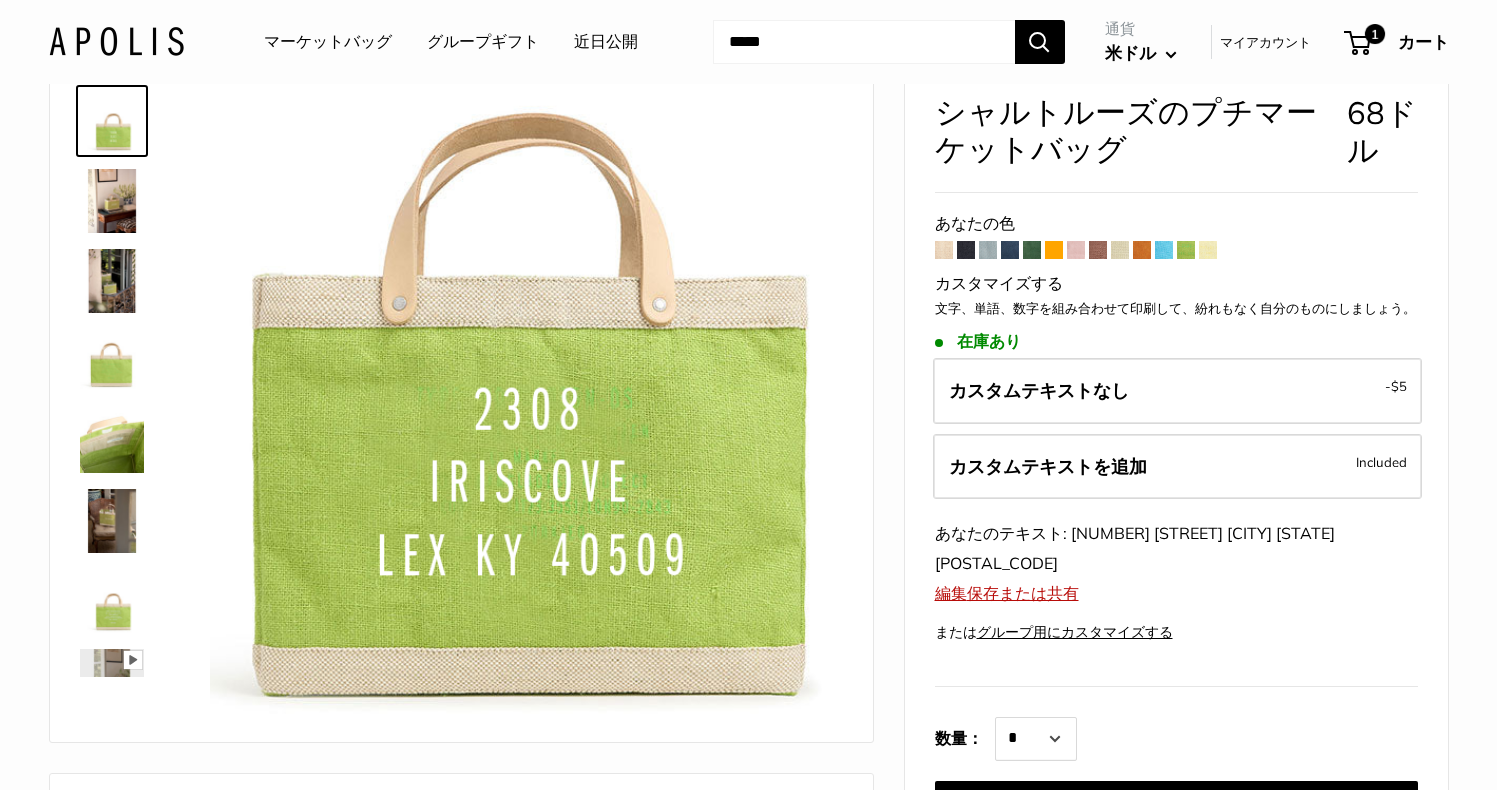 click on "画像をロールオーバーして拡大する" at bounding box center (0, 0) 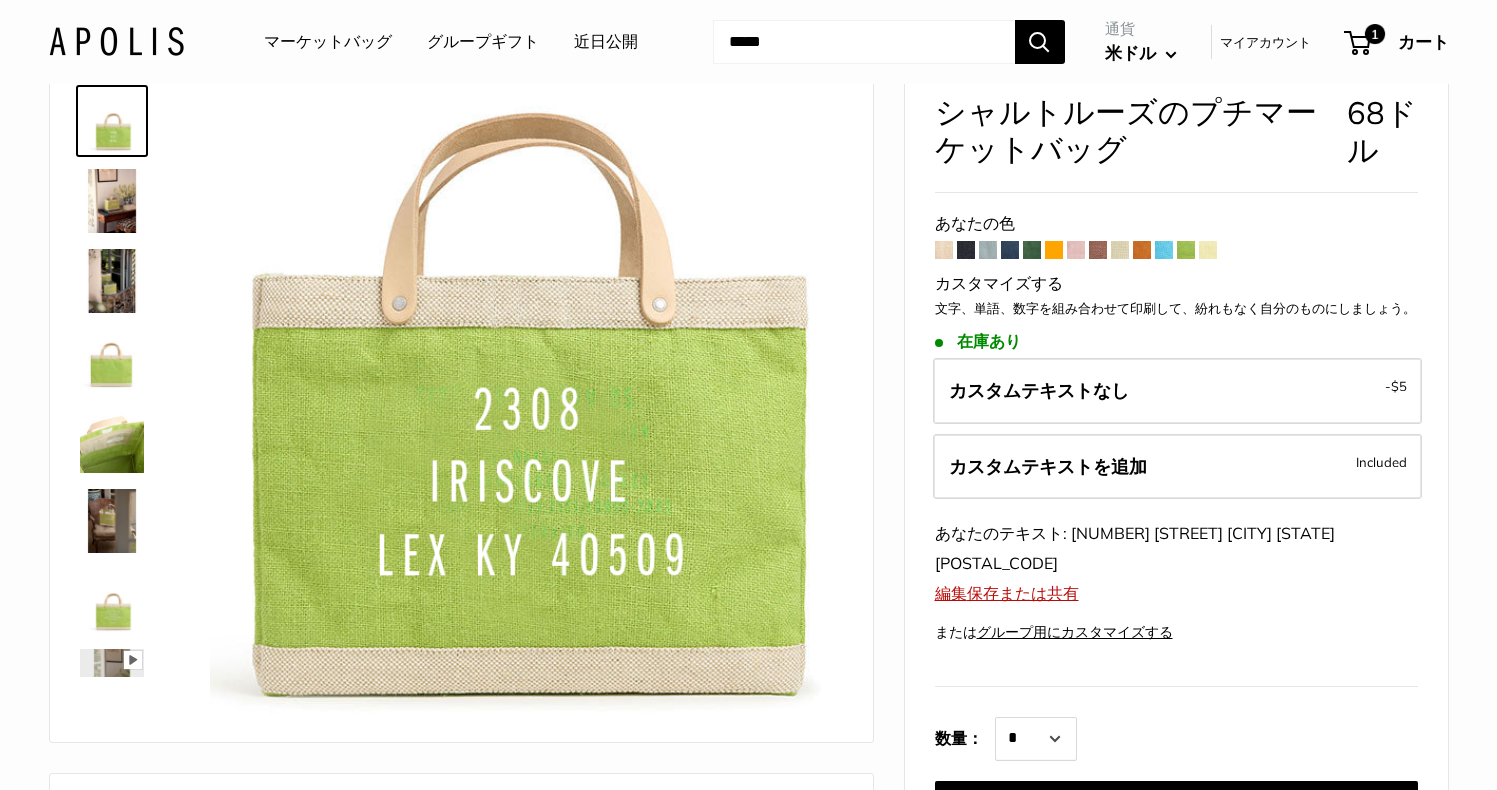 drag, startPoint x: 608, startPoint y: 466, endPoint x: 641, endPoint y: 428, distance: 50.32892 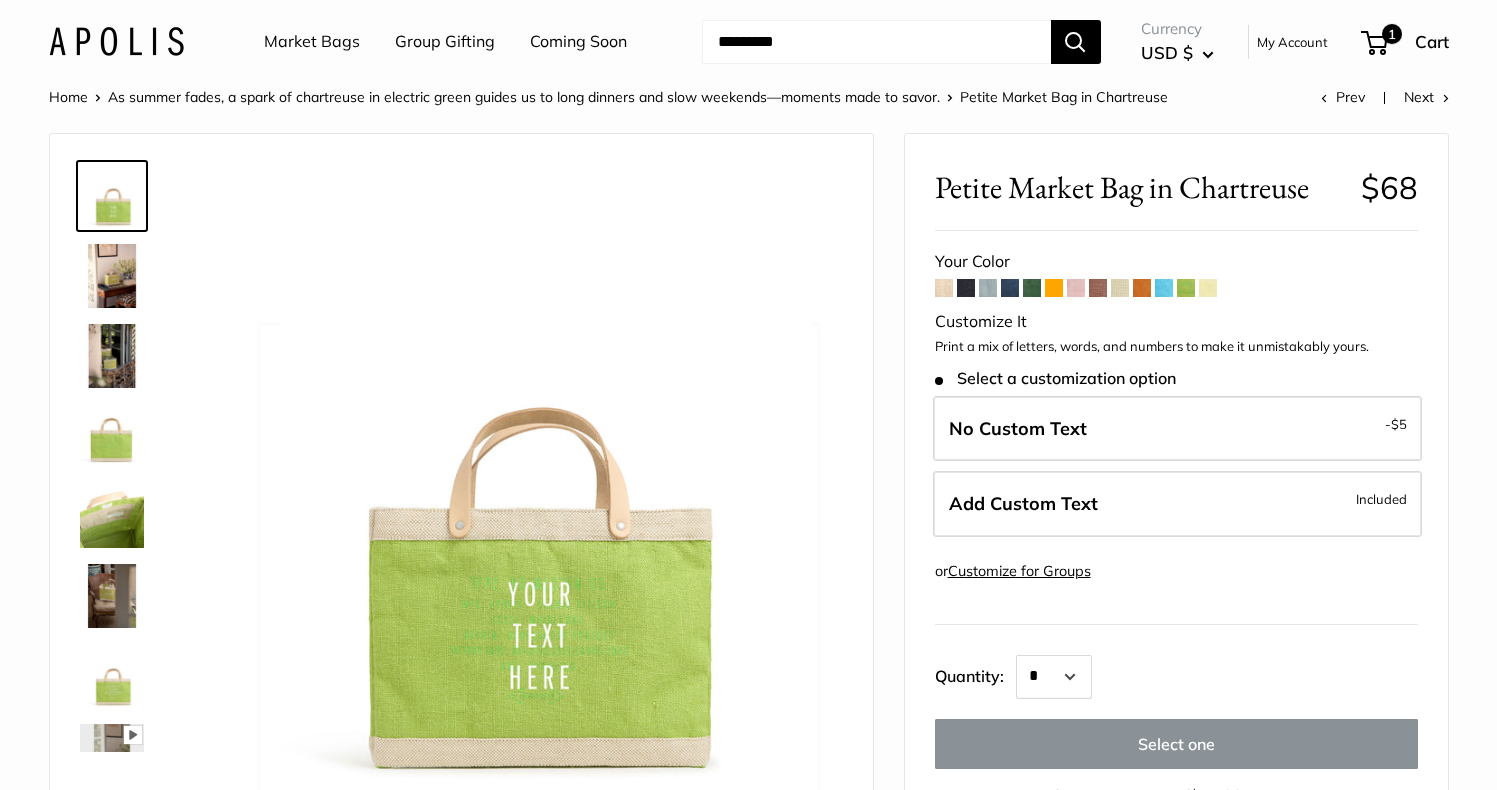 scroll, scrollTop: 0, scrollLeft: 0, axis: both 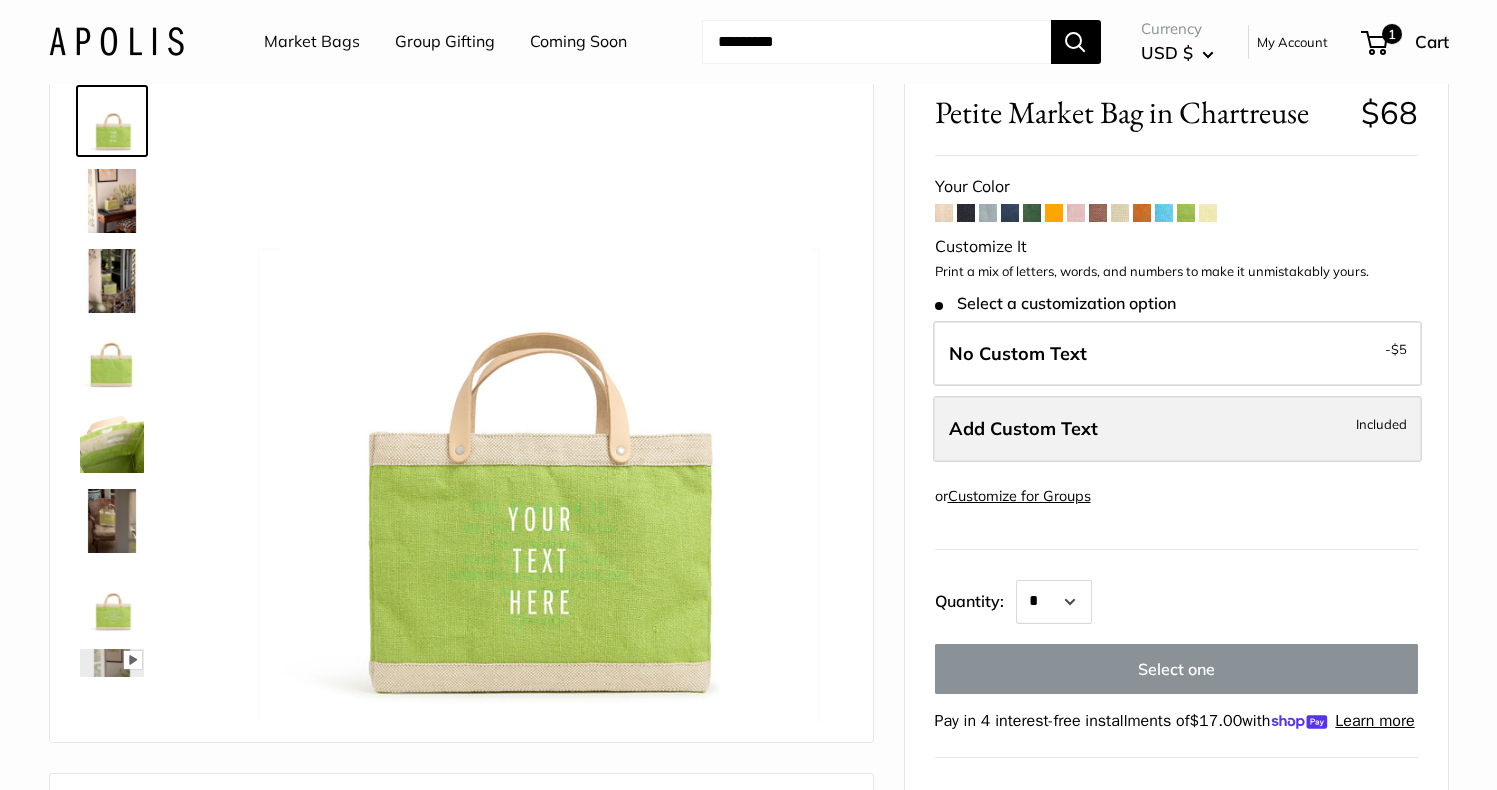 click on "Add Custom Text
Included" at bounding box center [1177, 429] 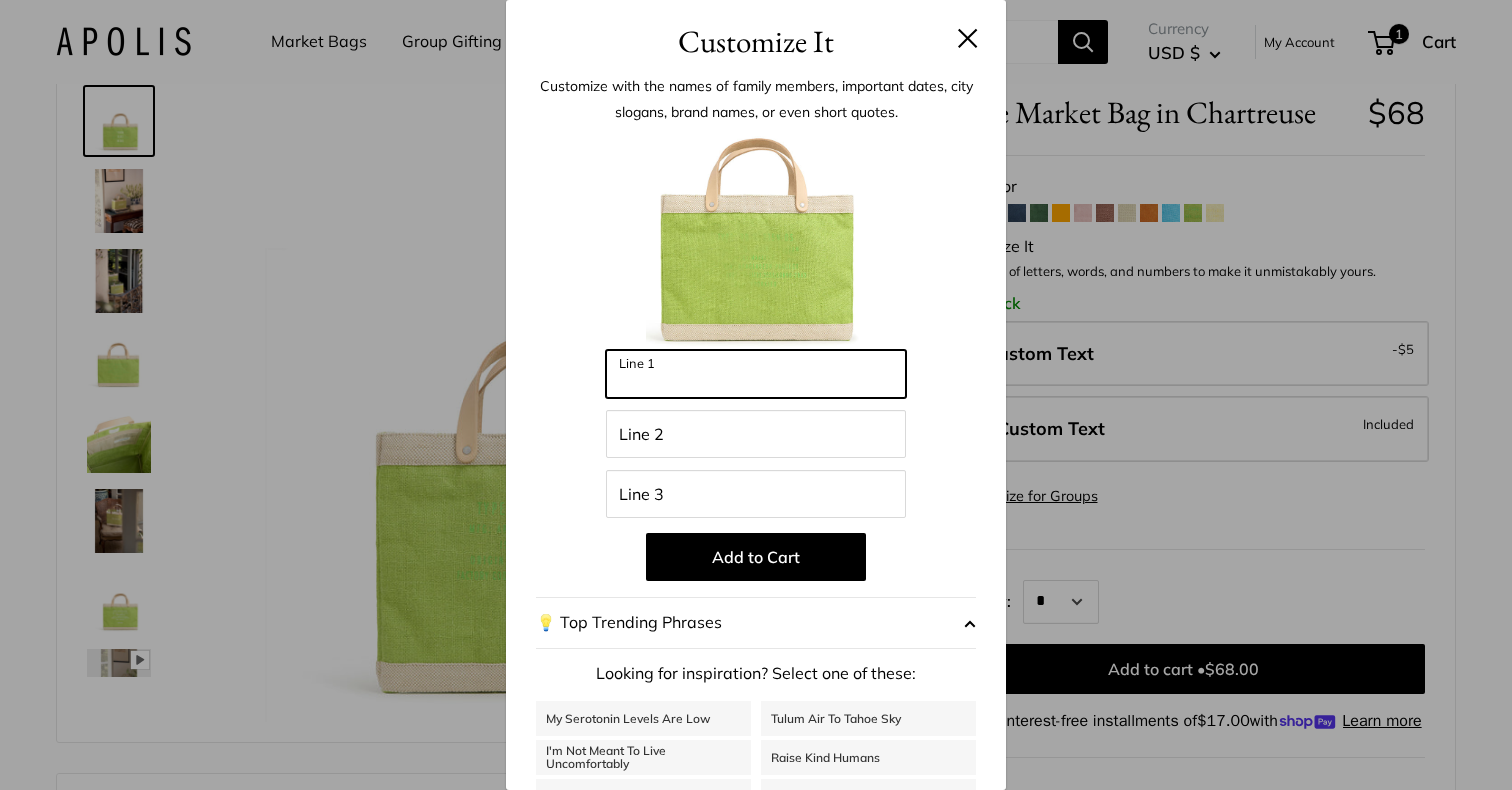click on "Line 1" at bounding box center (756, 374) 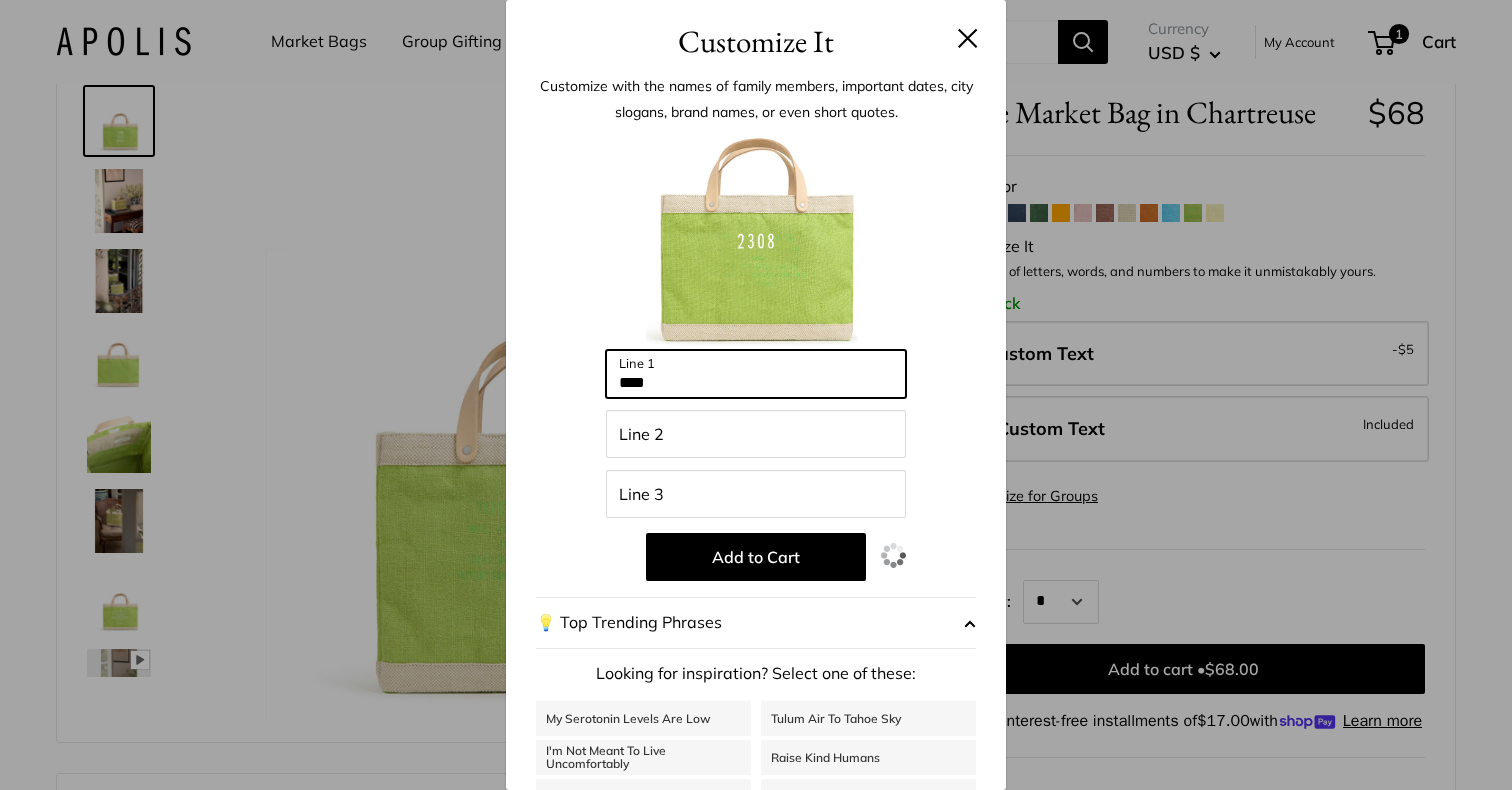 type on "****" 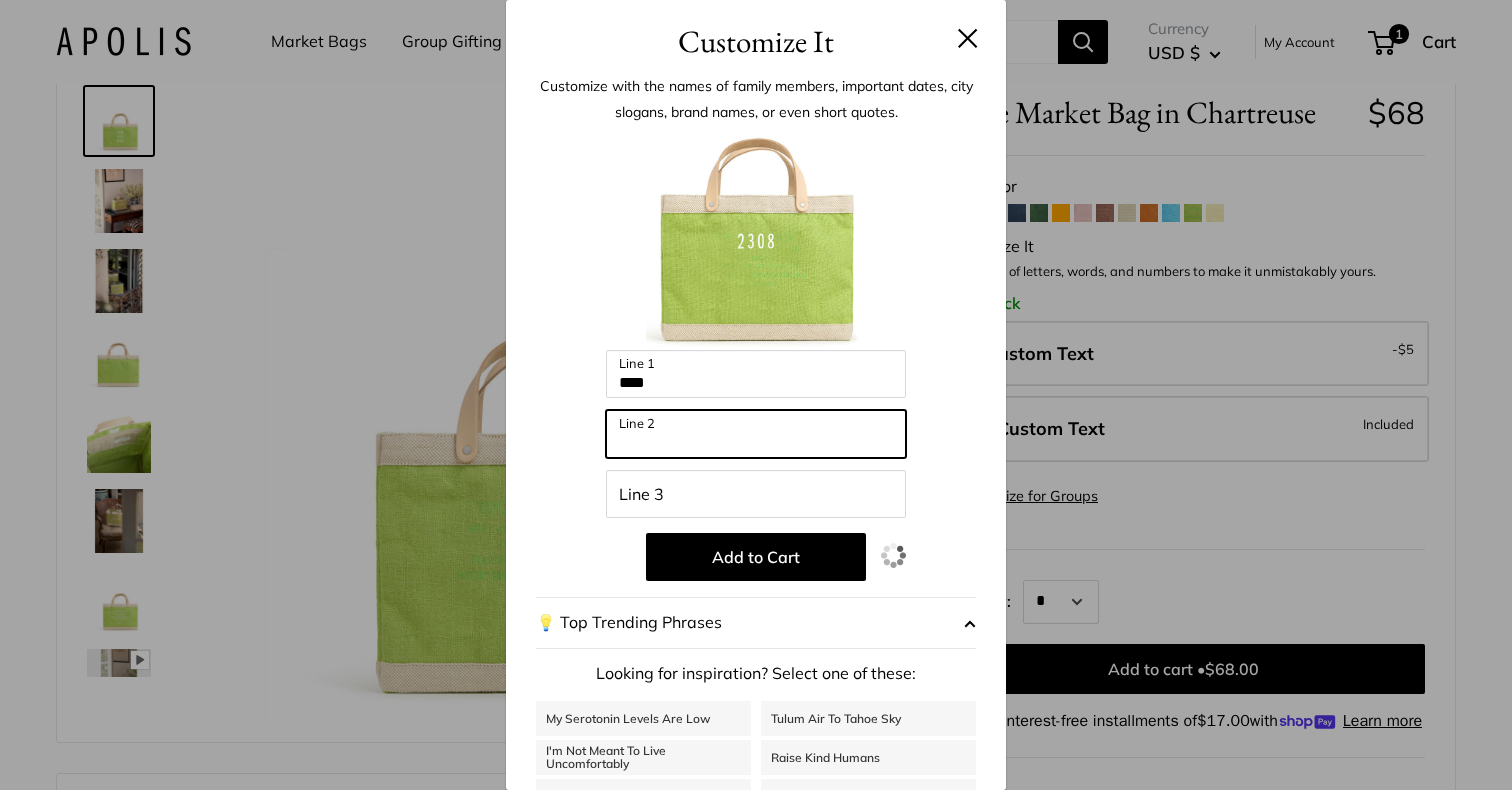 click on "Line 2" at bounding box center (756, 434) 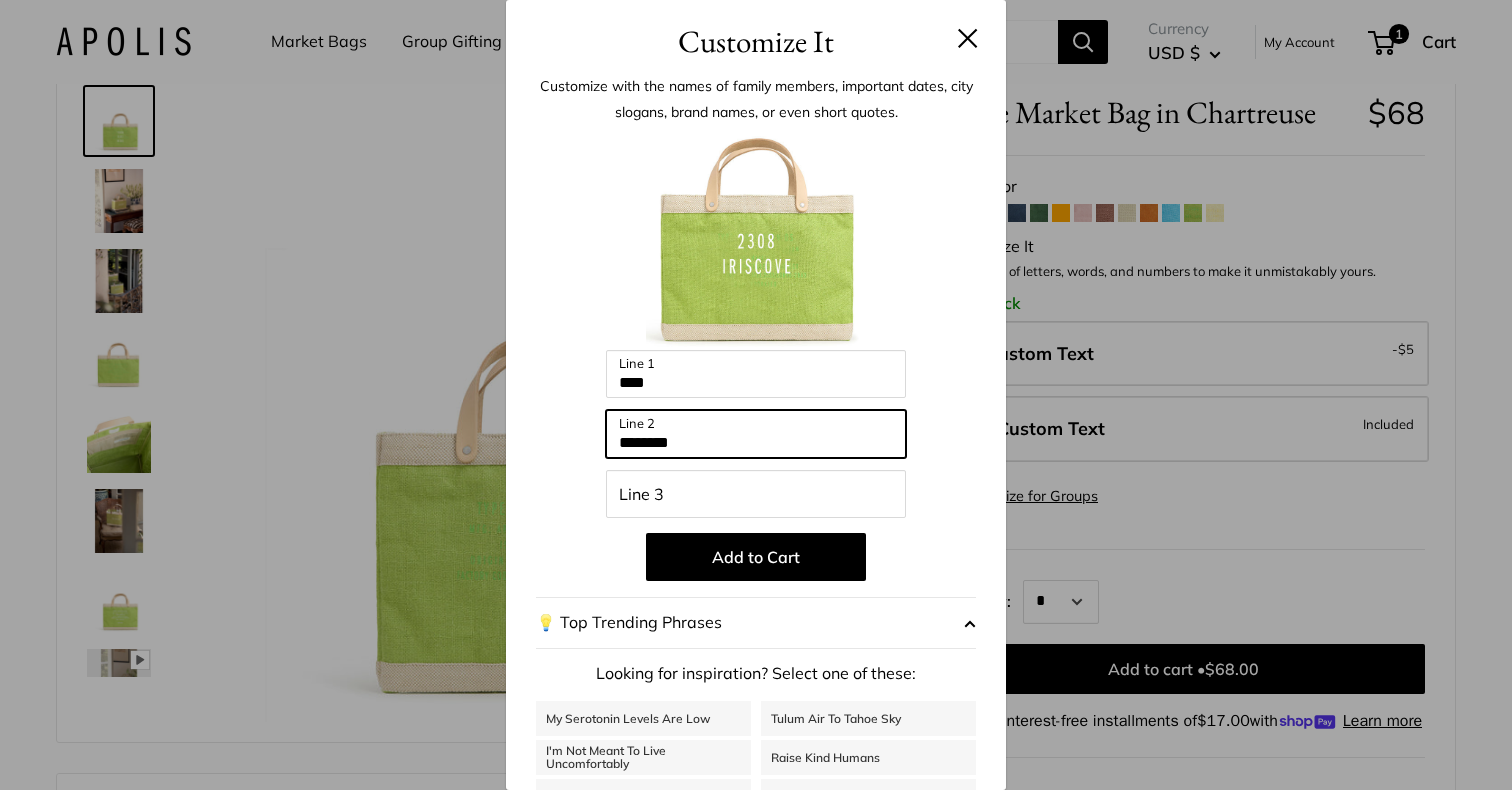 type on "********" 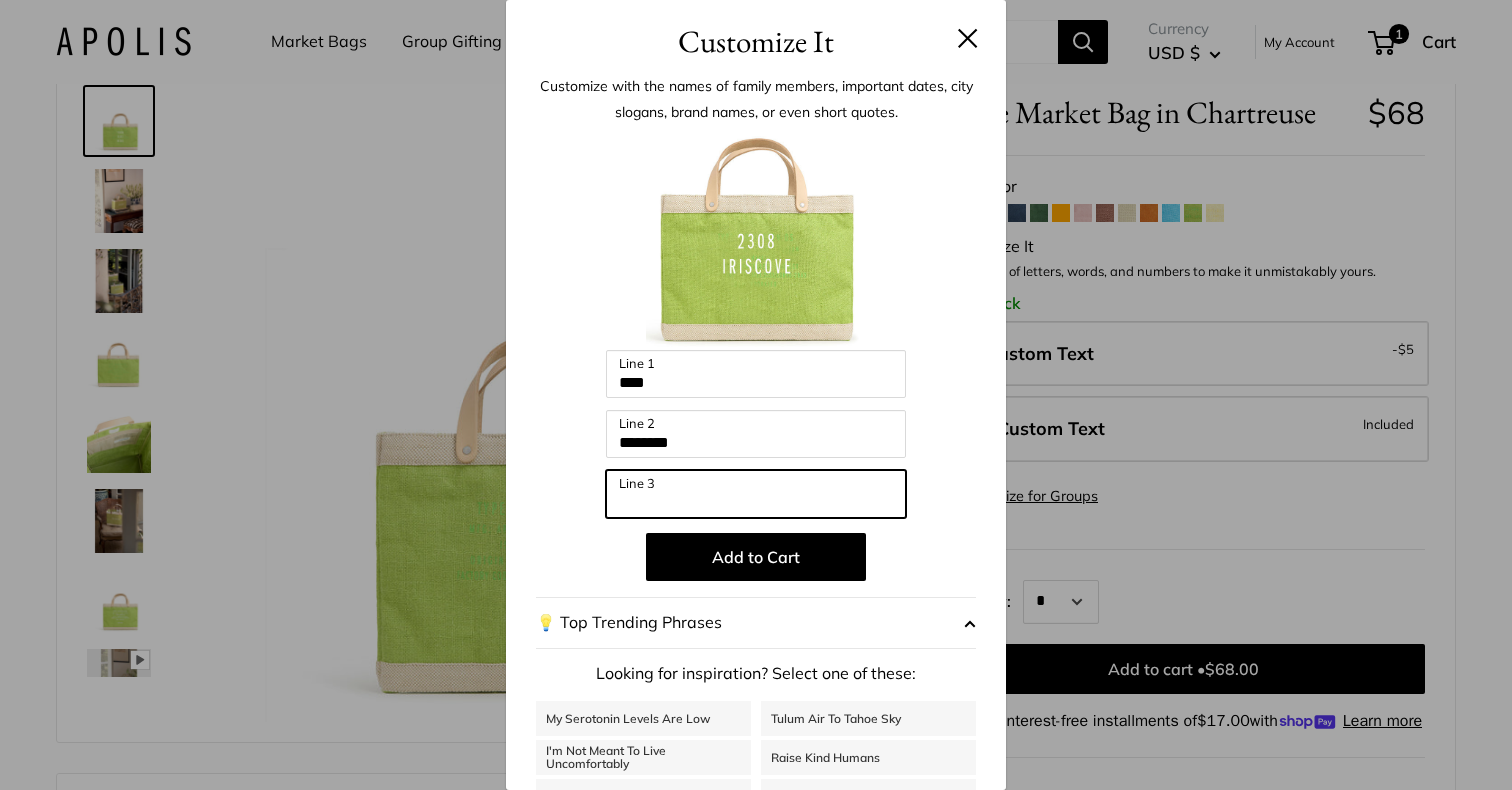 click on "Line 3" at bounding box center [756, 494] 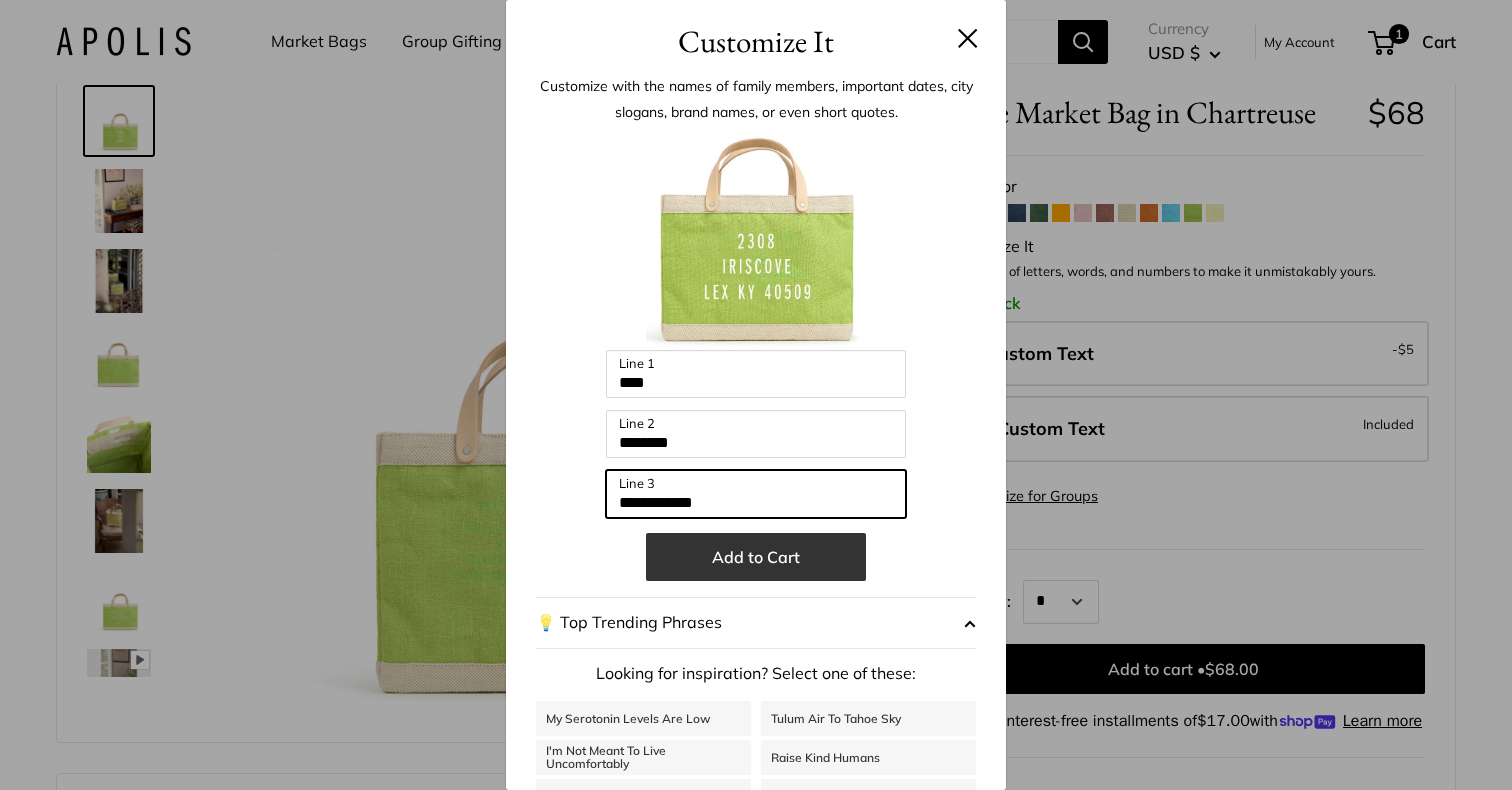 type on "**********" 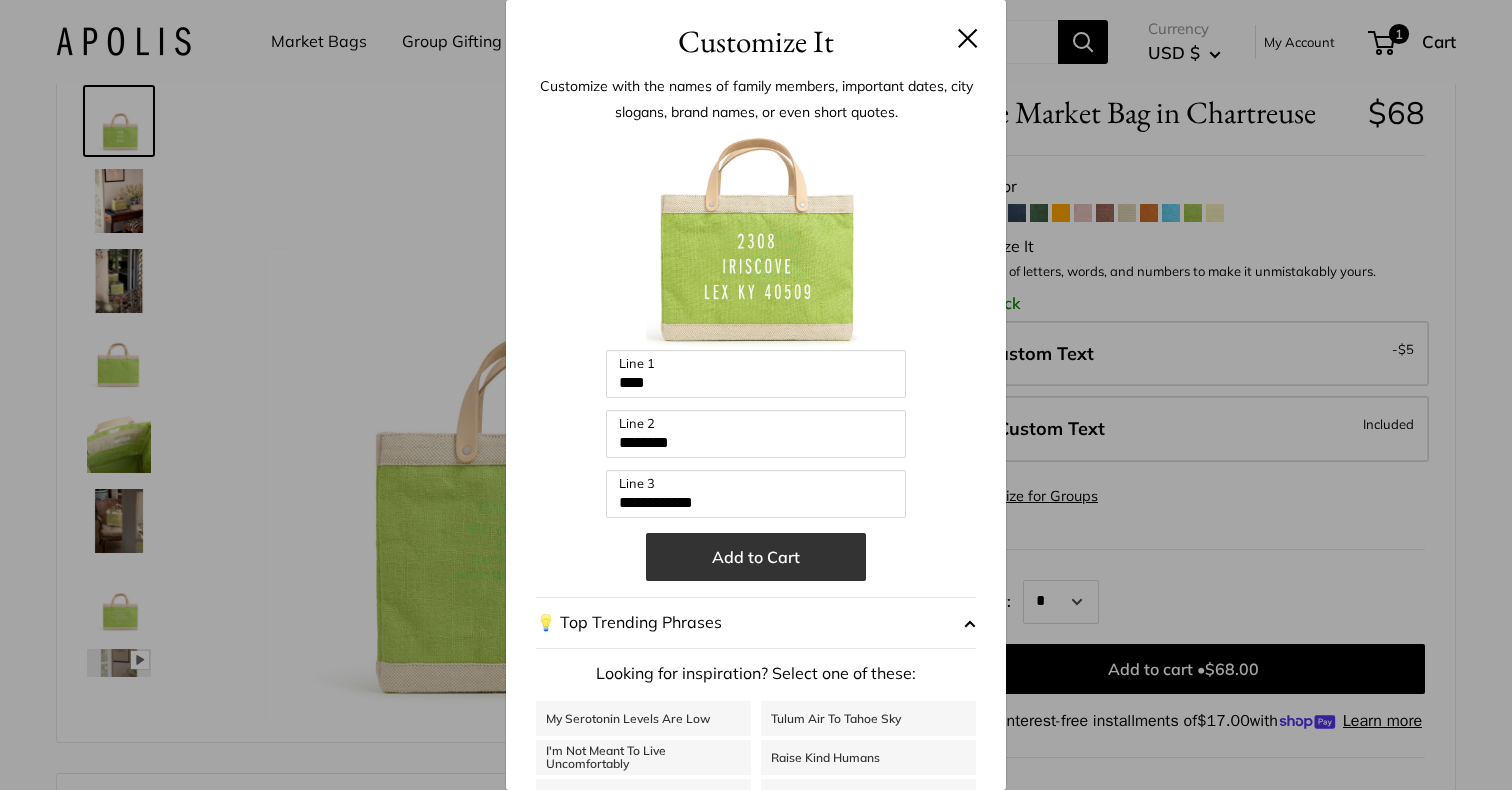 click on "Add to Cart" at bounding box center (756, 557) 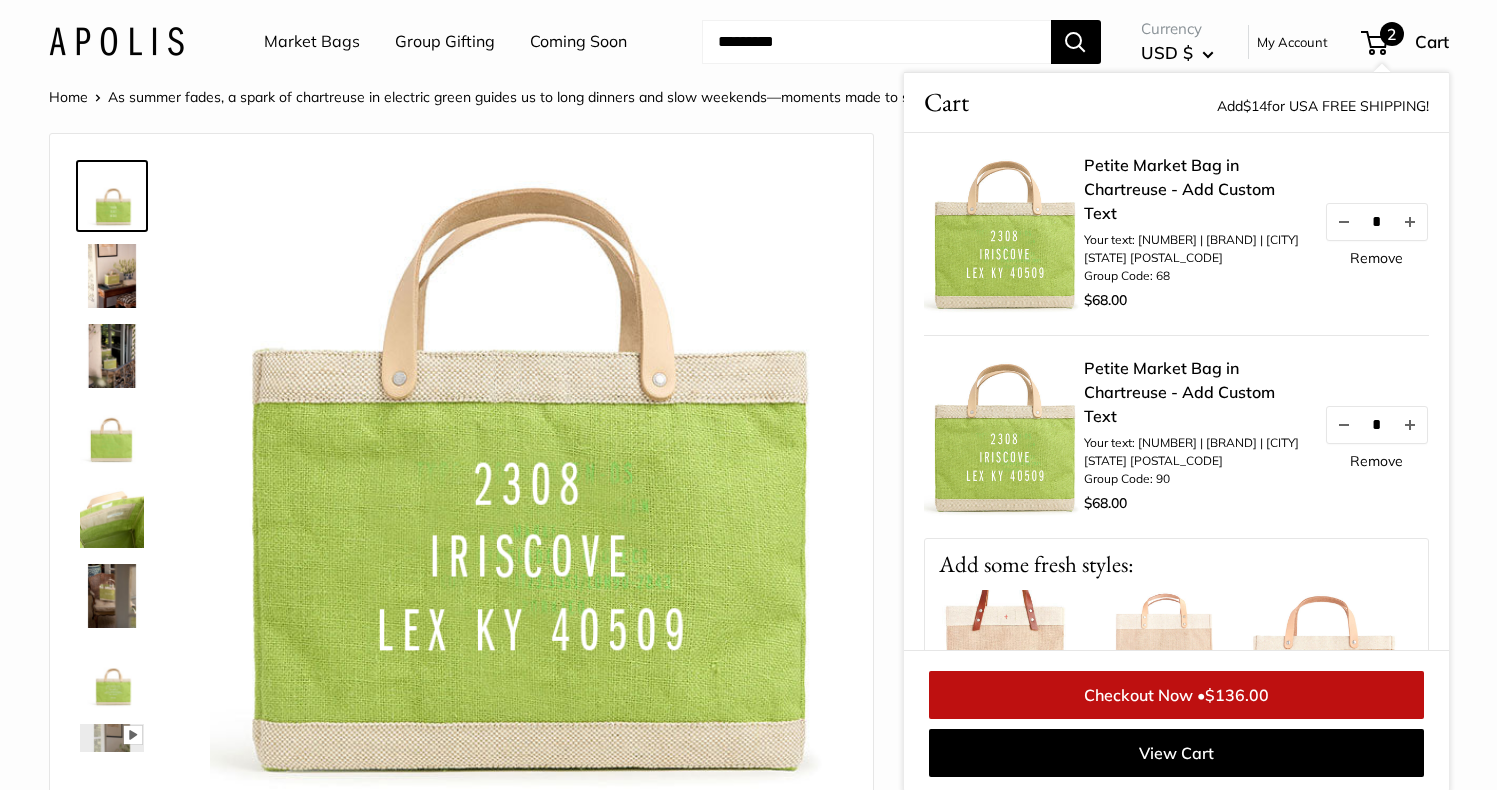 scroll, scrollTop: 0, scrollLeft: 0, axis: both 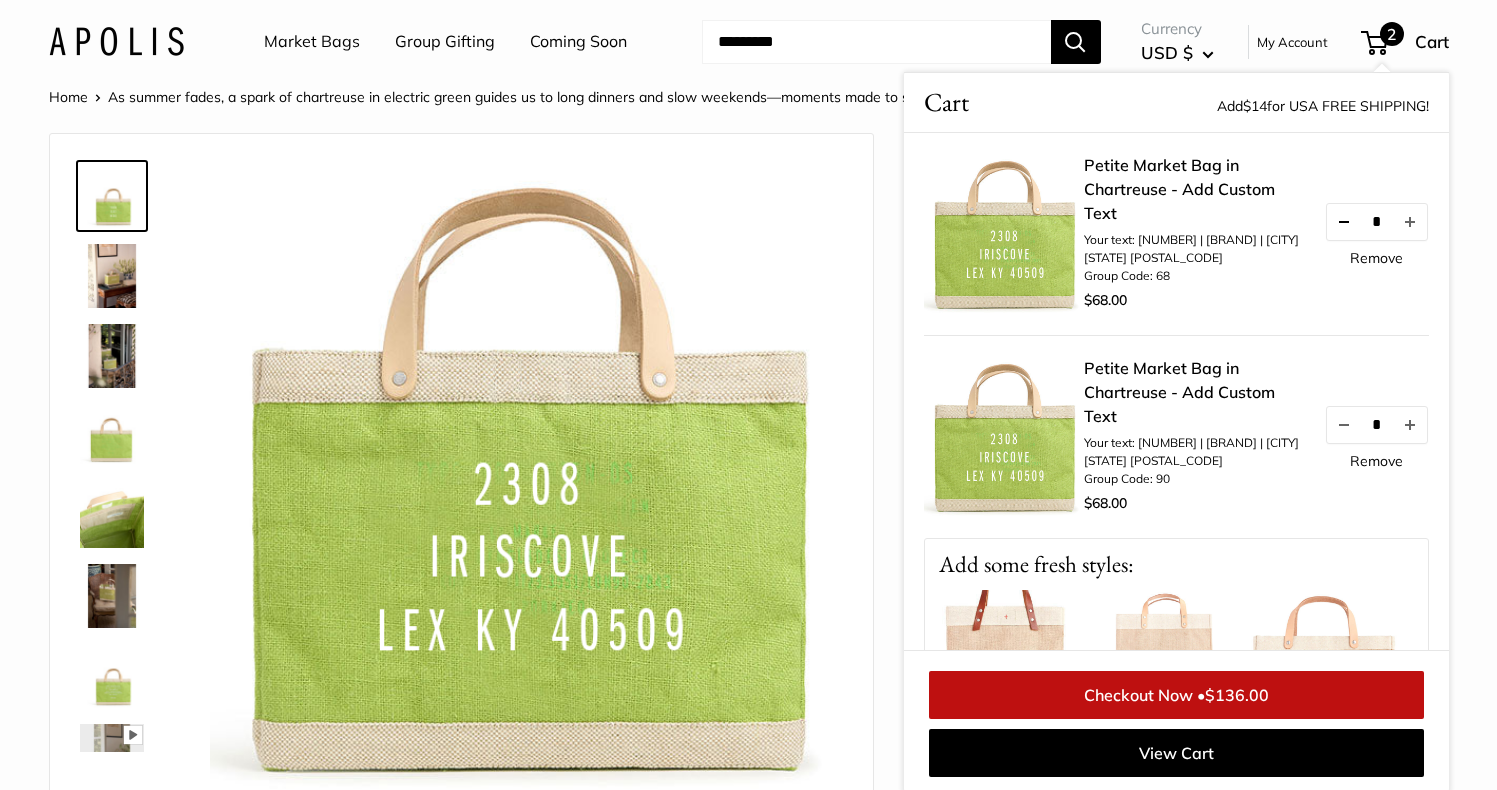 click at bounding box center [1343, 222] 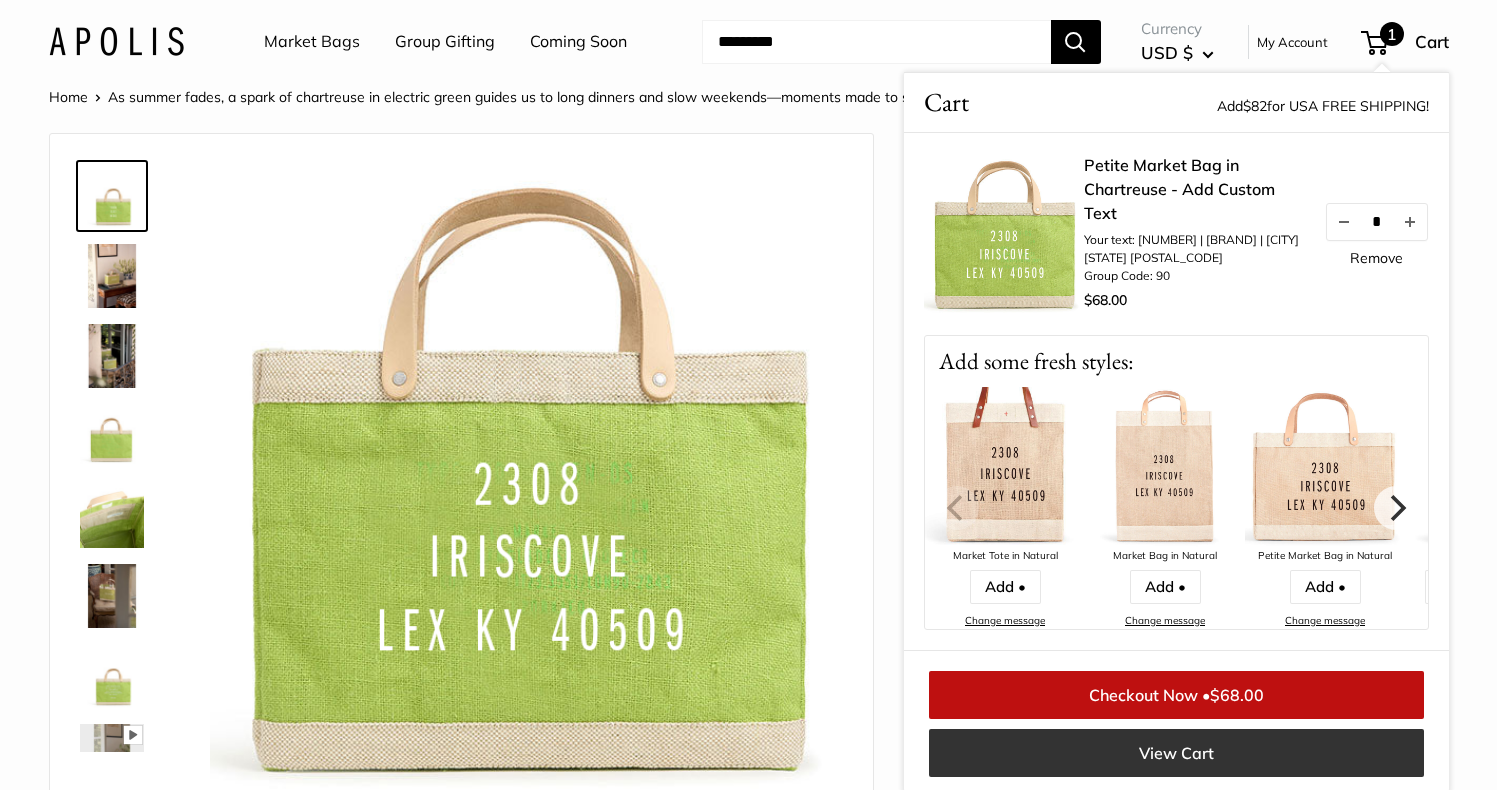 click on "View Cart" at bounding box center [1176, 753] 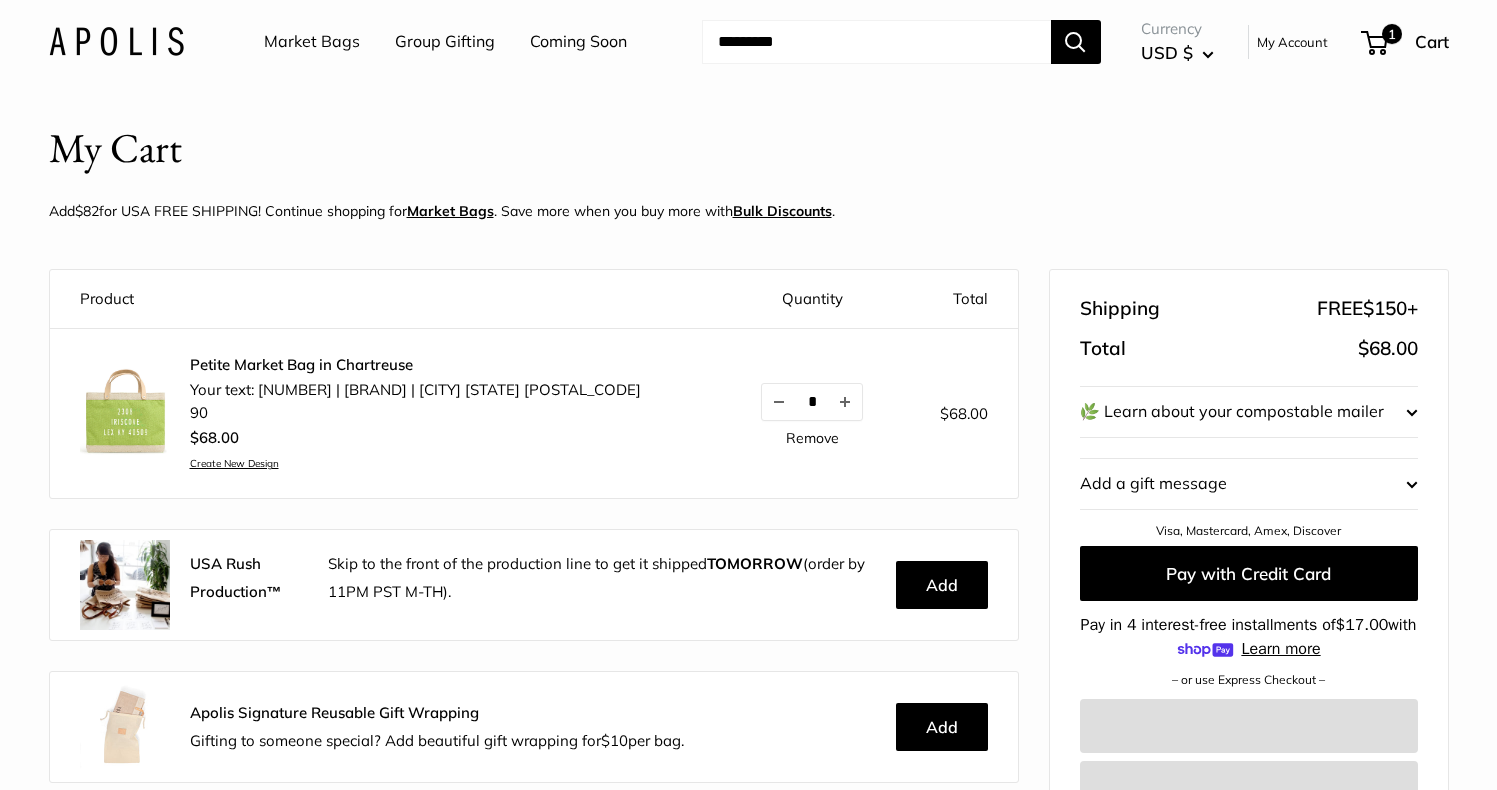 scroll, scrollTop: 0, scrollLeft: 0, axis: both 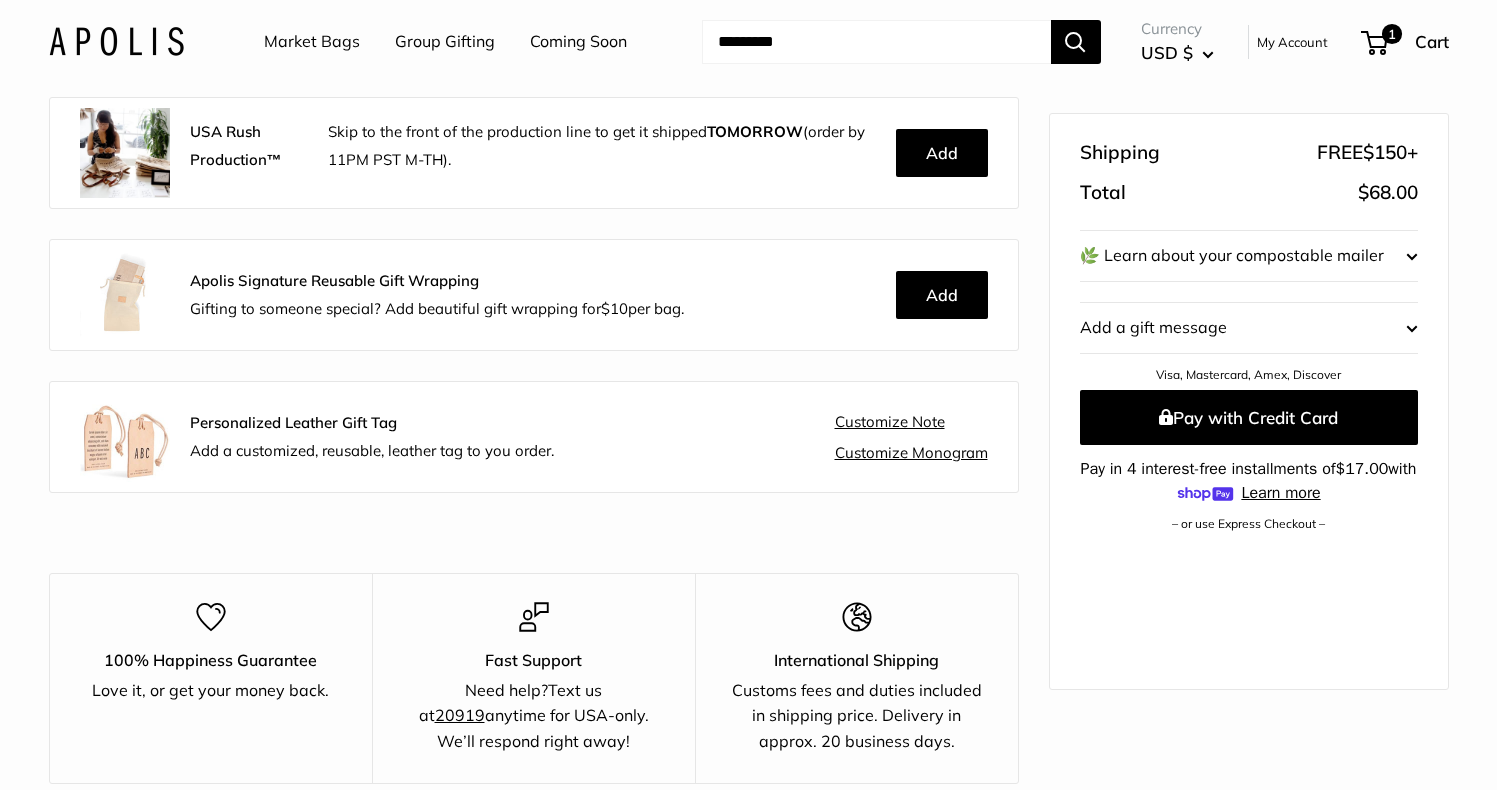 click on "Customize Monogram" at bounding box center (911, 453) 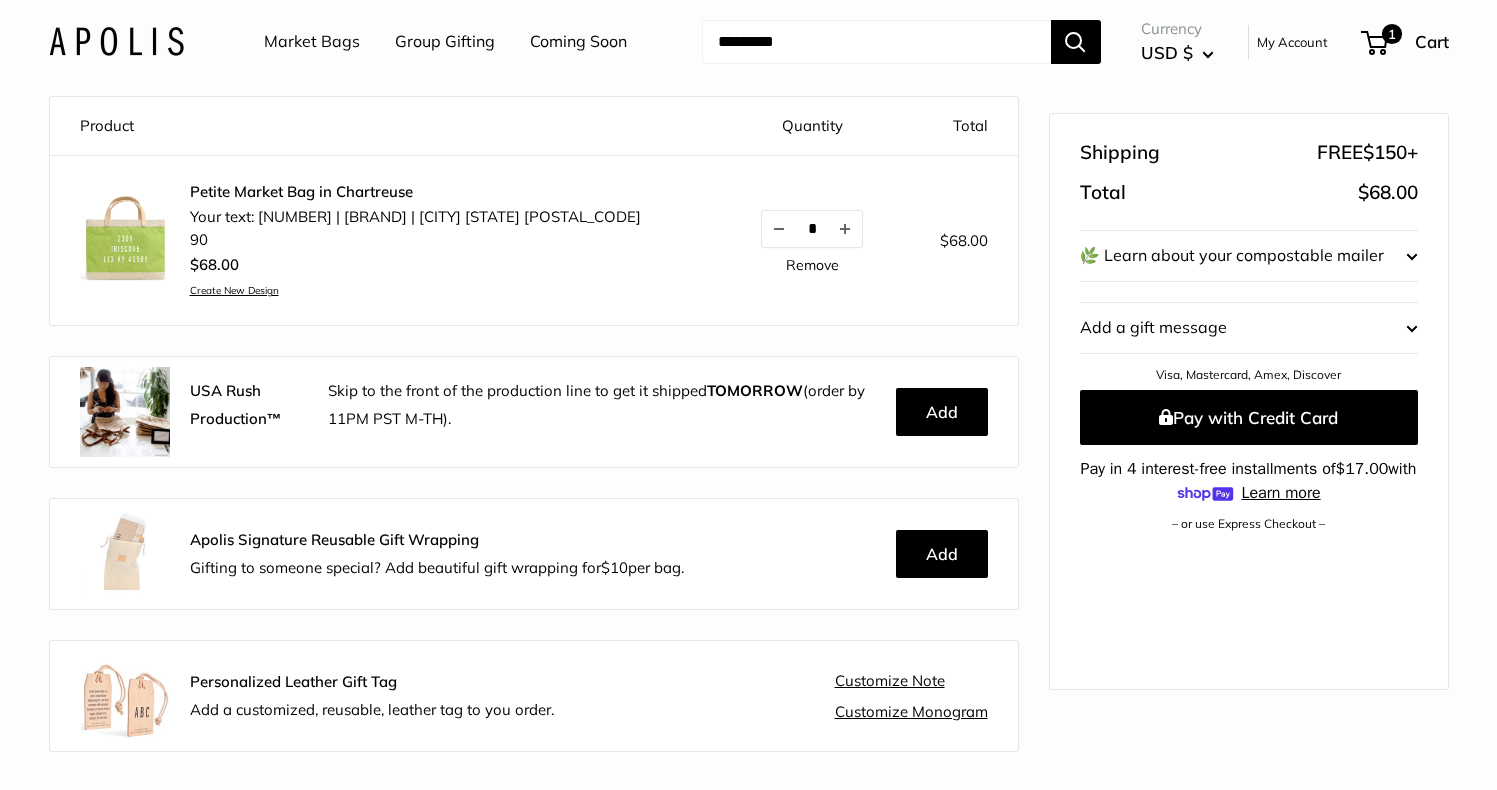 scroll, scrollTop: 176, scrollLeft: 0, axis: vertical 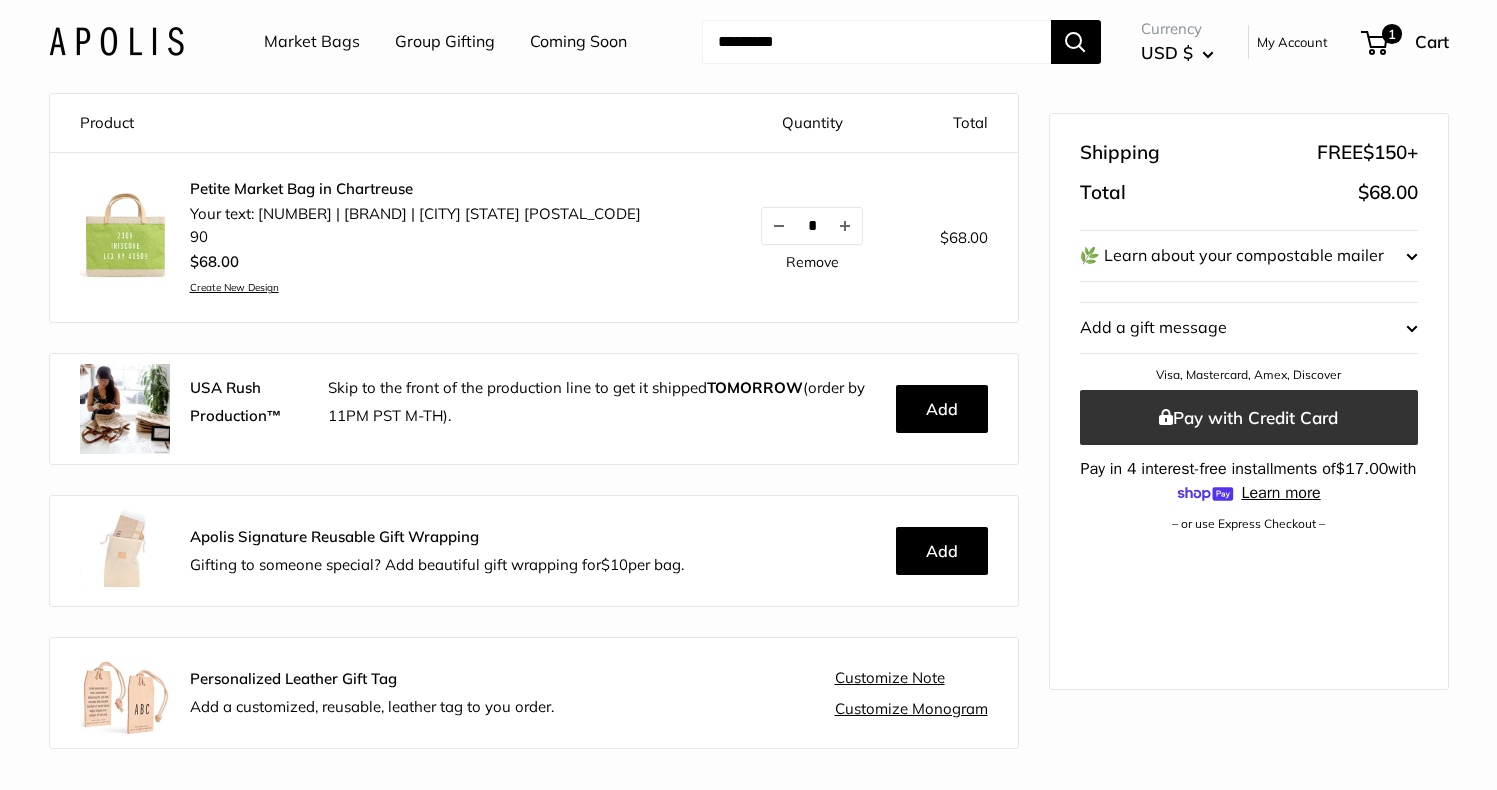 click on "Pay with Credit Card" at bounding box center [1249, 417] 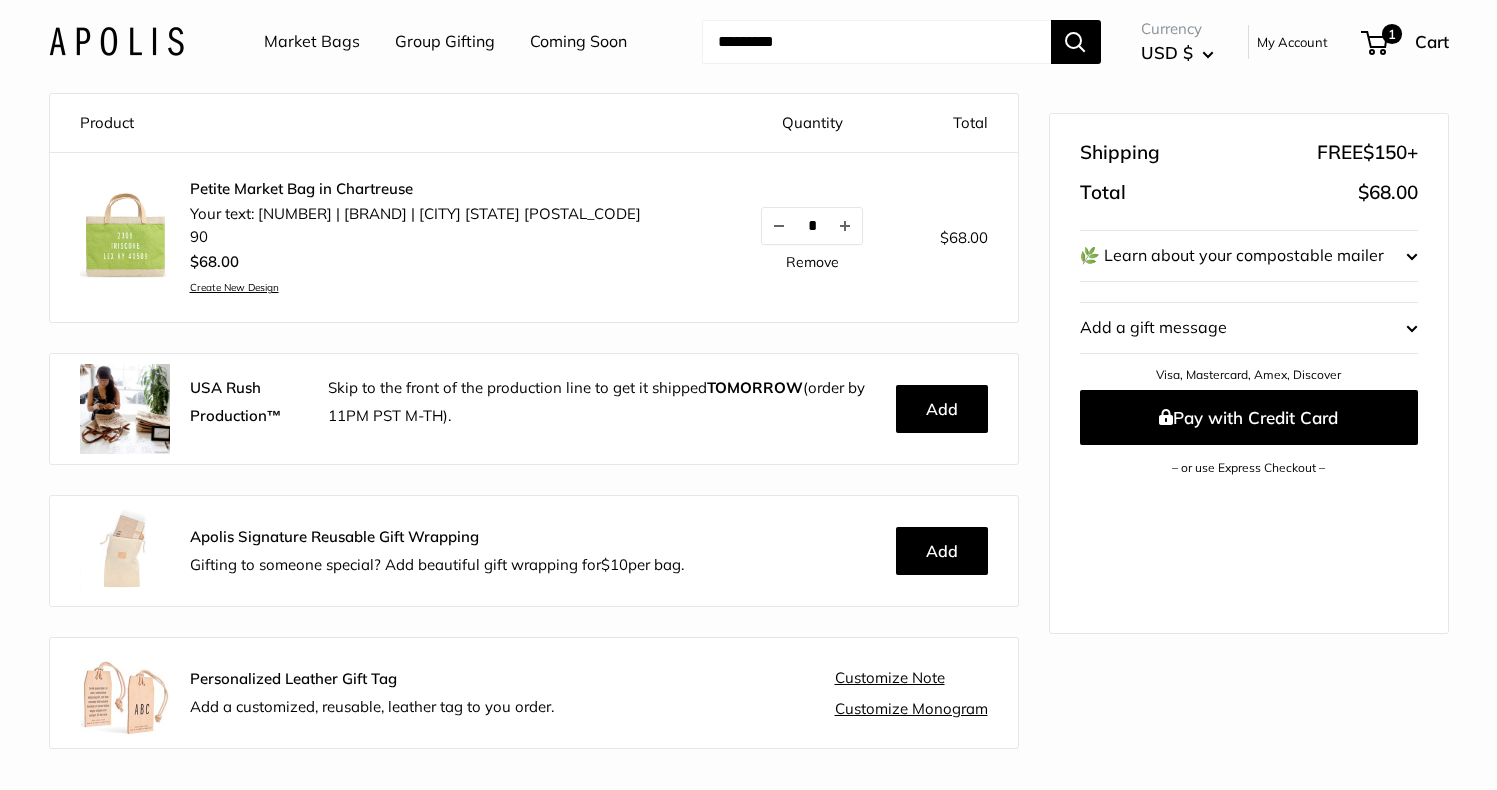 scroll, scrollTop: 0, scrollLeft: 0, axis: both 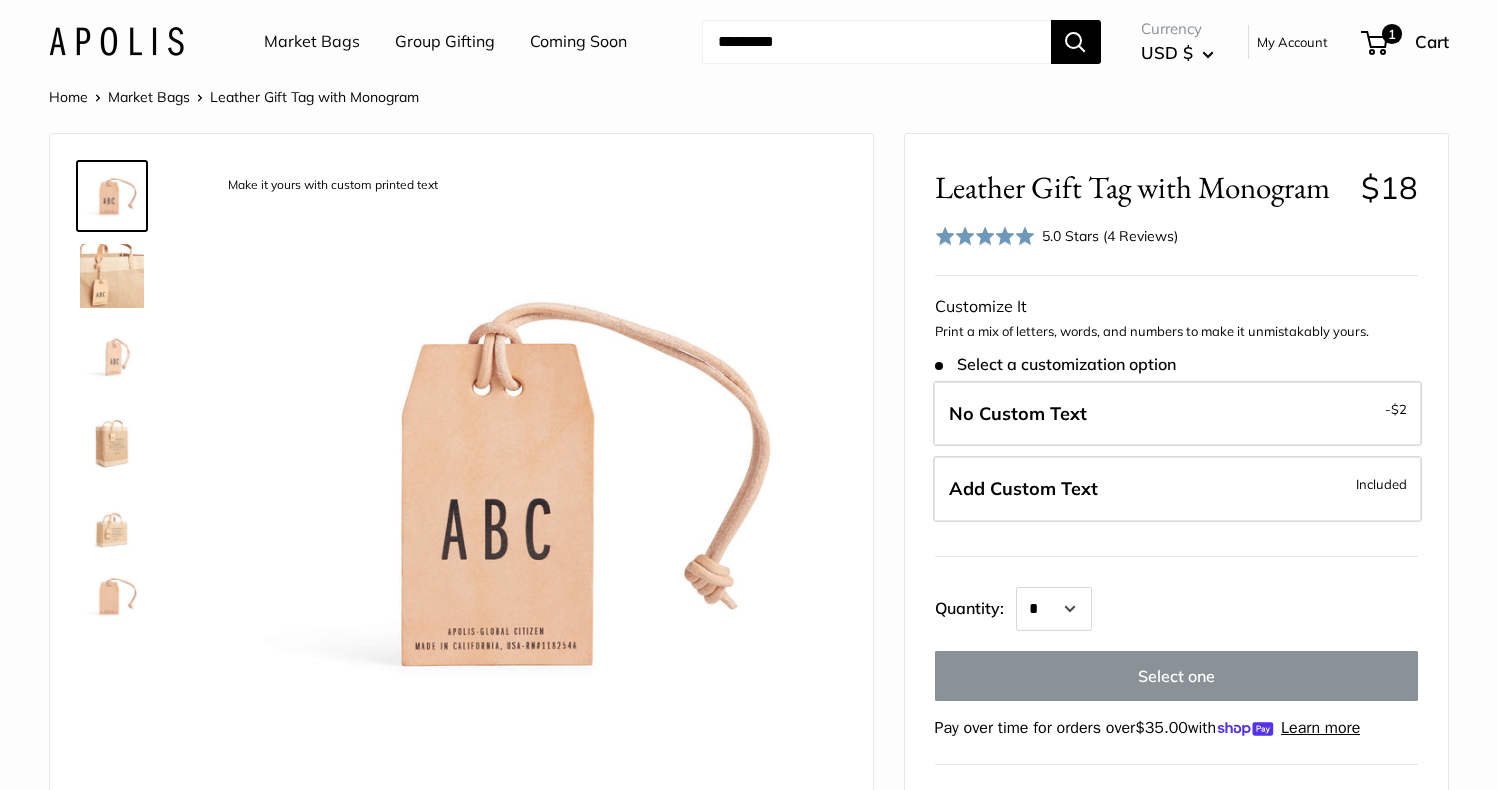 click at bounding box center (112, 276) 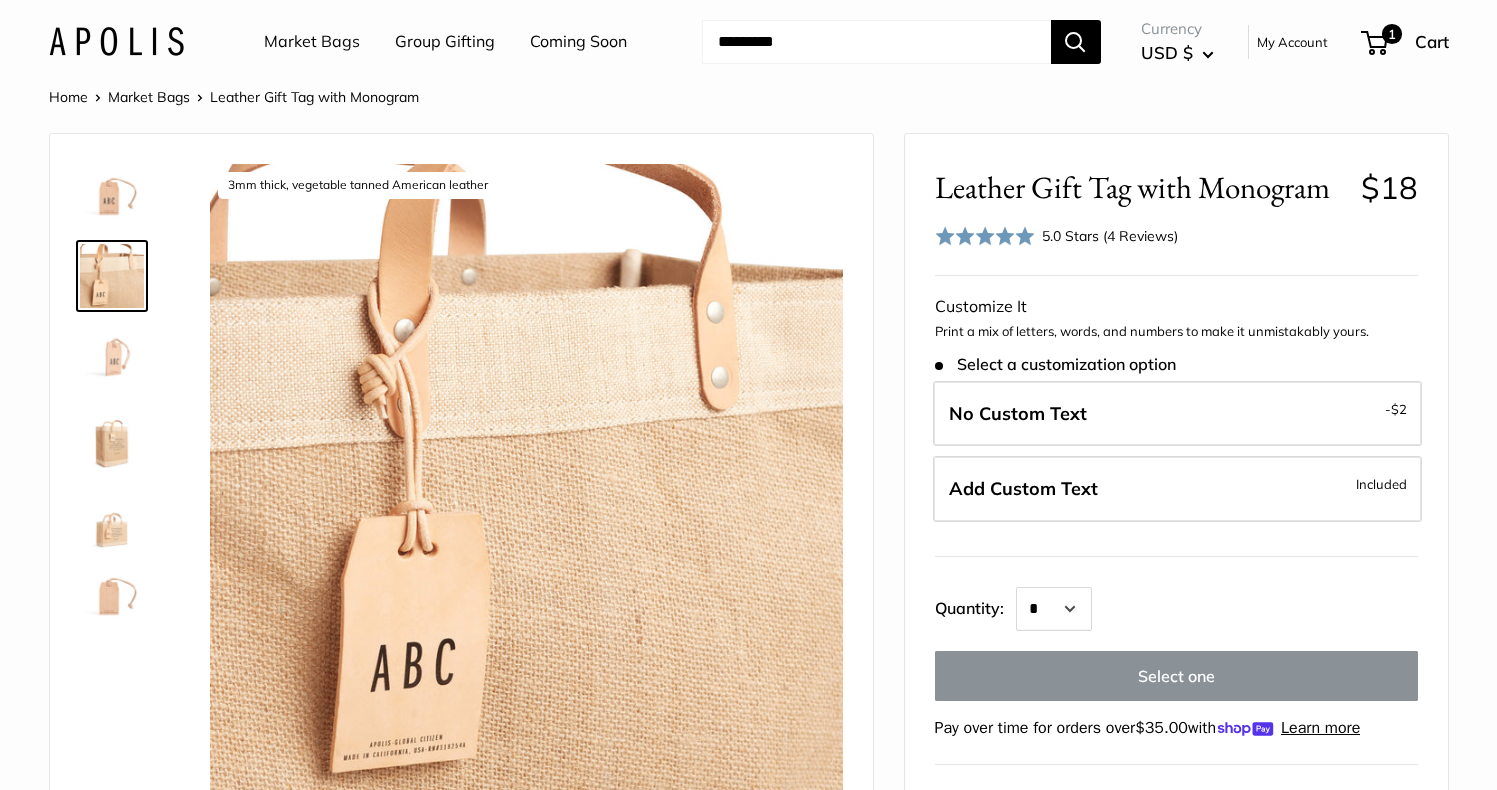 click at bounding box center (112, 356) 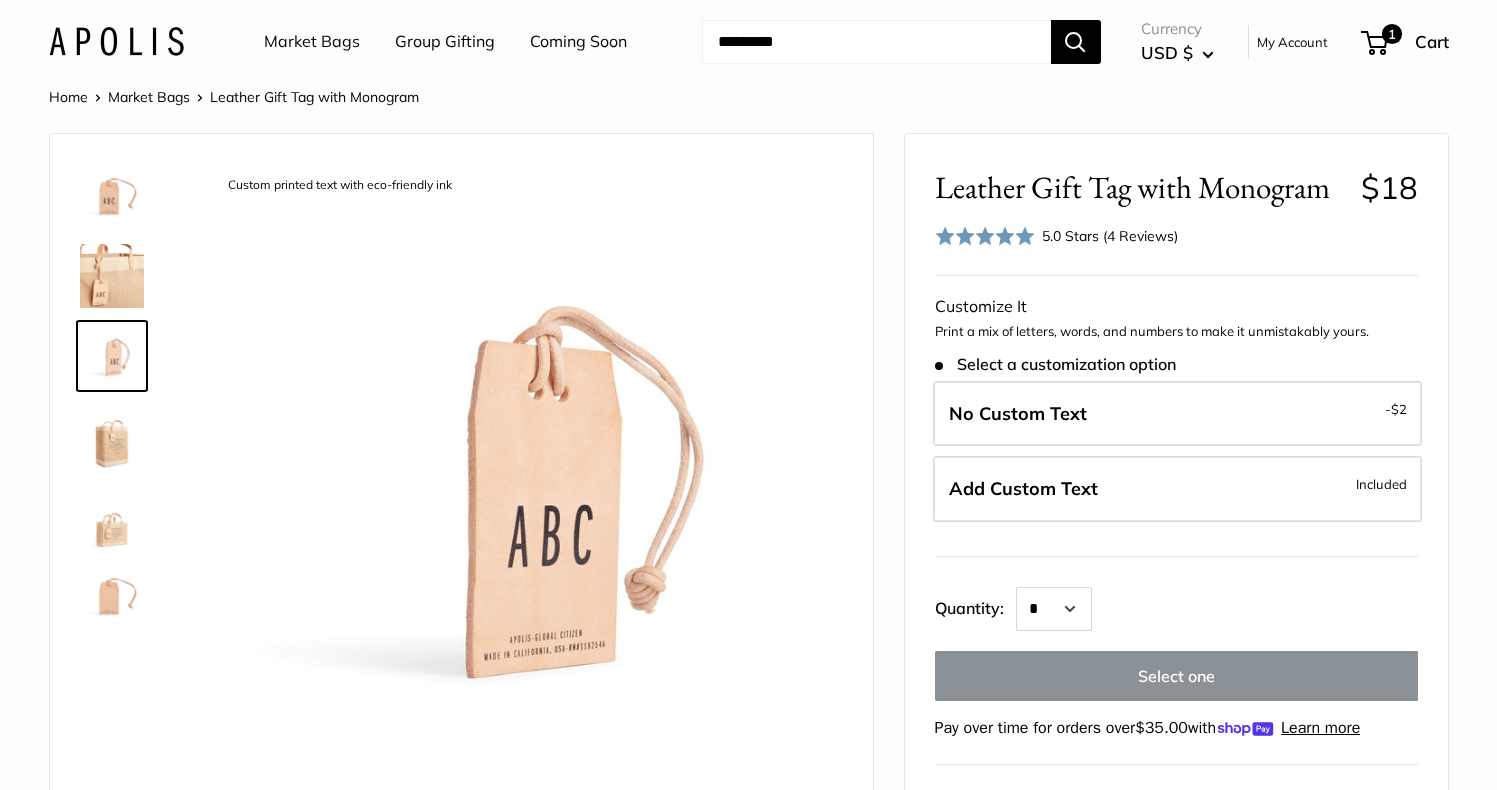 click at bounding box center [112, 436] 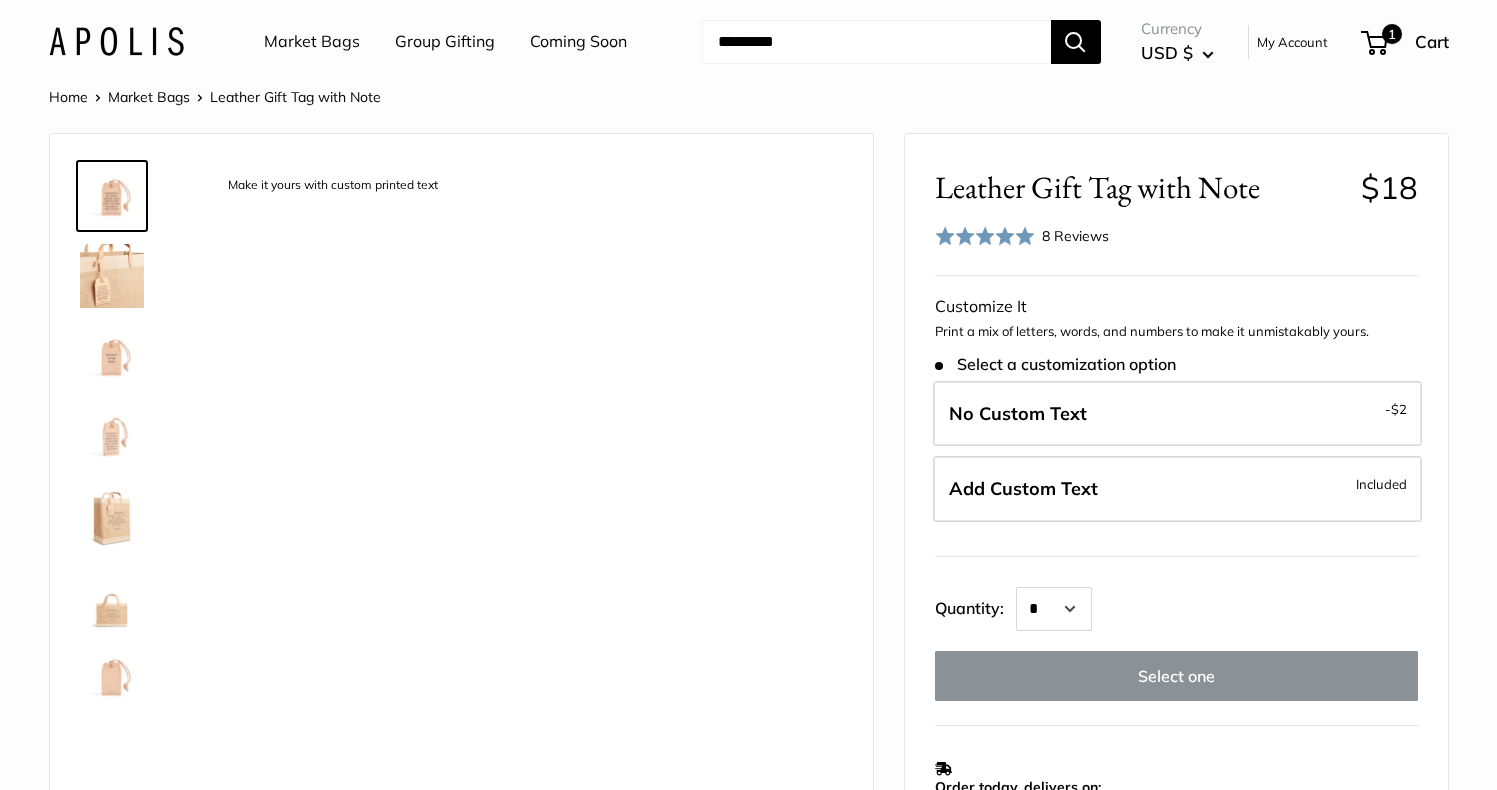 scroll, scrollTop: 0, scrollLeft: 0, axis: both 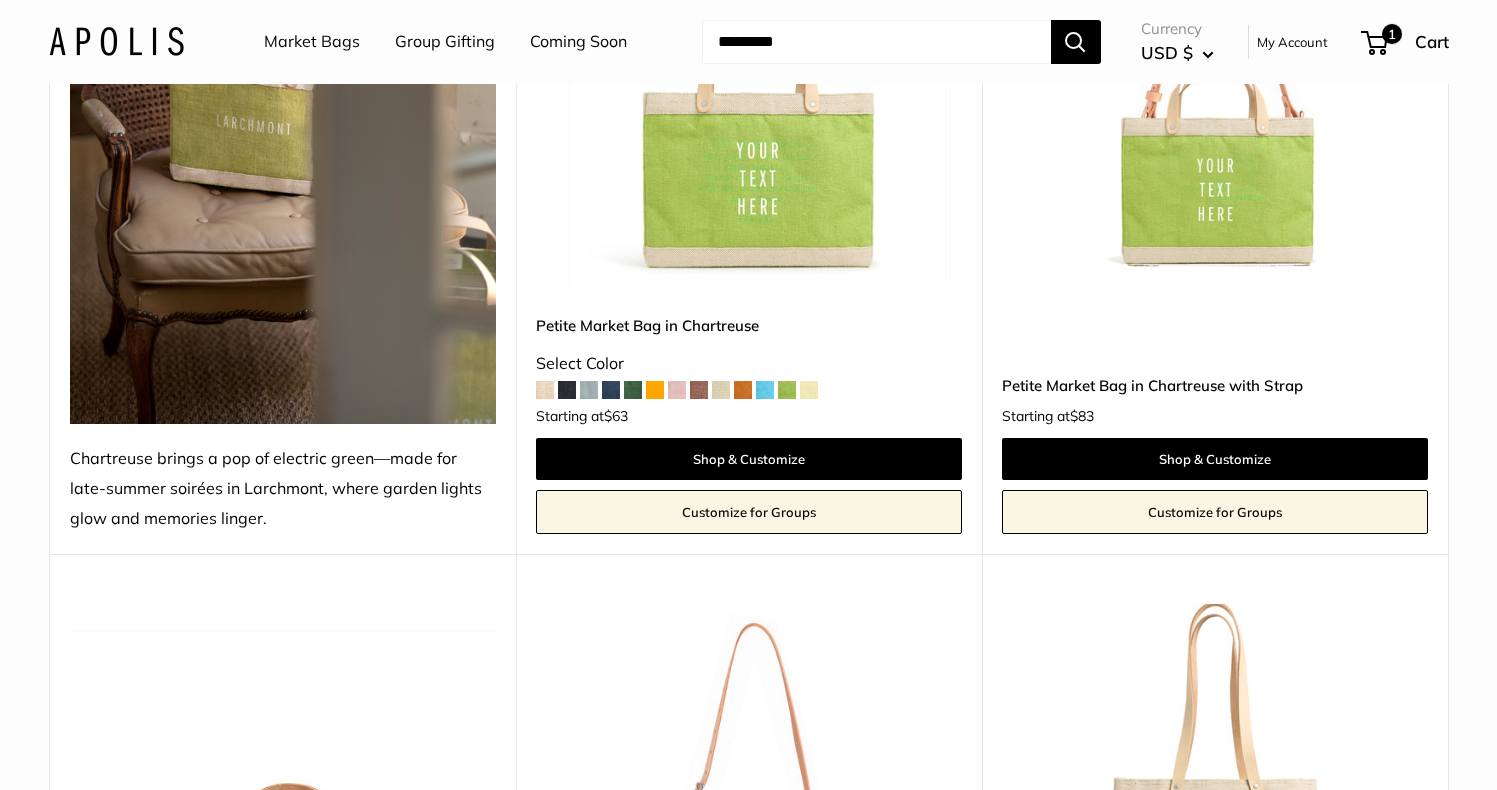 click on "Petite Market Bag in Chartreuse with Strap
Starting at  $83
Shop & Customize
Customize for Groups" at bounding box center [1215, 420] 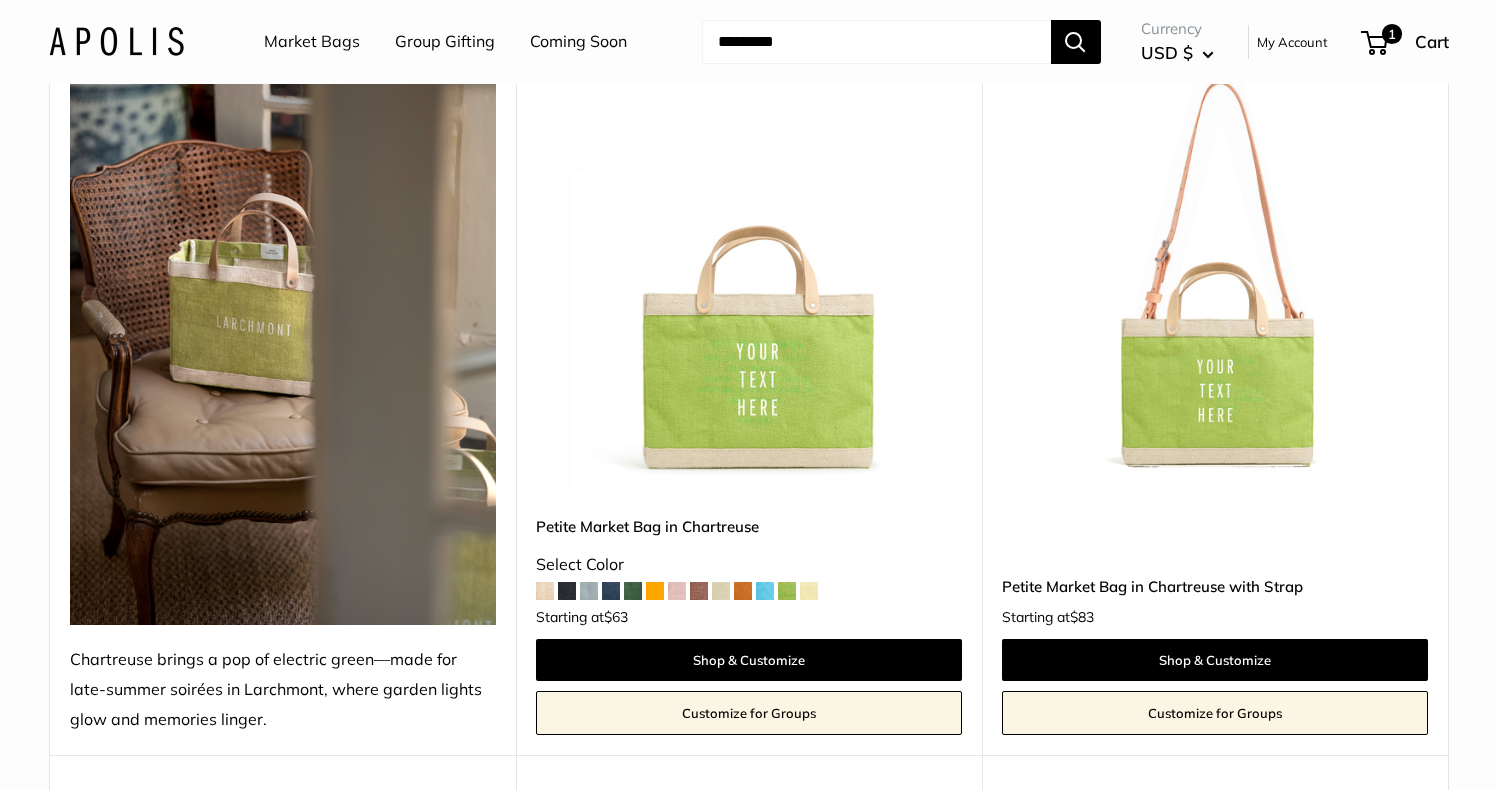 scroll, scrollTop: 298, scrollLeft: 0, axis: vertical 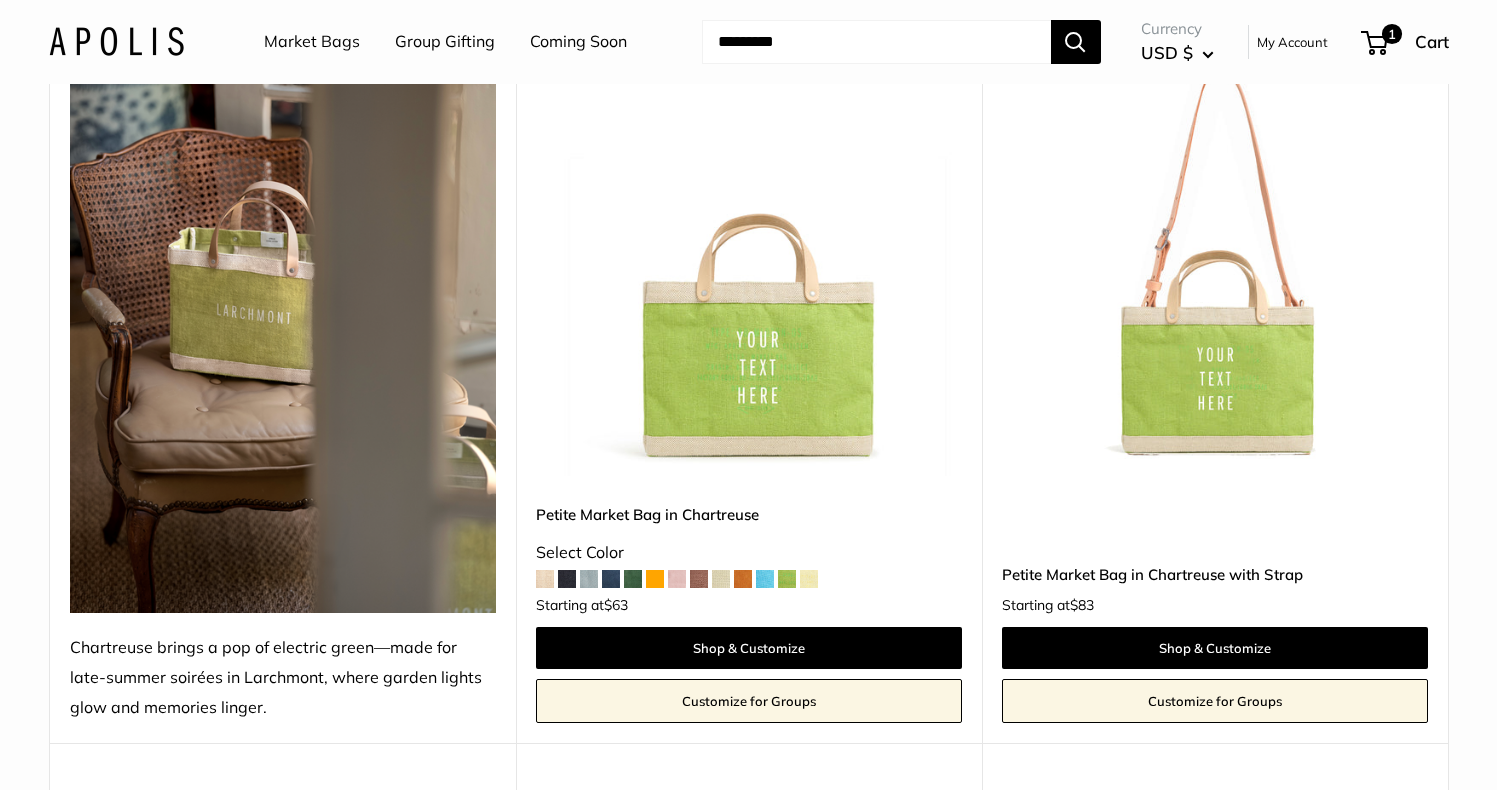 click at bounding box center (677, 579) 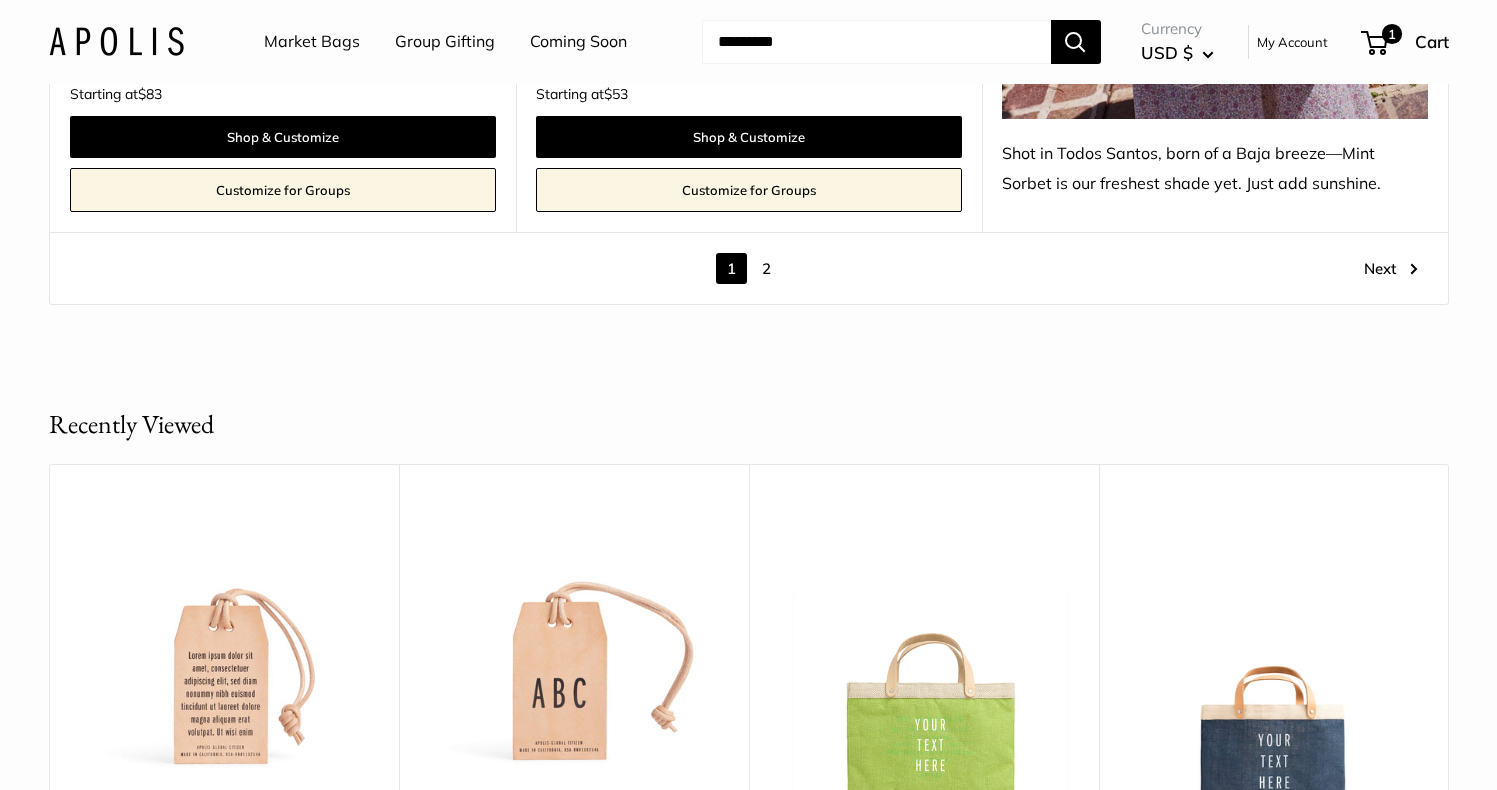 scroll, scrollTop: 11988, scrollLeft: 0, axis: vertical 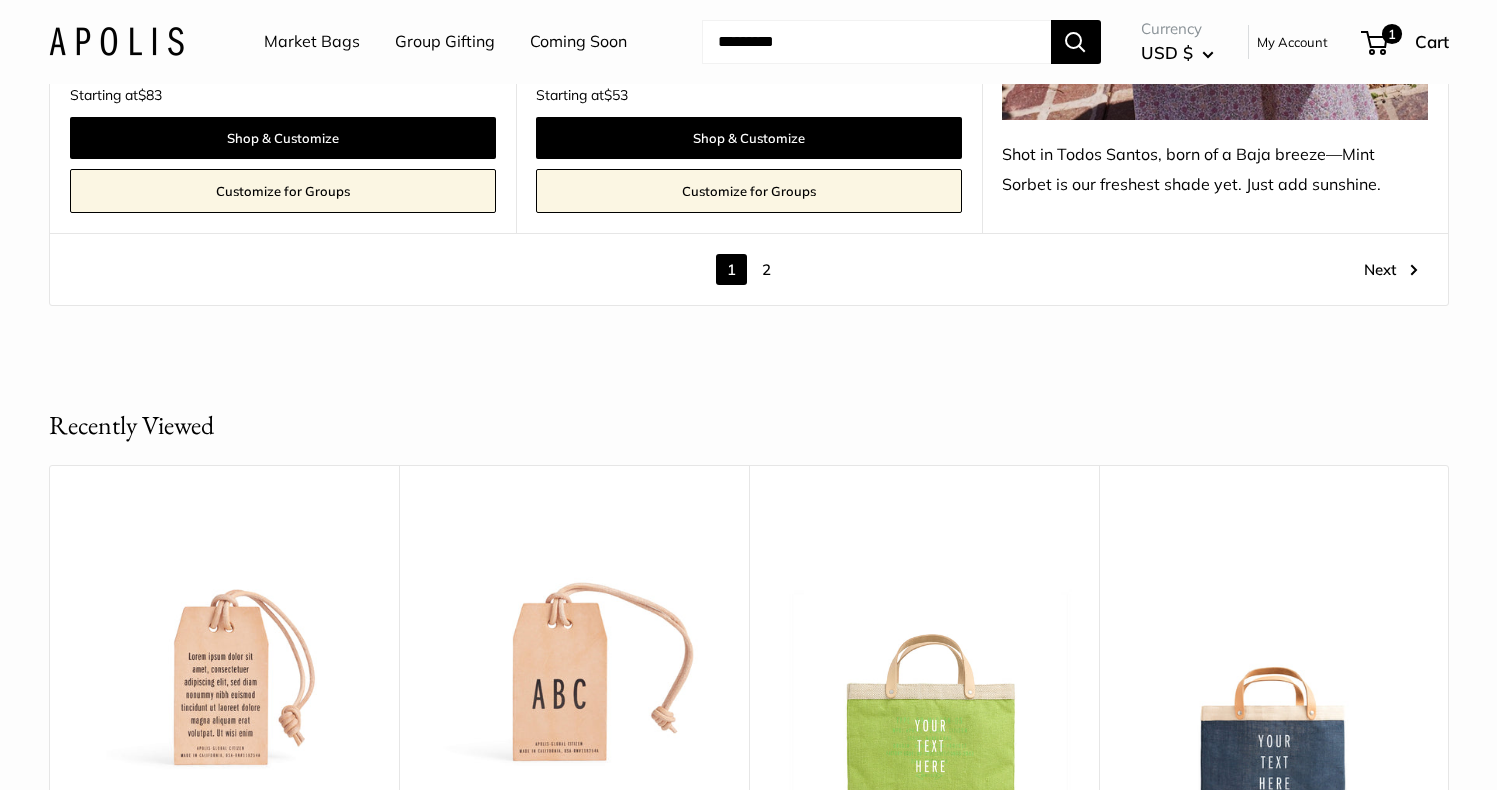 click on "2" at bounding box center (766, 269) 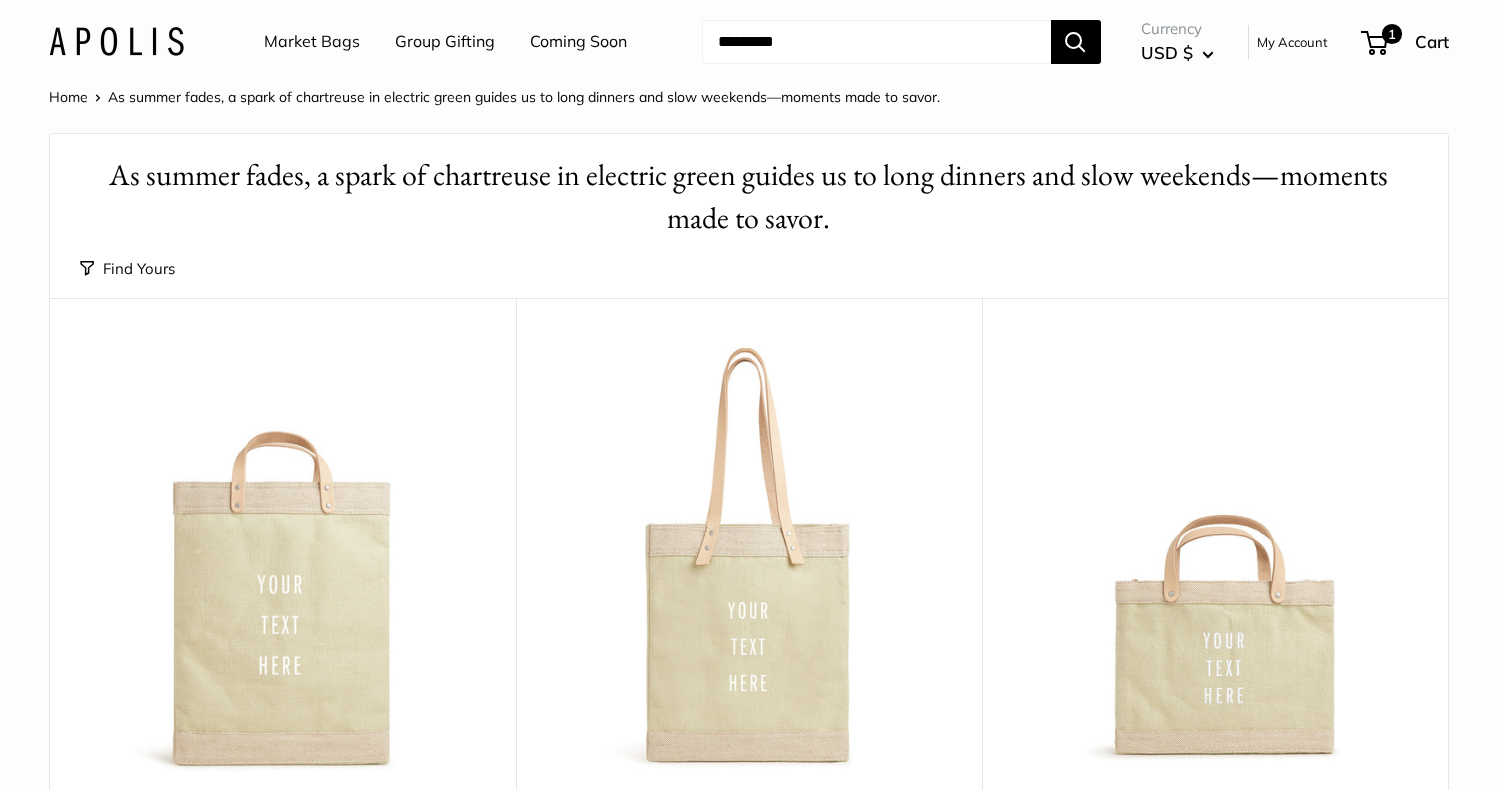 scroll, scrollTop: 0, scrollLeft: 0, axis: both 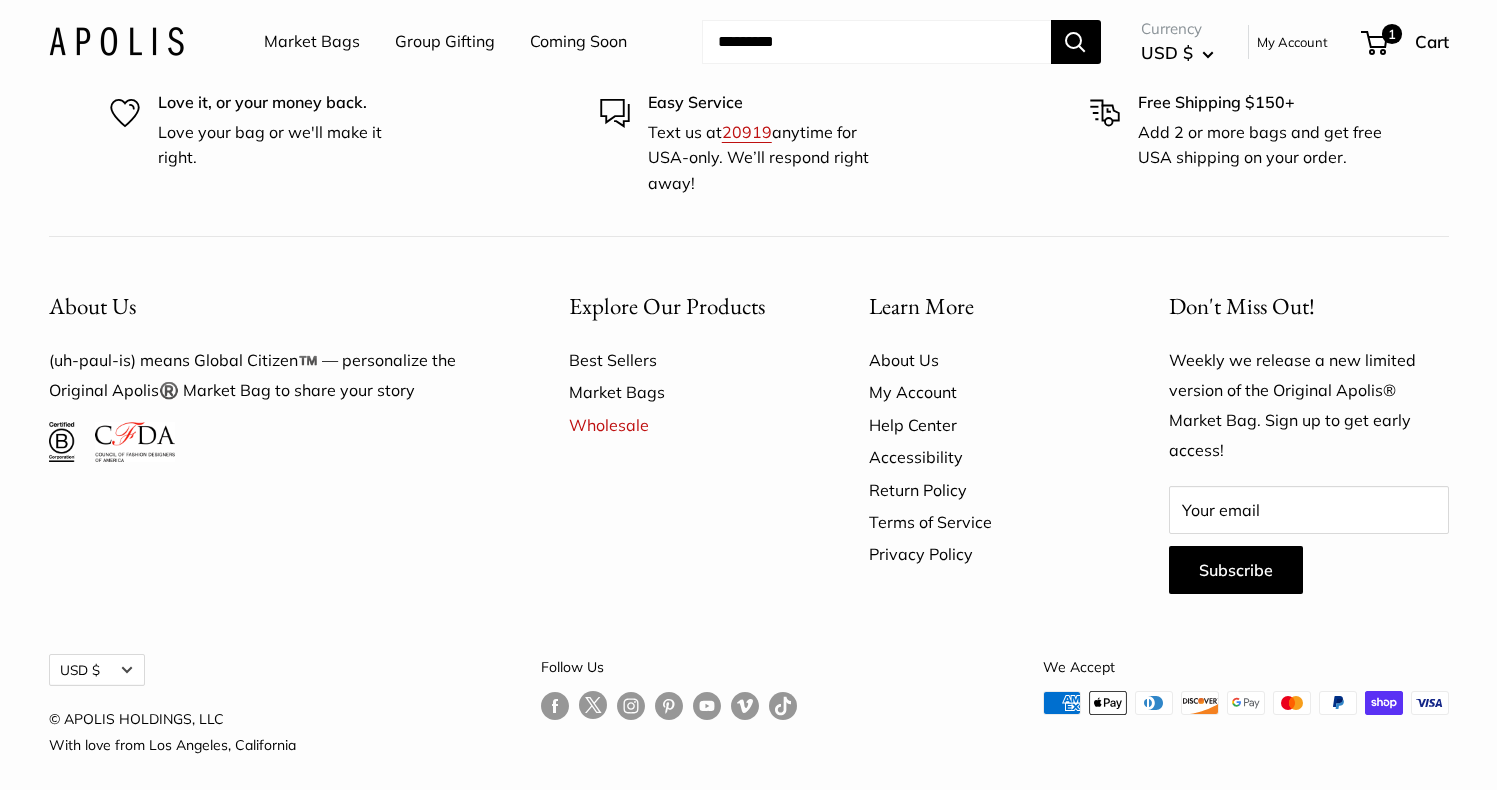 click on "Market Bags" at bounding box center [312, 42] 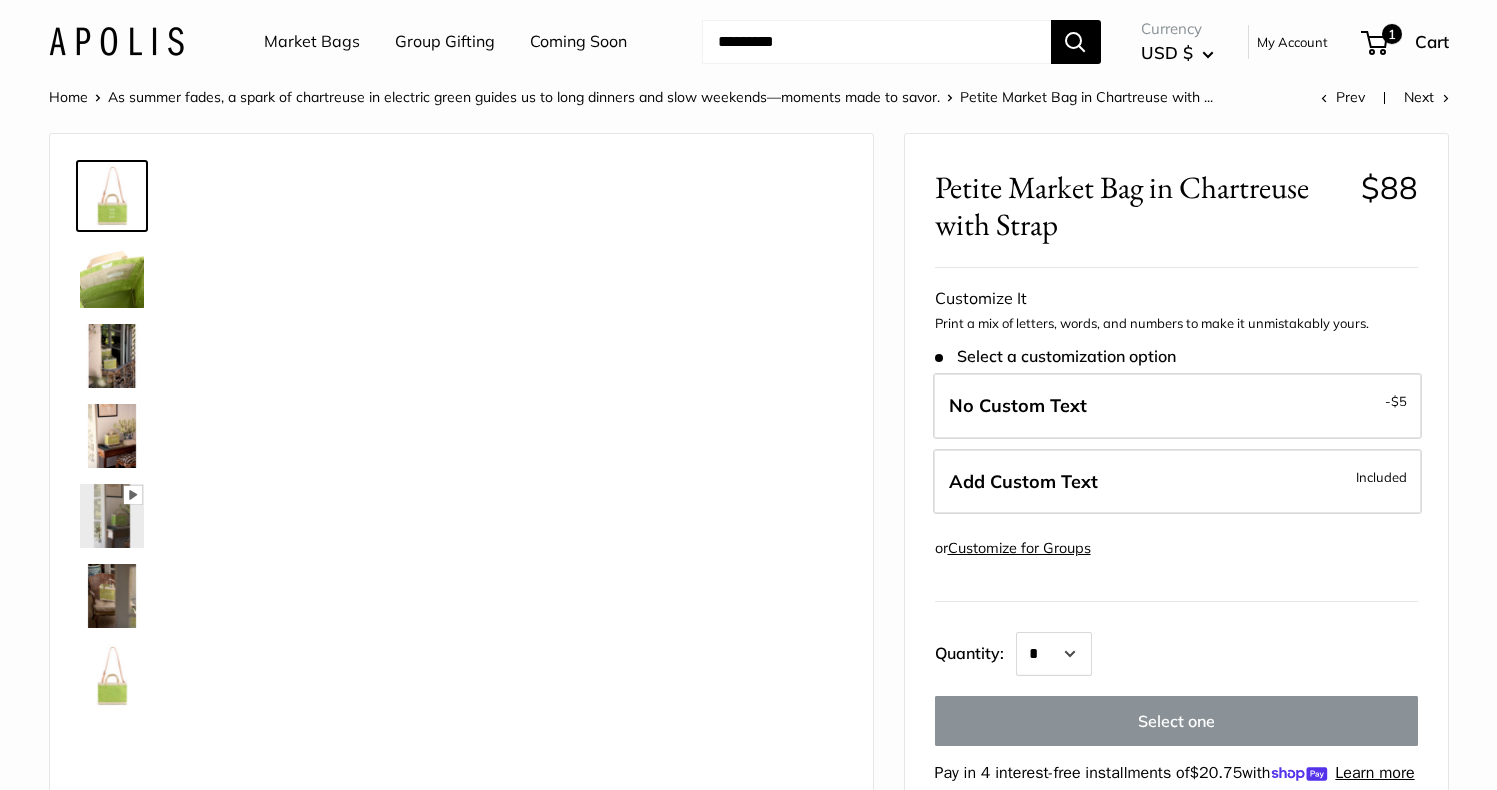 scroll, scrollTop: 0, scrollLeft: 0, axis: both 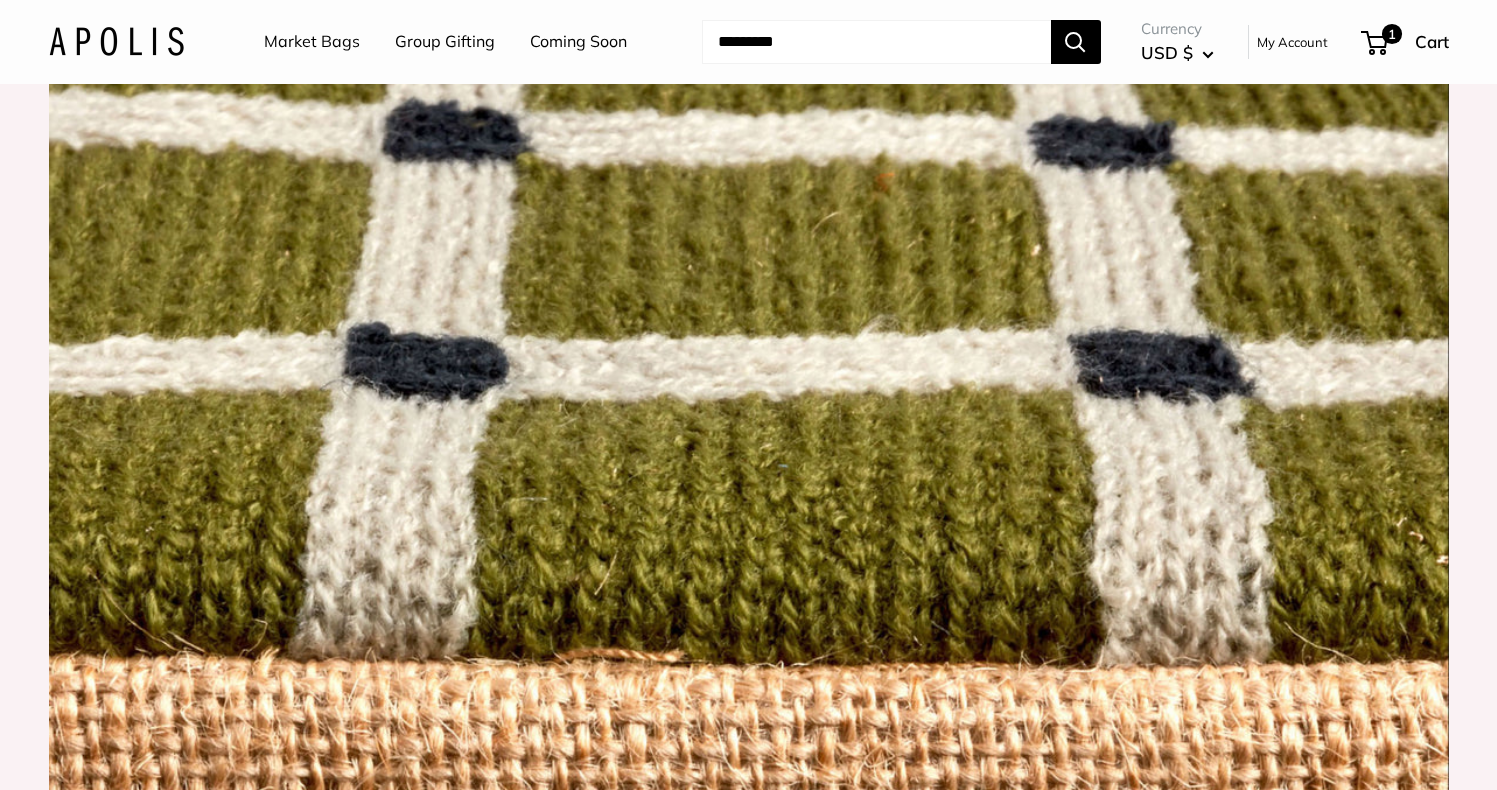 click on "Market Bags" at bounding box center [312, 42] 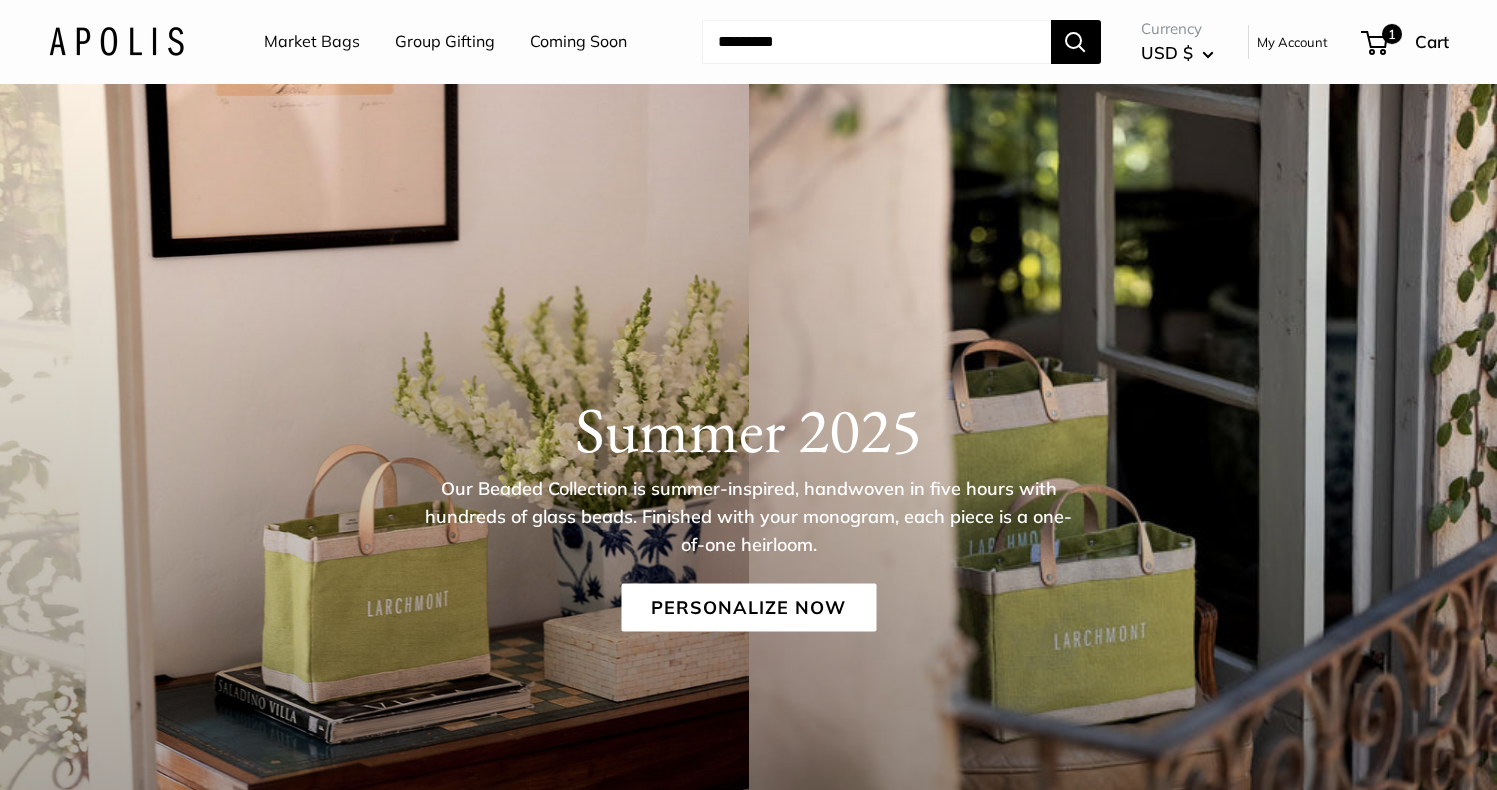 scroll, scrollTop: 0, scrollLeft: 0, axis: both 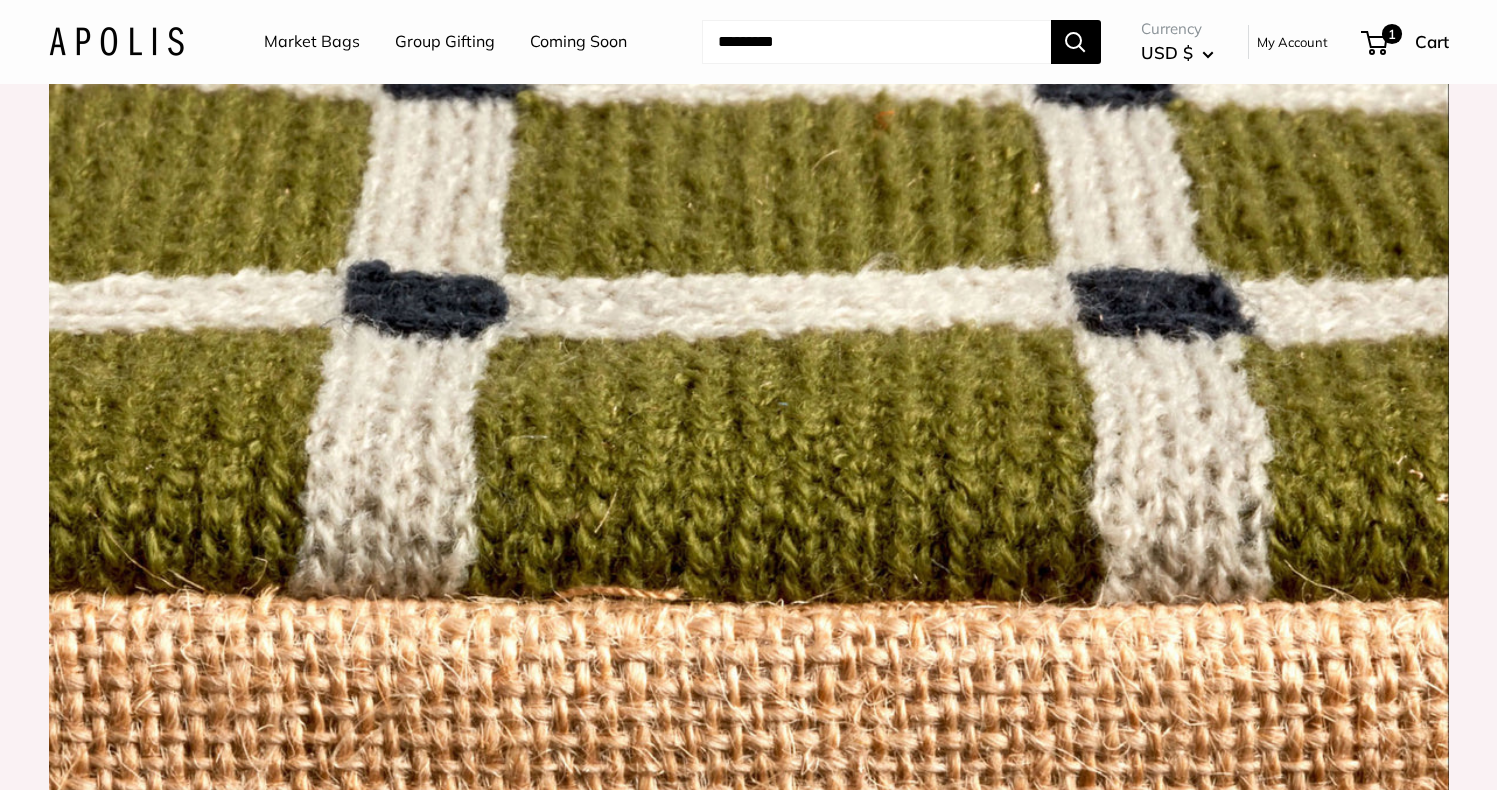 click at bounding box center (934, -444) 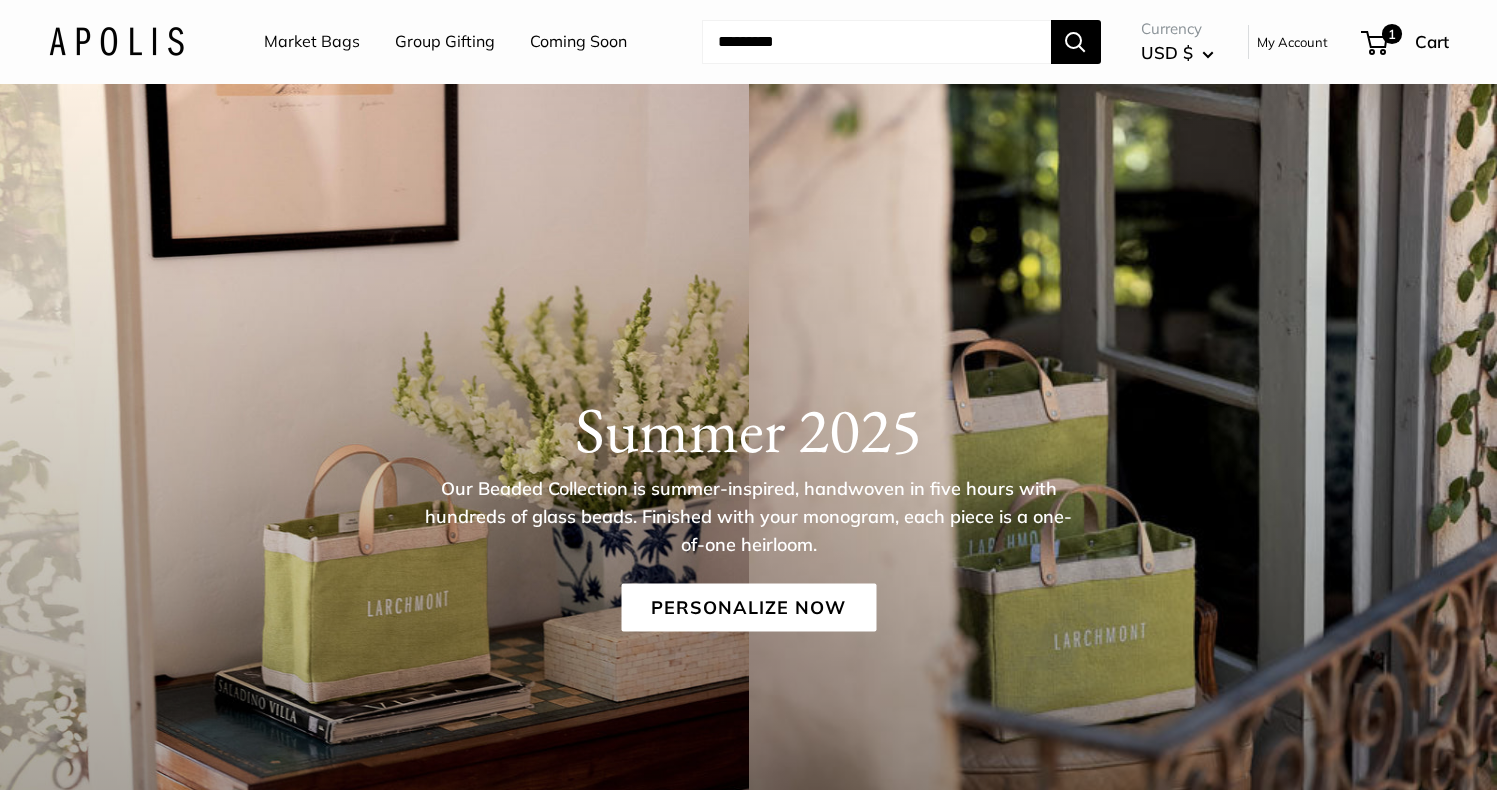 scroll, scrollTop: 0, scrollLeft: 0, axis: both 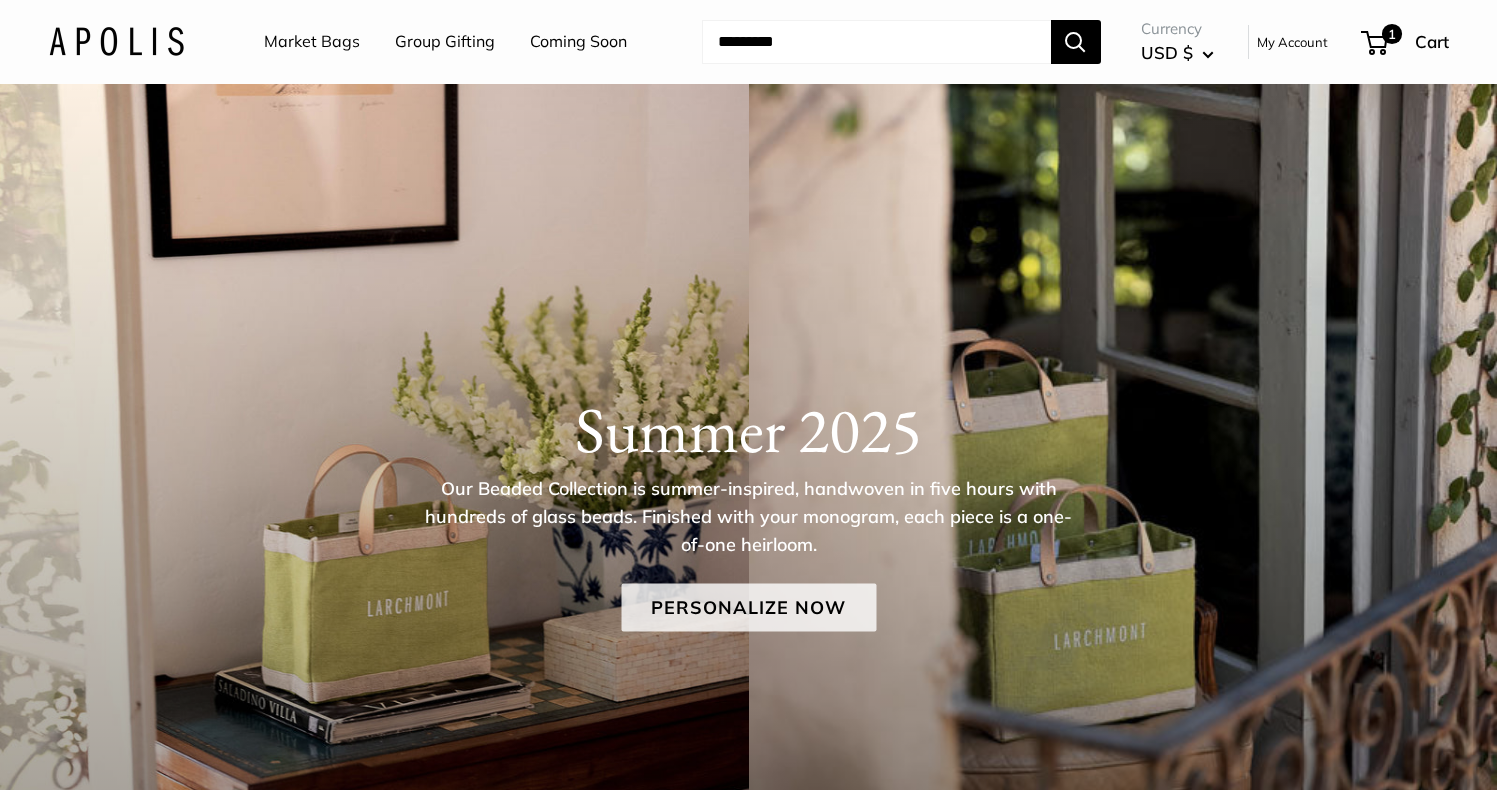 click on "Personalize Now" at bounding box center (748, 607) 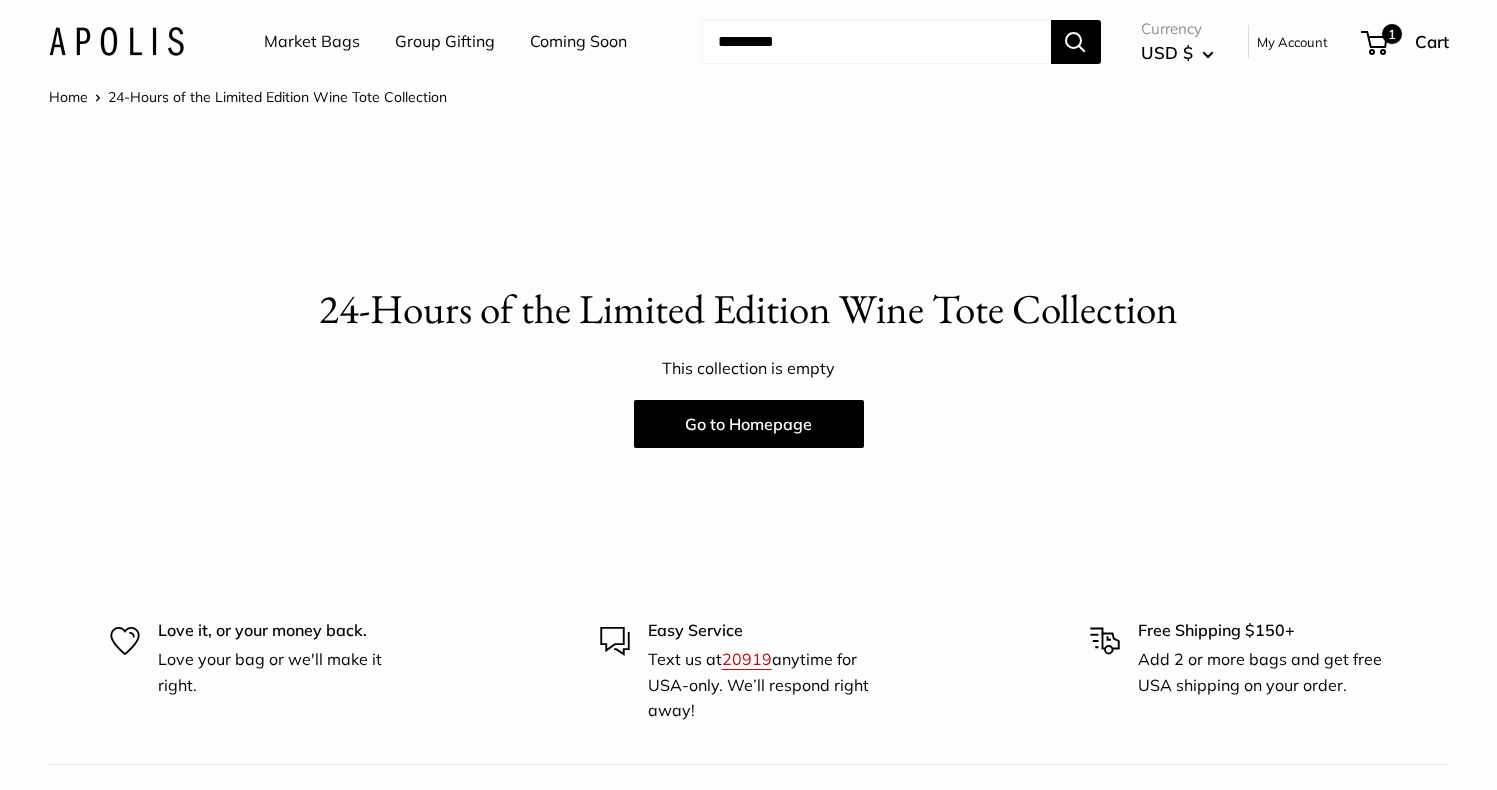 scroll, scrollTop: 0, scrollLeft: 0, axis: both 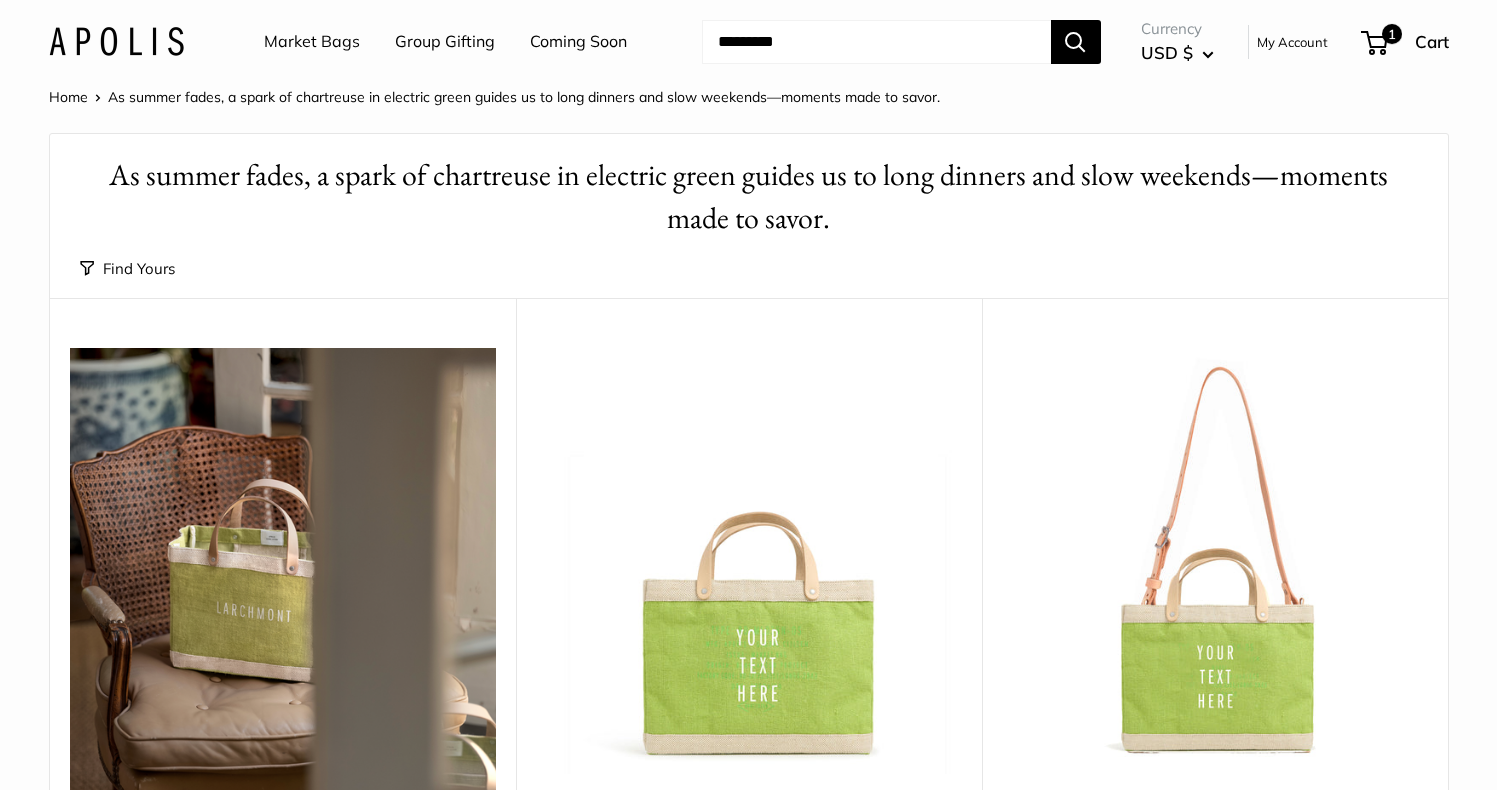 click at bounding box center (0, 0) 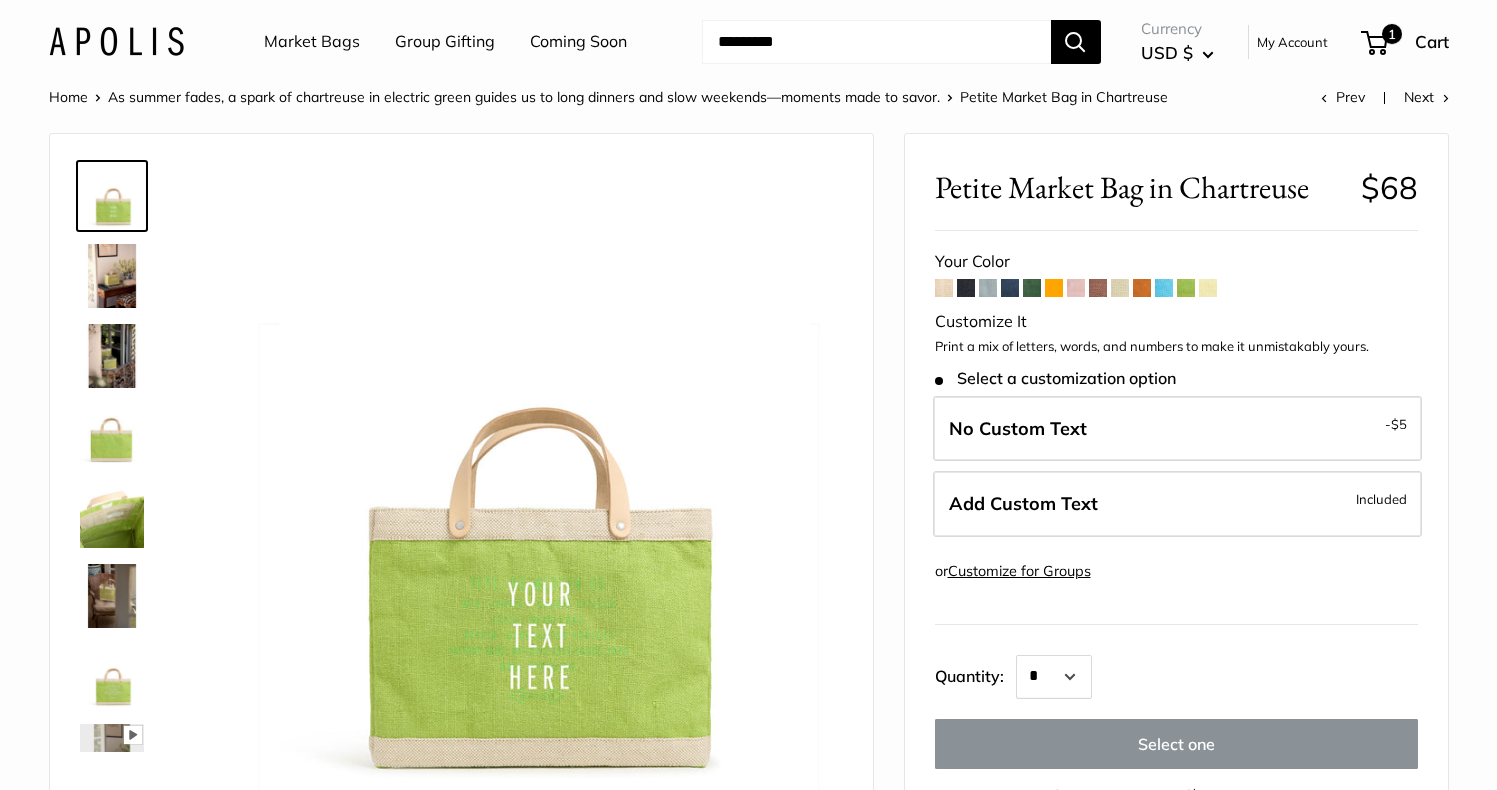 scroll, scrollTop: 0, scrollLeft: 0, axis: both 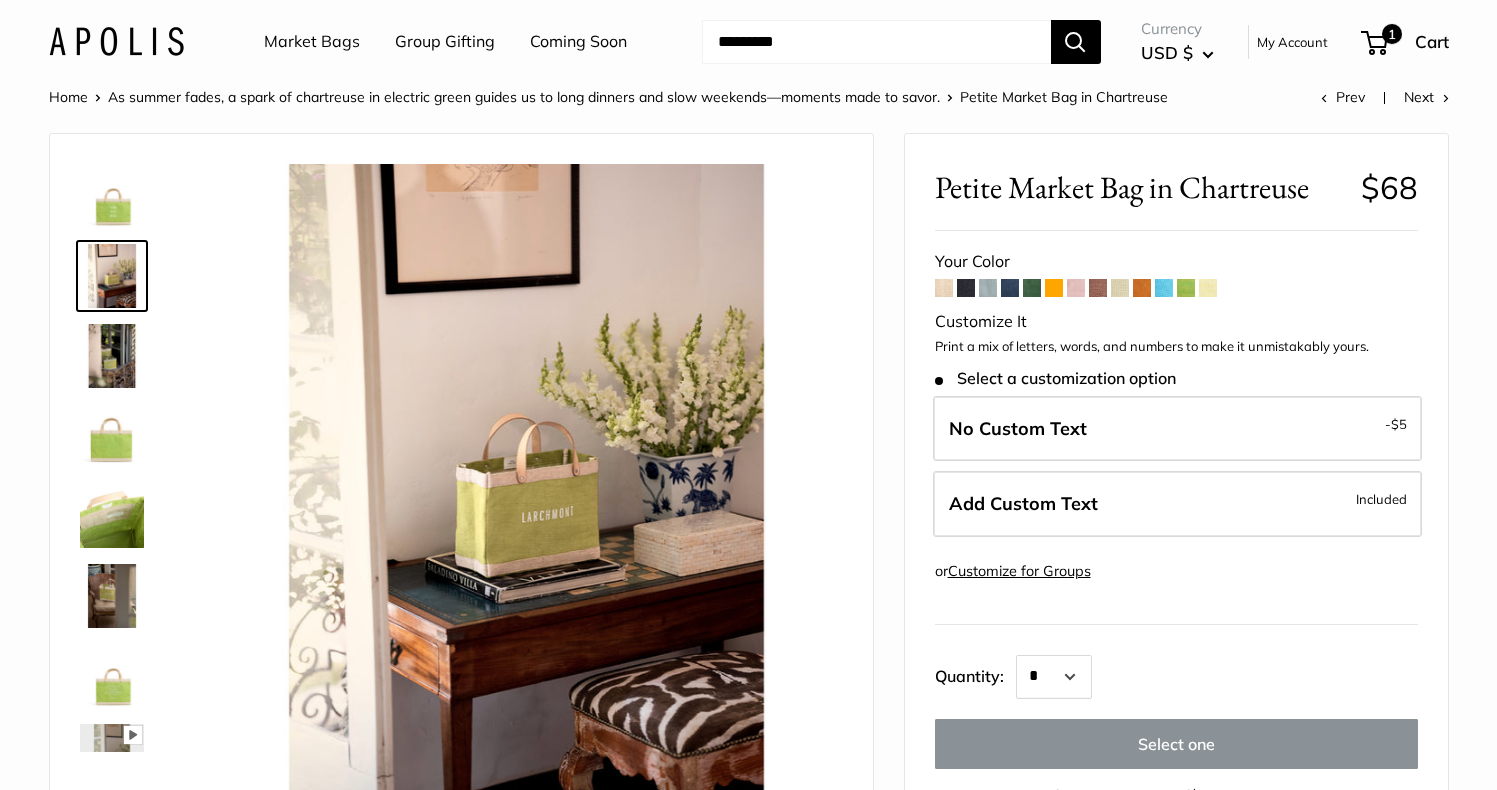 click at bounding box center [112, 356] 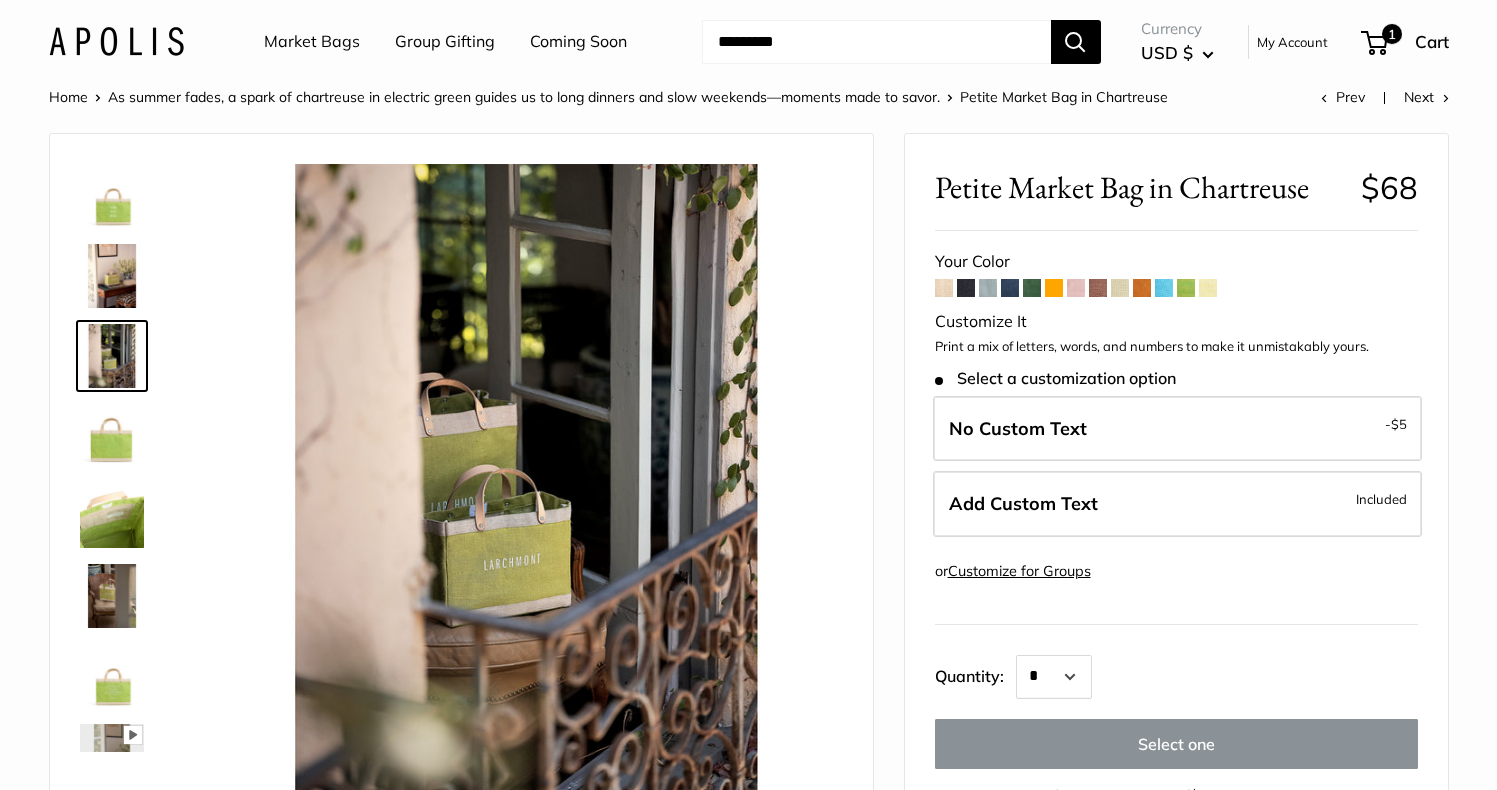 click at bounding box center (112, 436) 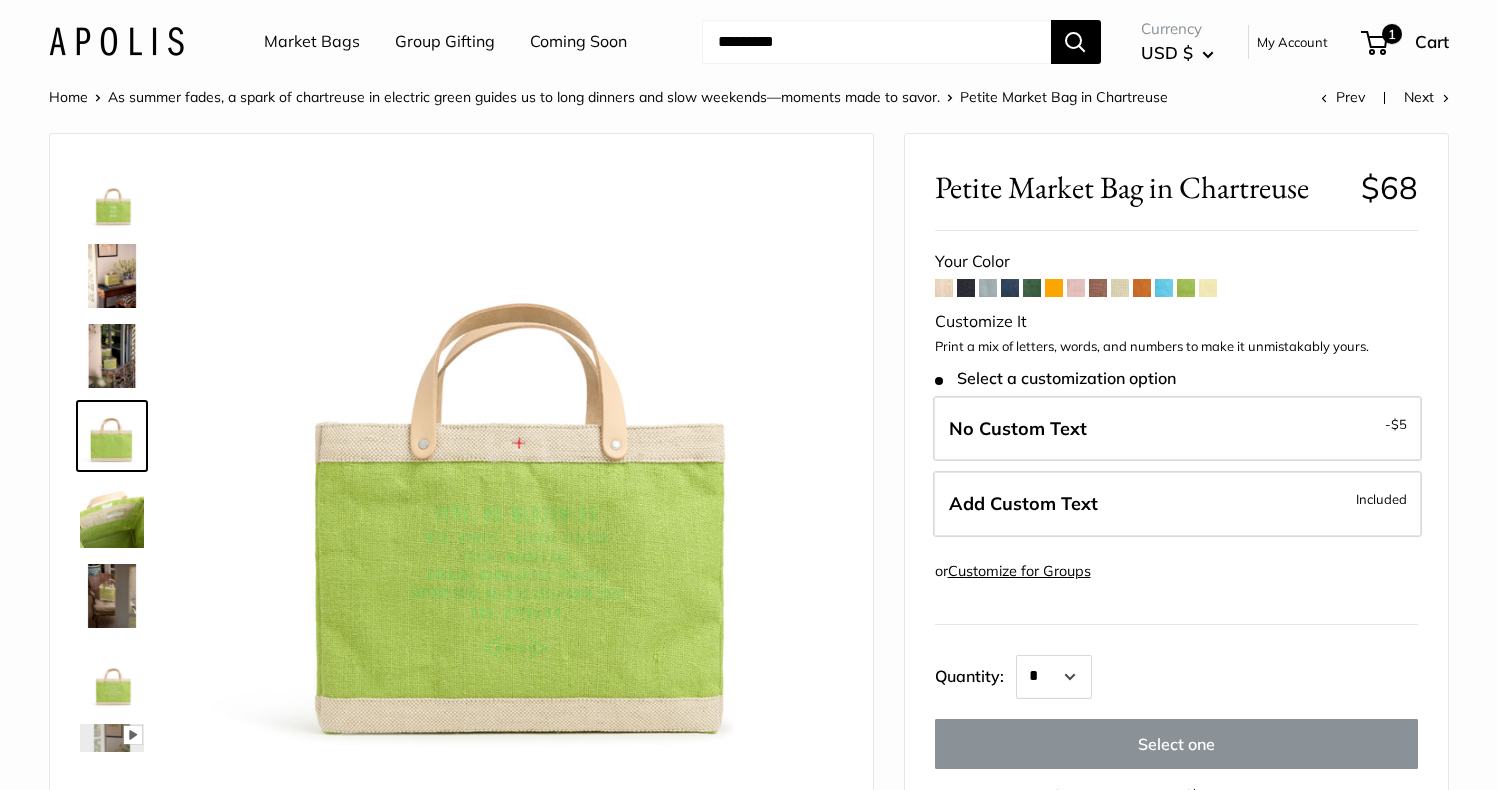 click at bounding box center [112, 516] 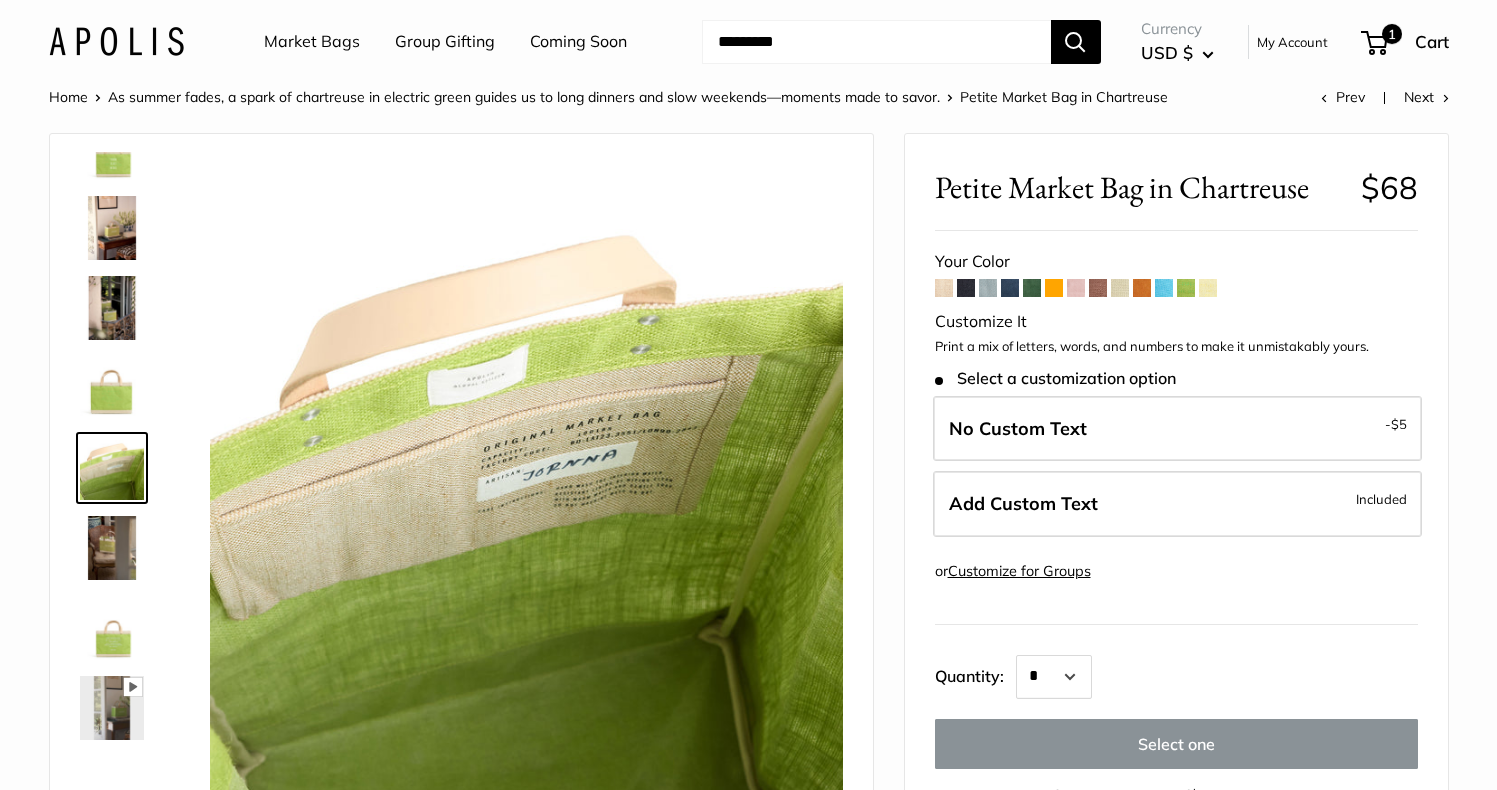 click at bounding box center [112, 548] 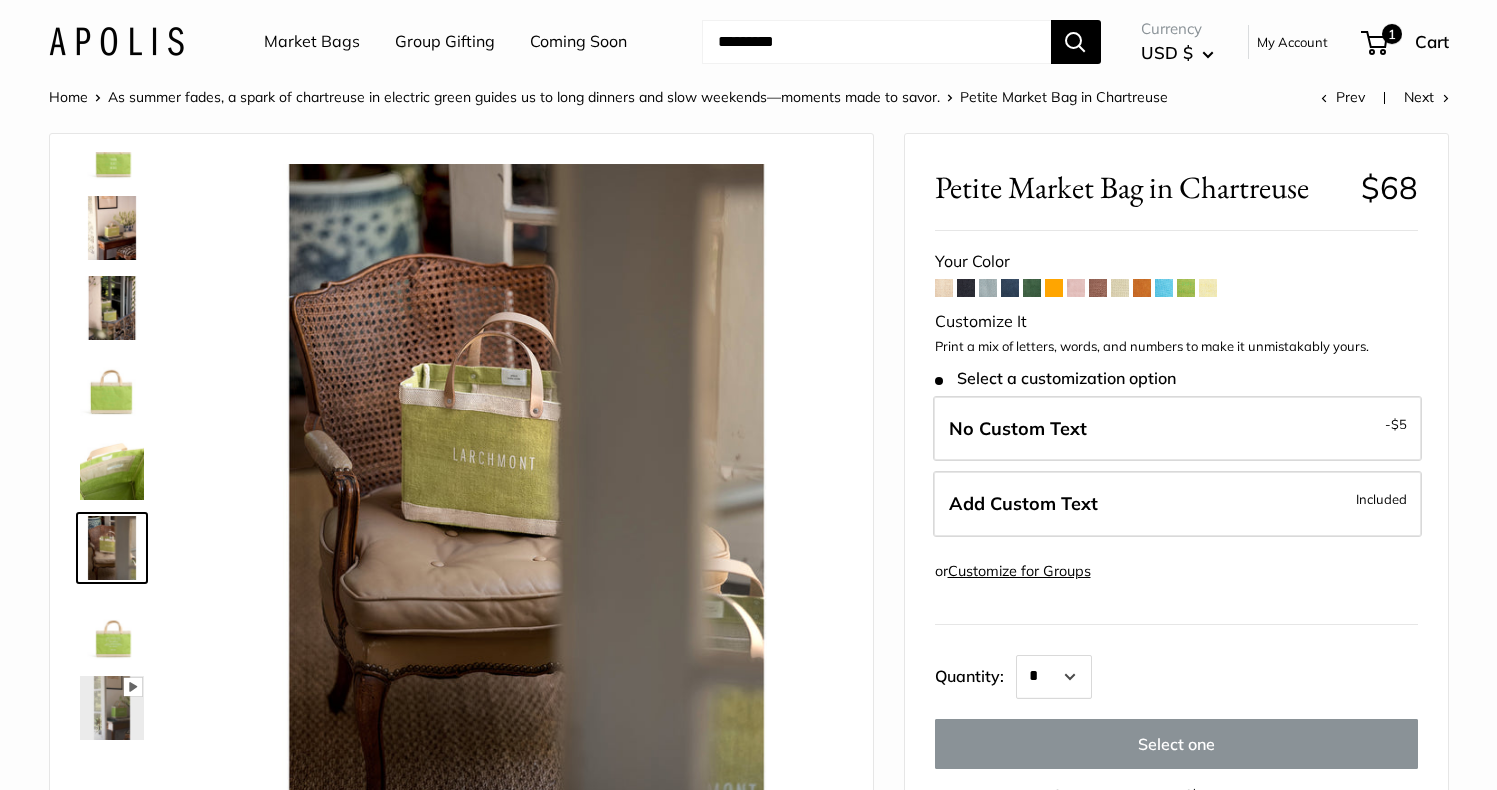 click at bounding box center [112, 628] 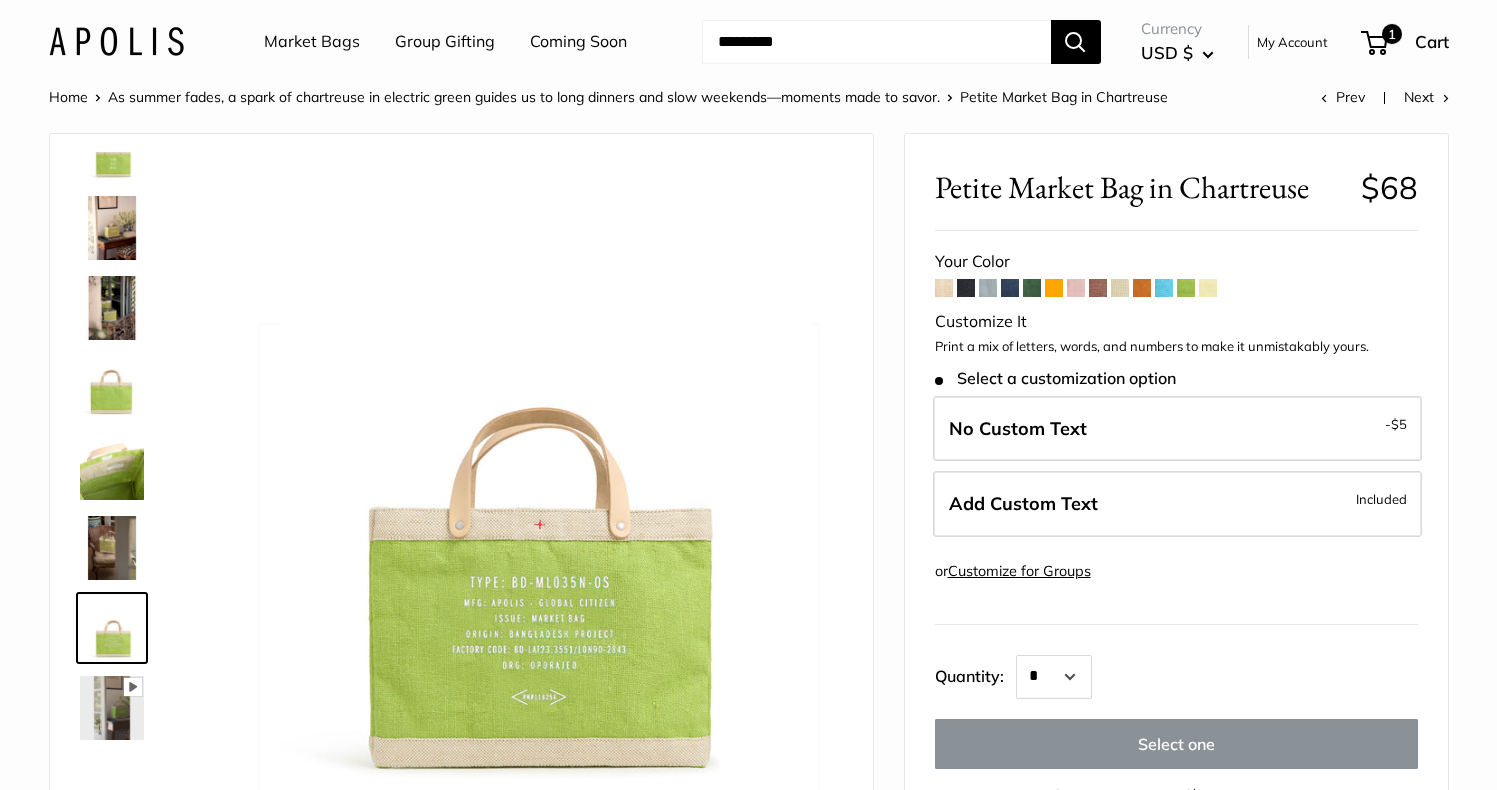 click at bounding box center (112, 708) 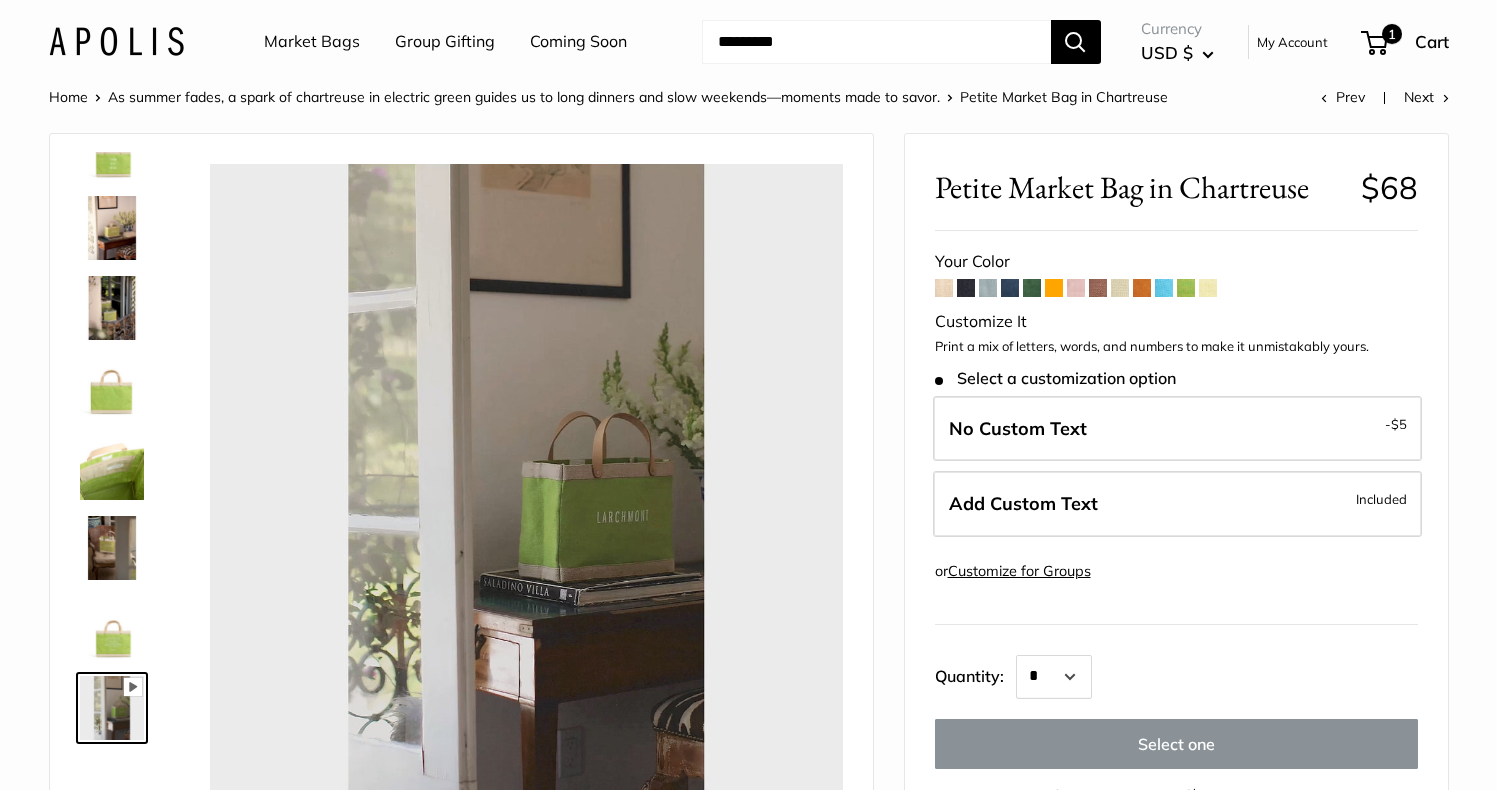 type on "*" 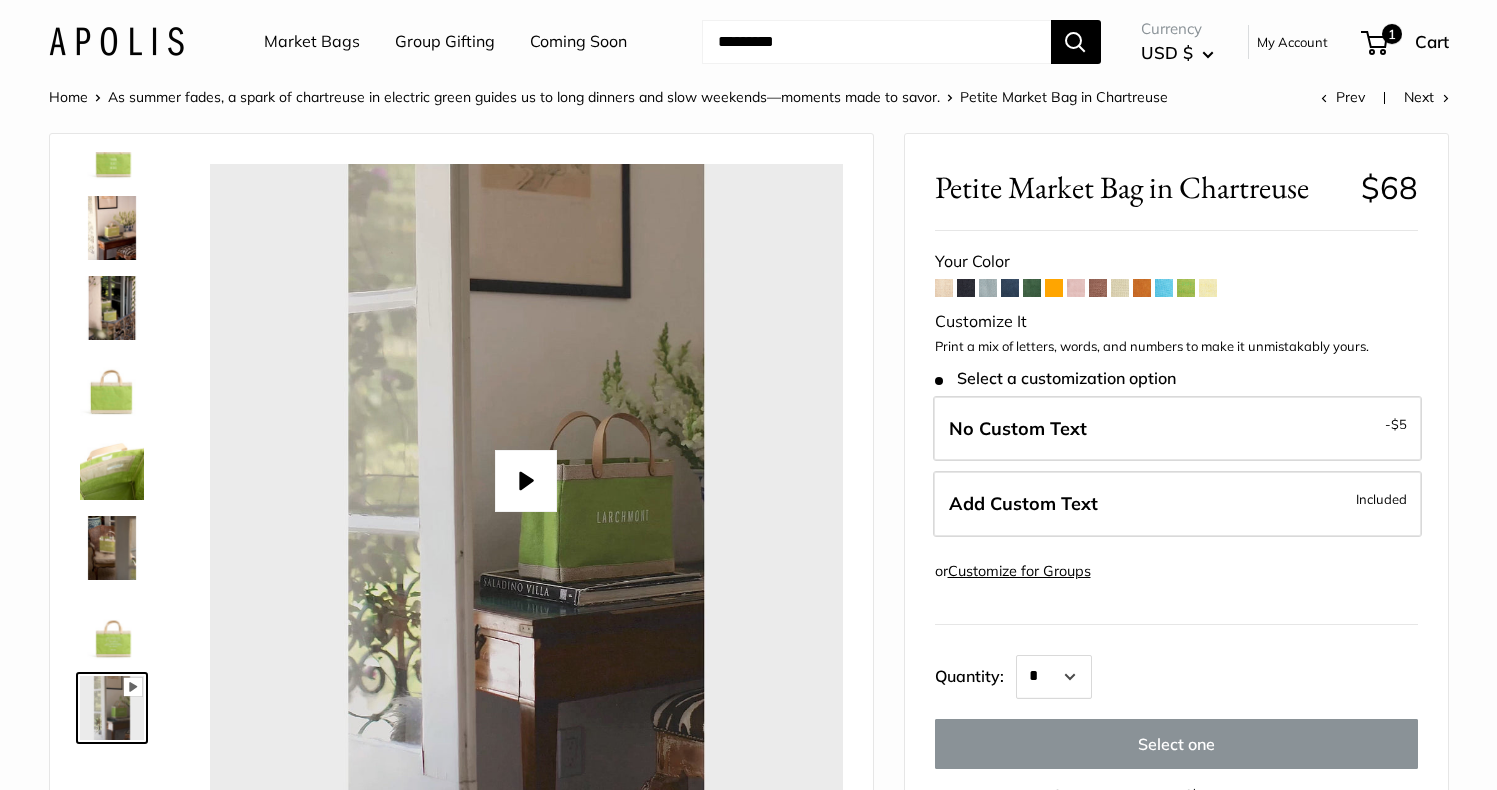 click at bounding box center (944, 288) 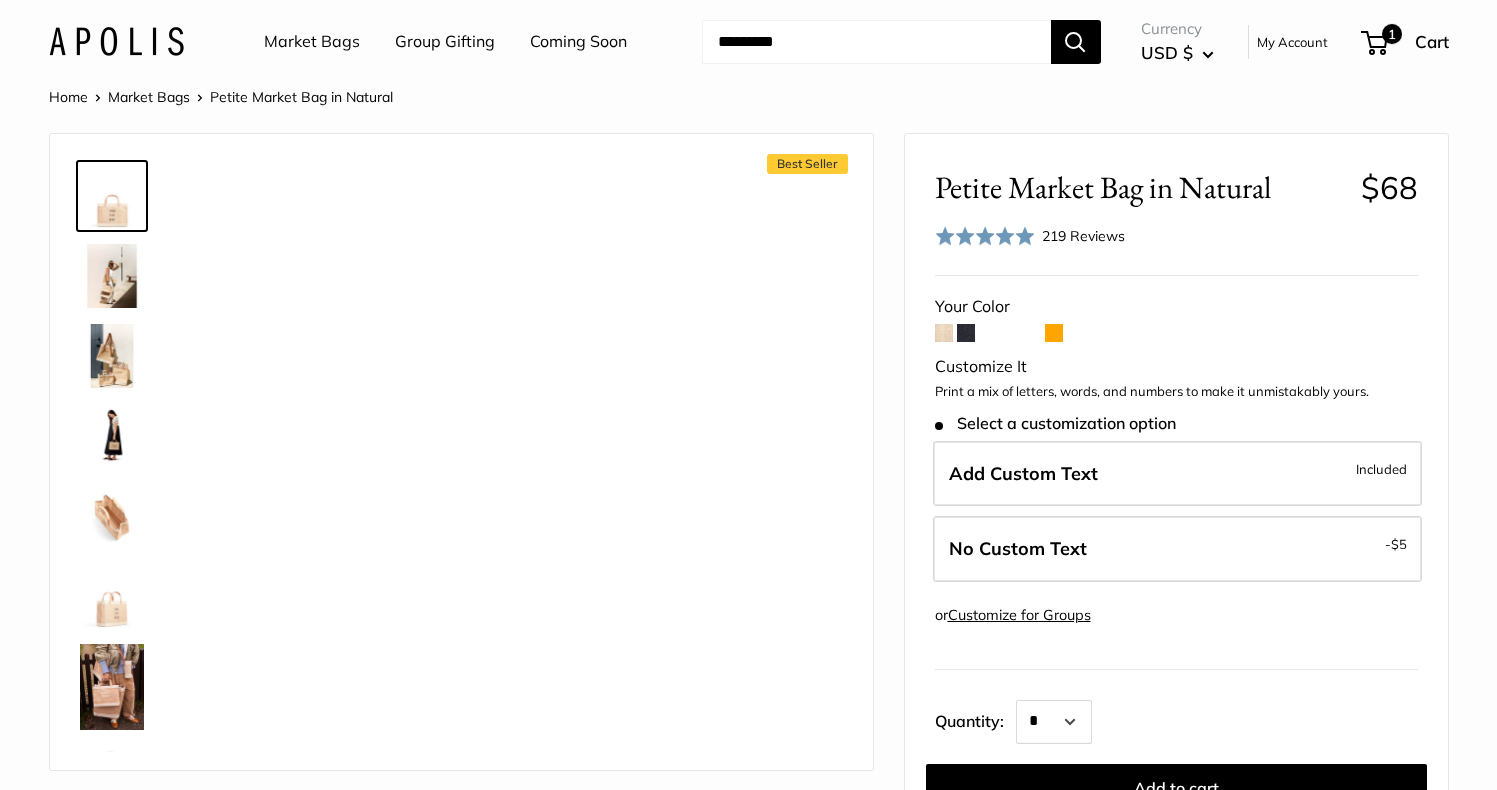 scroll, scrollTop: 0, scrollLeft: 0, axis: both 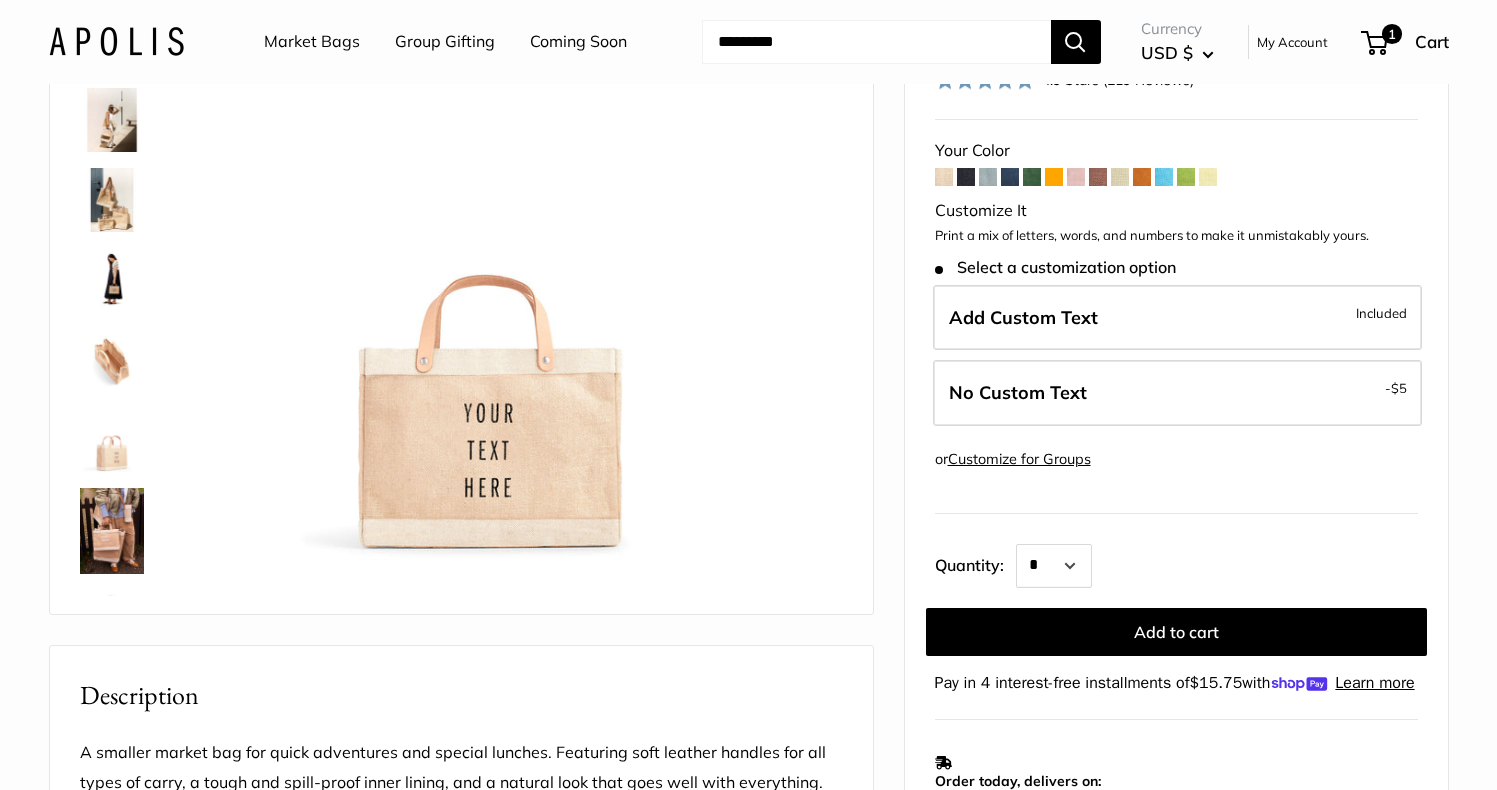 click at bounding box center [966, 177] 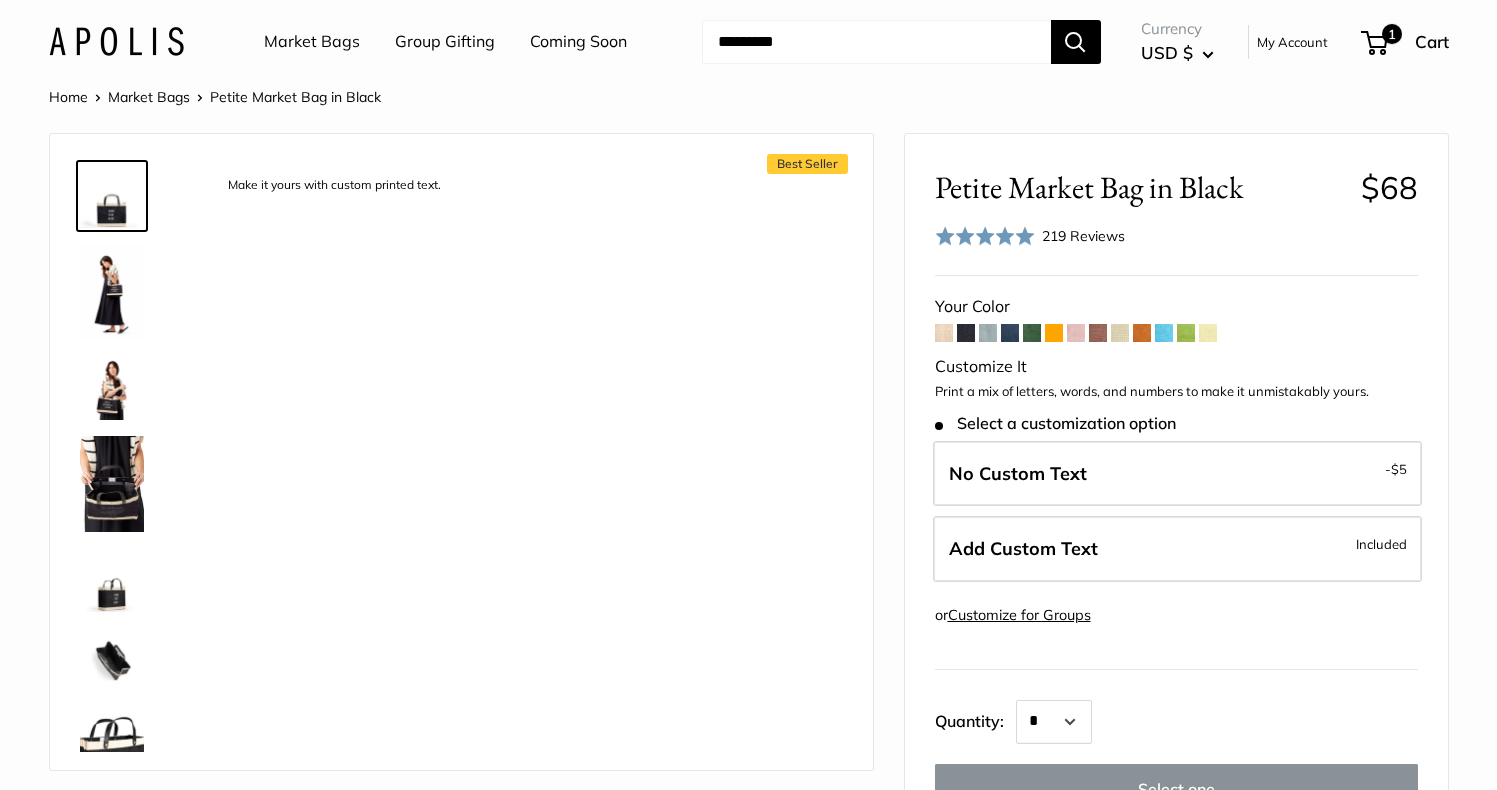 scroll, scrollTop: 0, scrollLeft: 0, axis: both 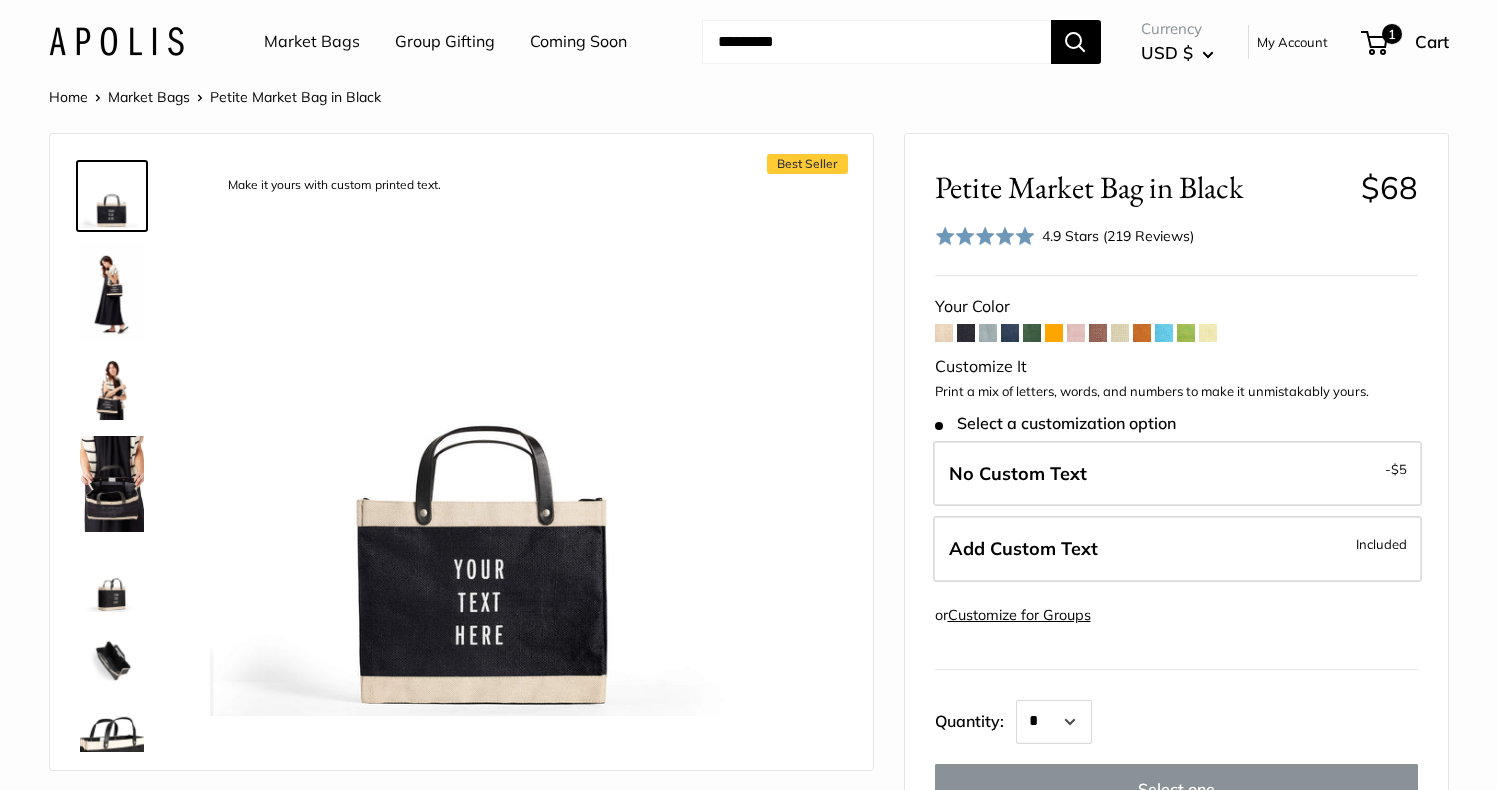 click at bounding box center [1010, 333] 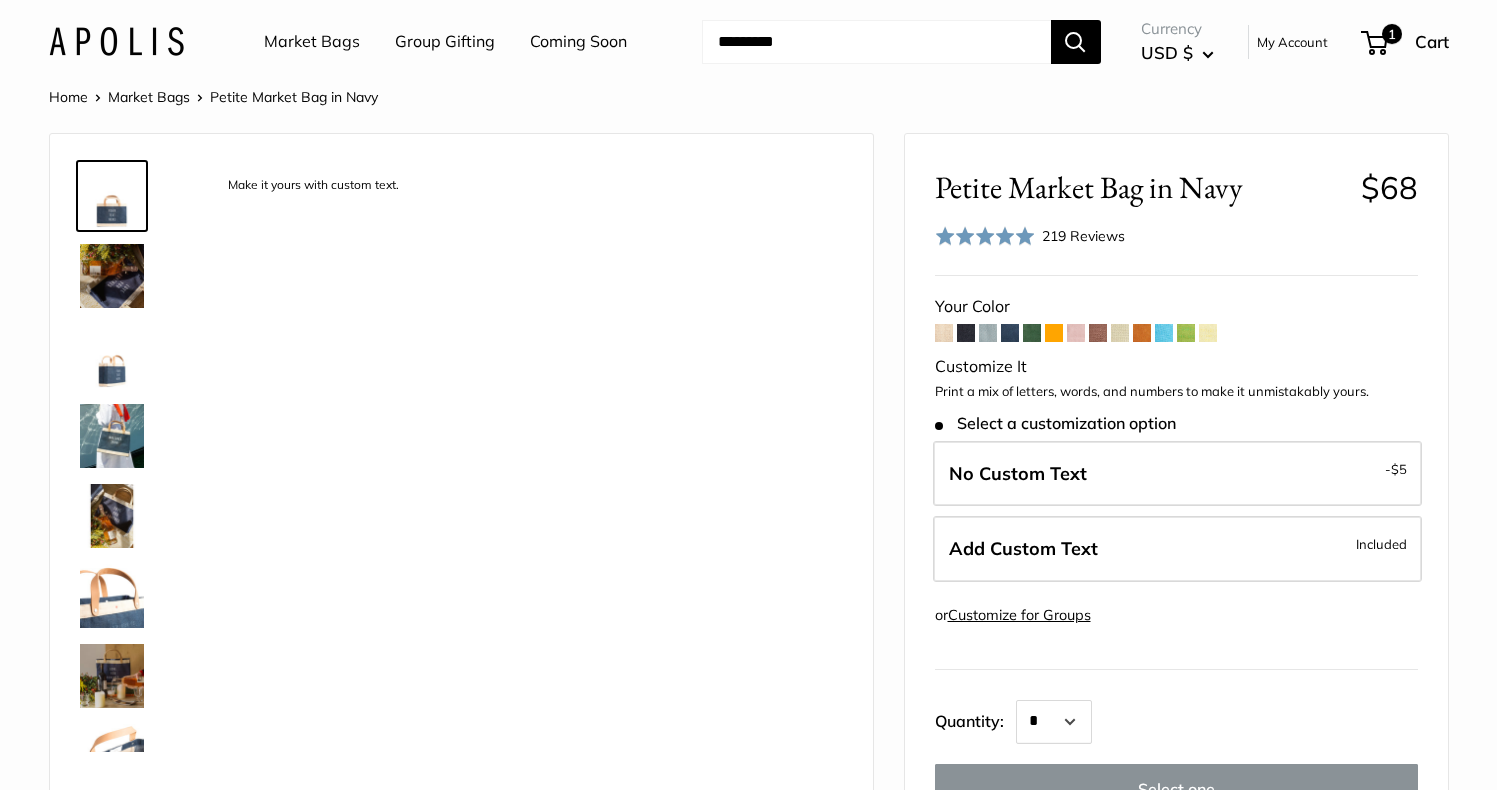 scroll, scrollTop: 0, scrollLeft: 0, axis: both 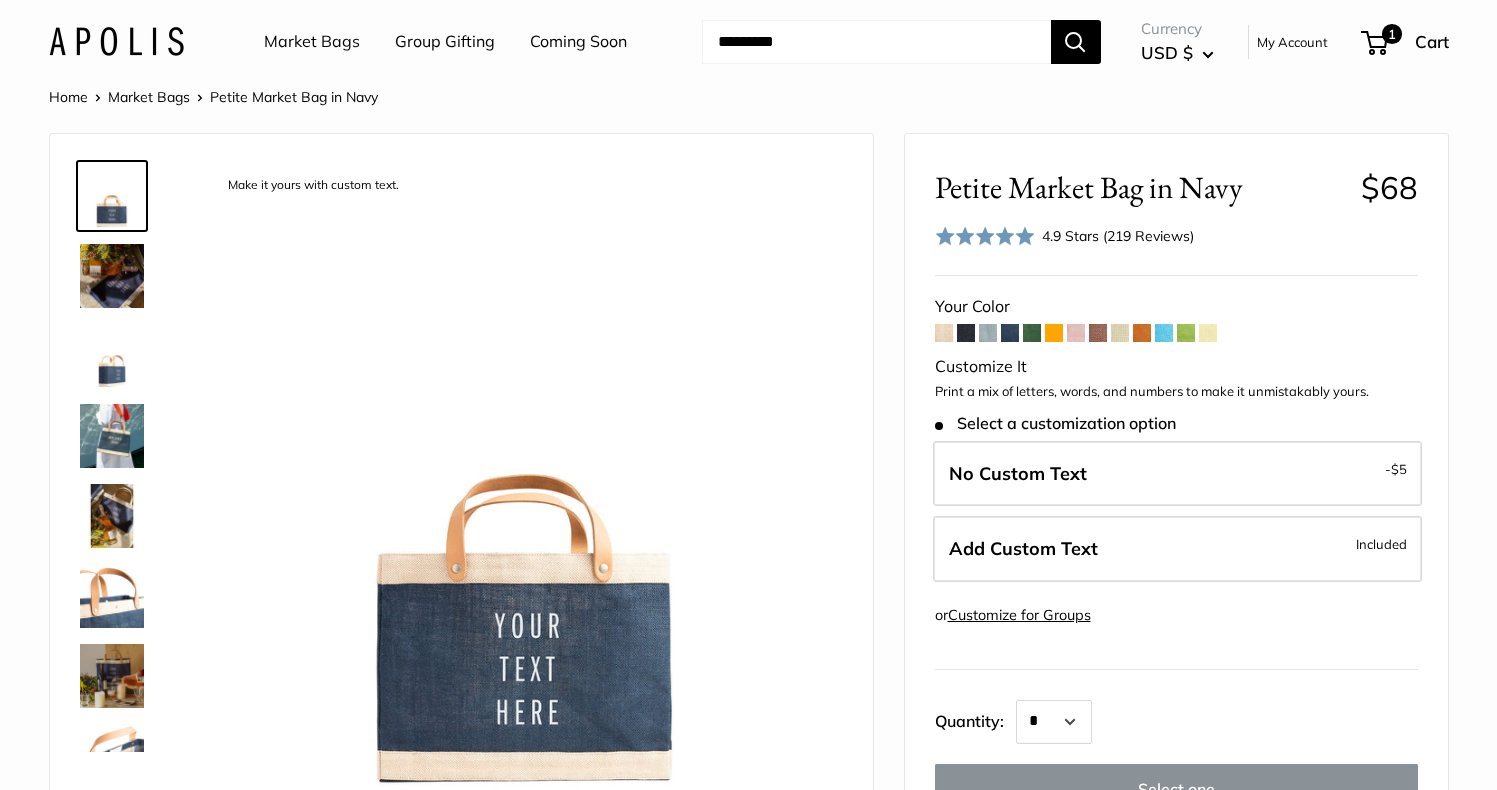 click at bounding box center [966, 333] 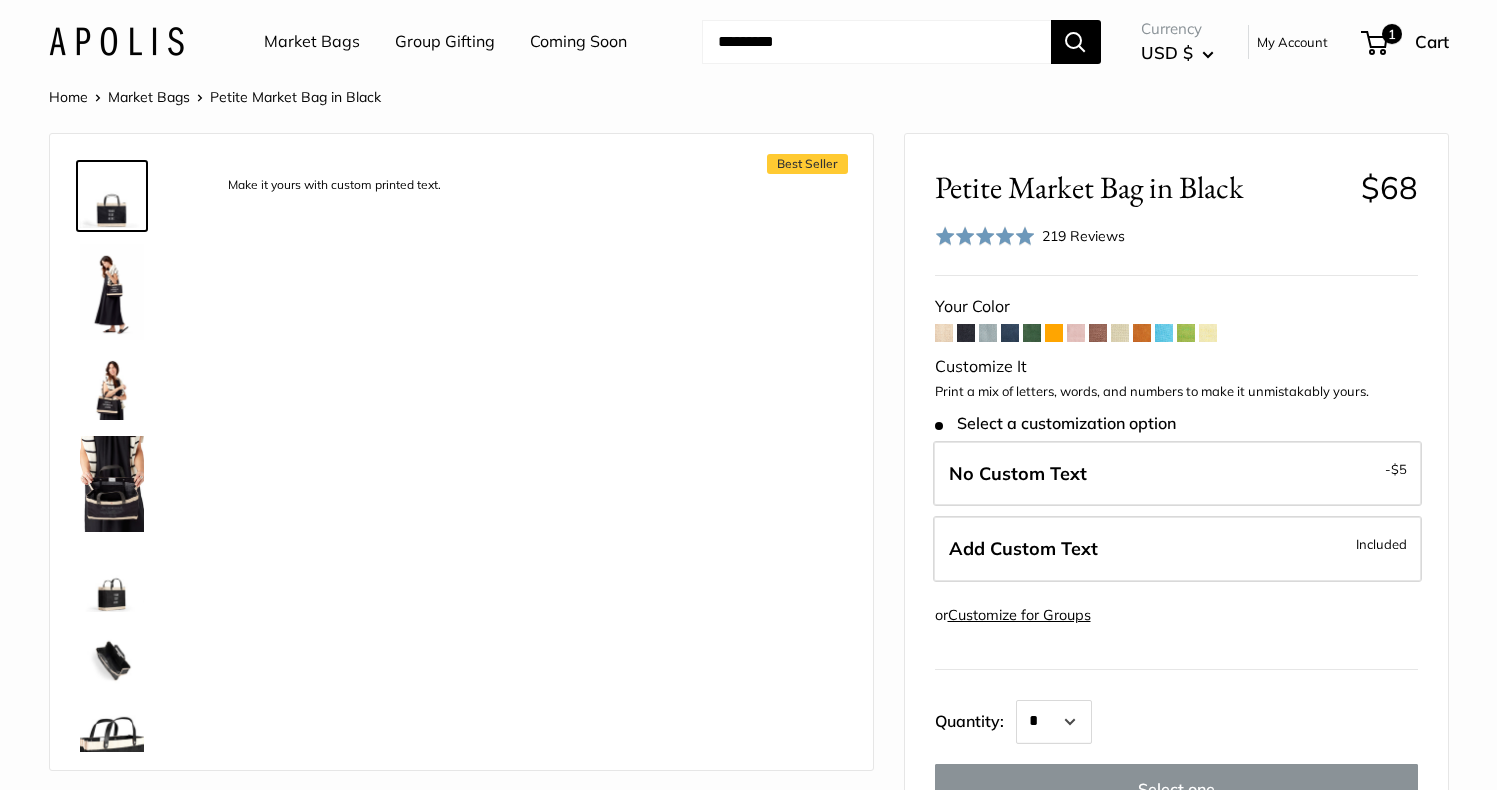 scroll, scrollTop: 0, scrollLeft: 0, axis: both 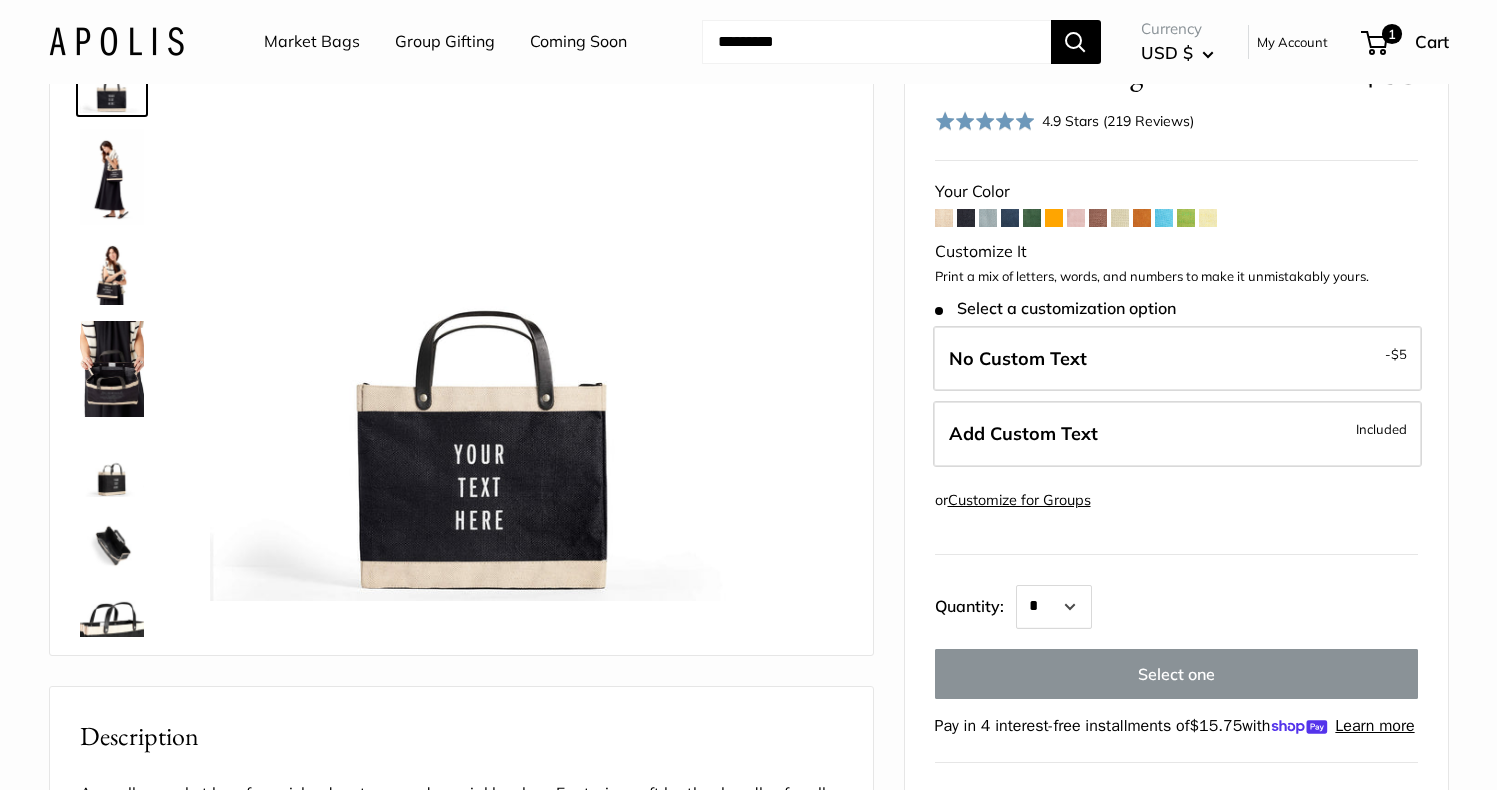 click at bounding box center [988, 218] 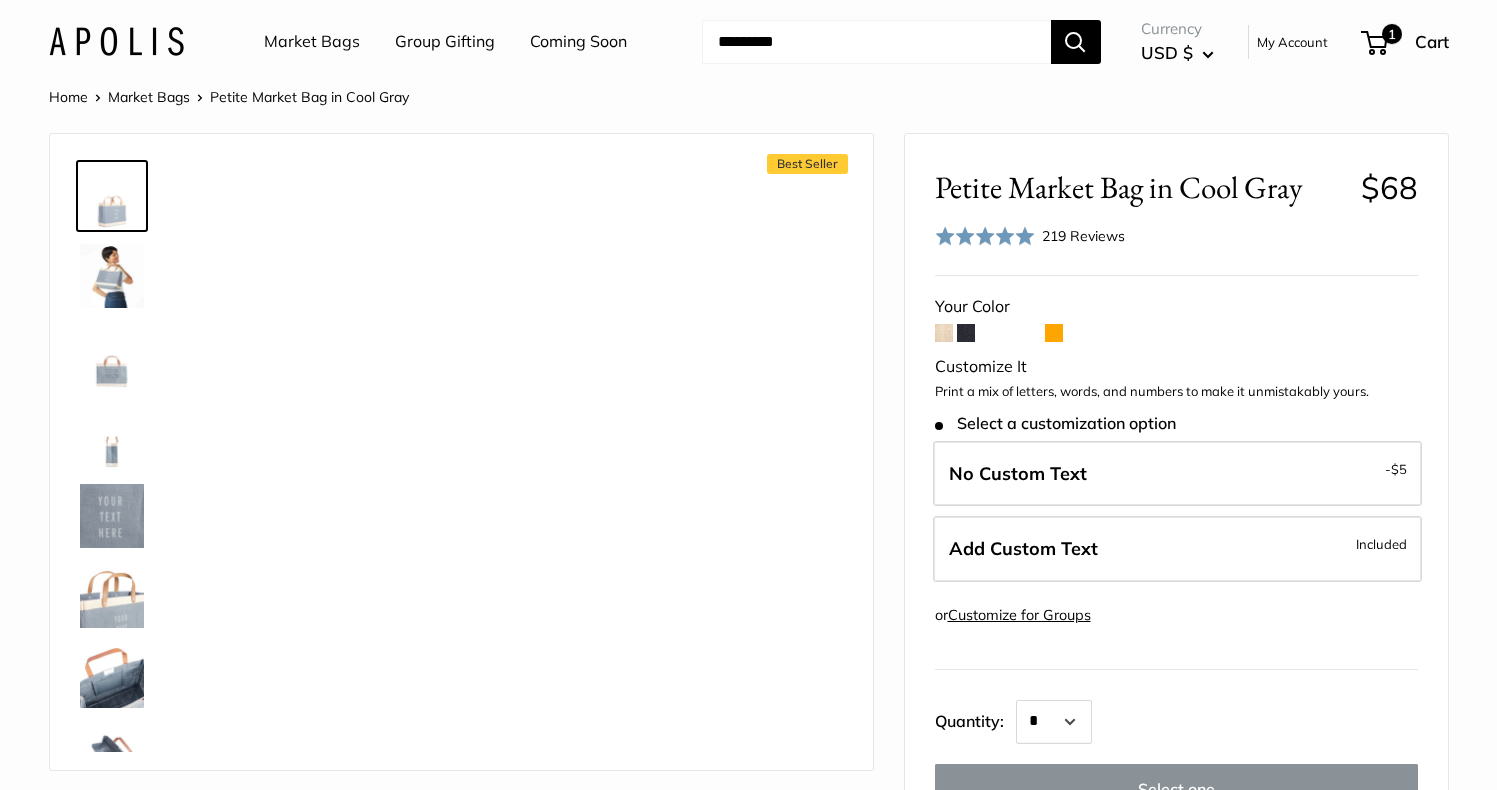 scroll, scrollTop: 0, scrollLeft: 0, axis: both 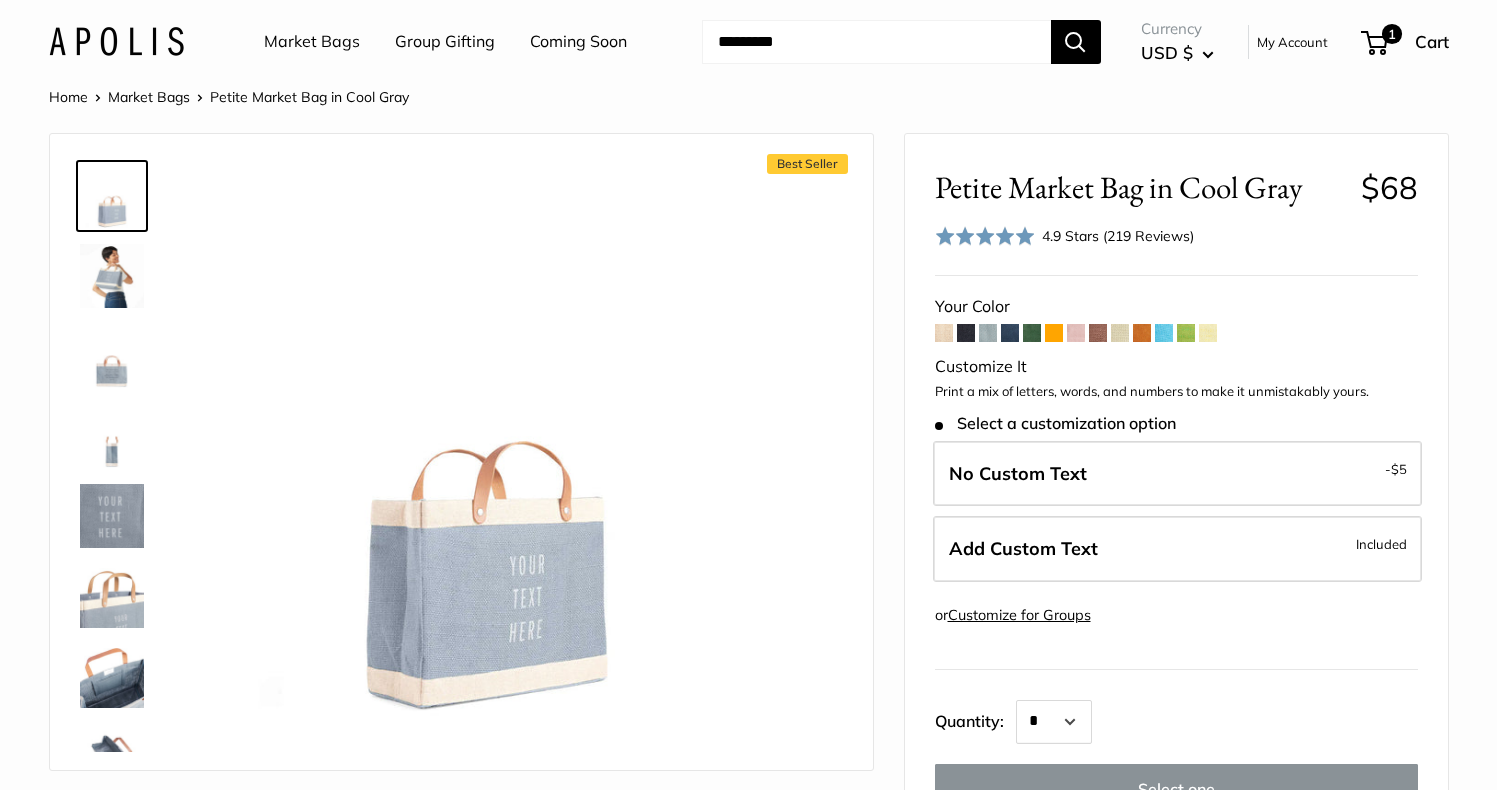 click at bounding box center [1054, 333] 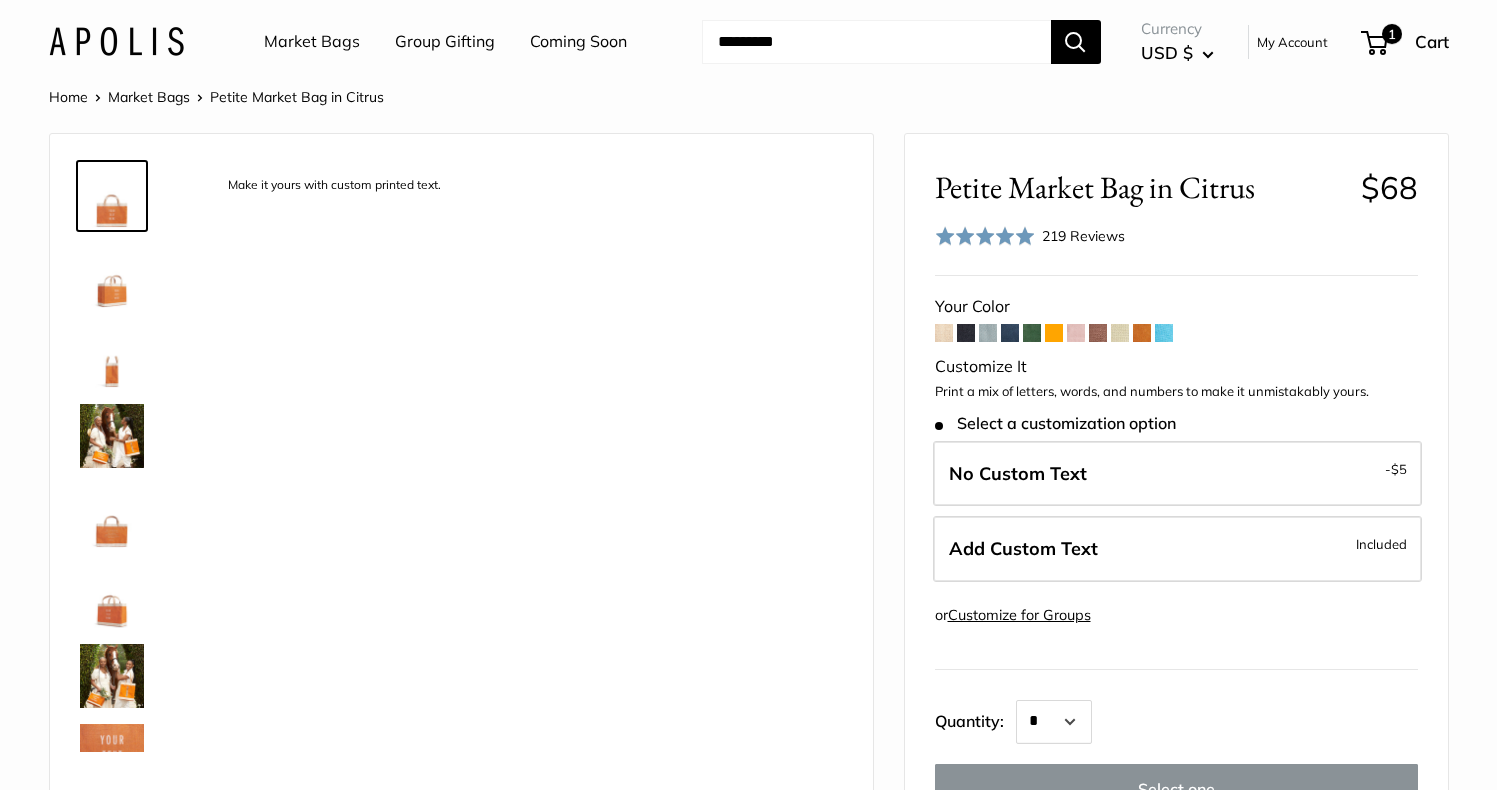 scroll, scrollTop: 0, scrollLeft: 0, axis: both 